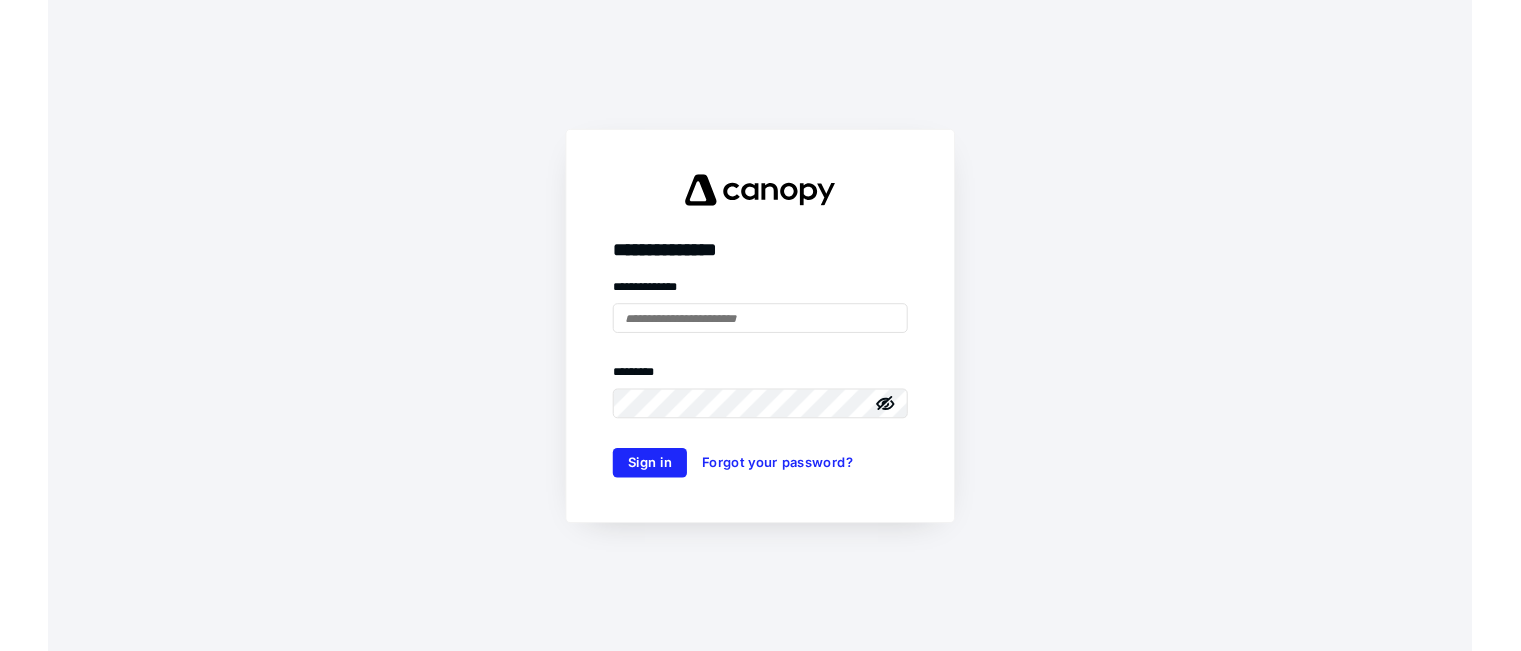 scroll, scrollTop: 0, scrollLeft: 0, axis: both 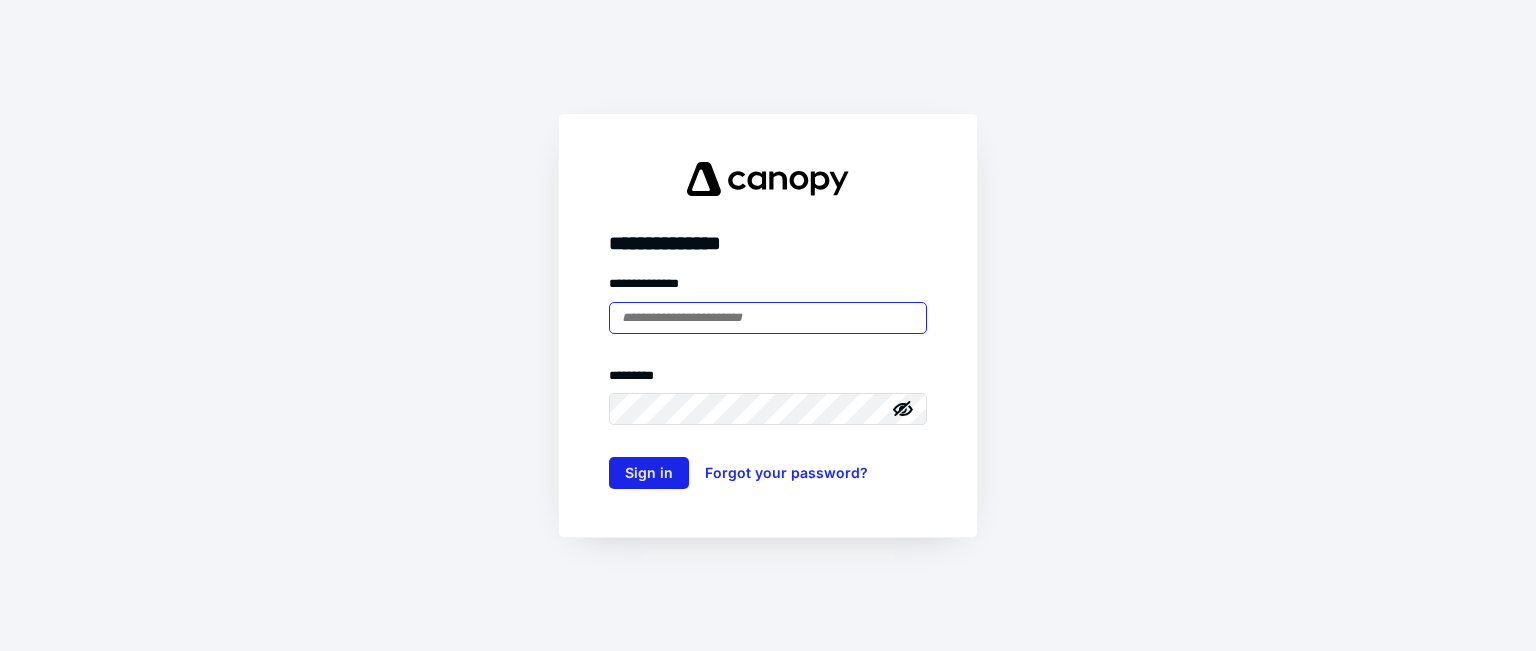 type on "**********" 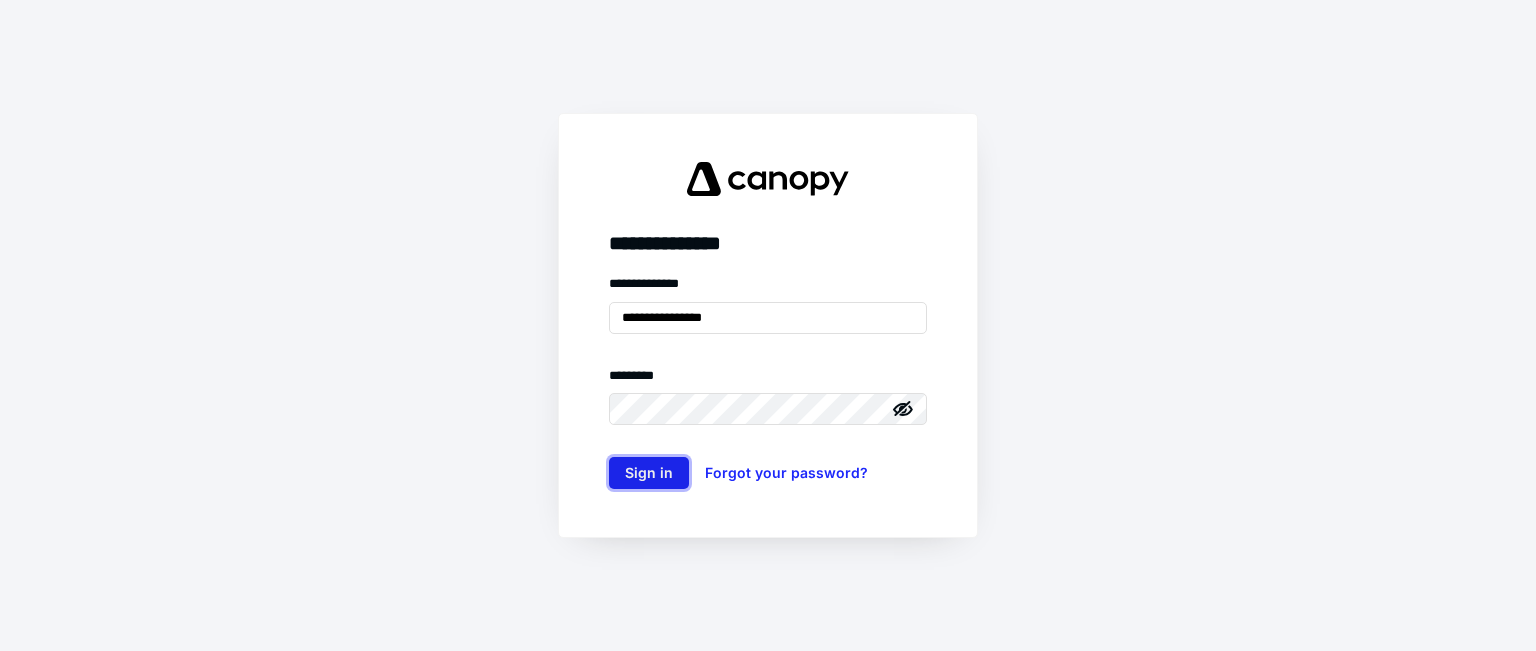 click on "Sign in" at bounding box center (649, 473) 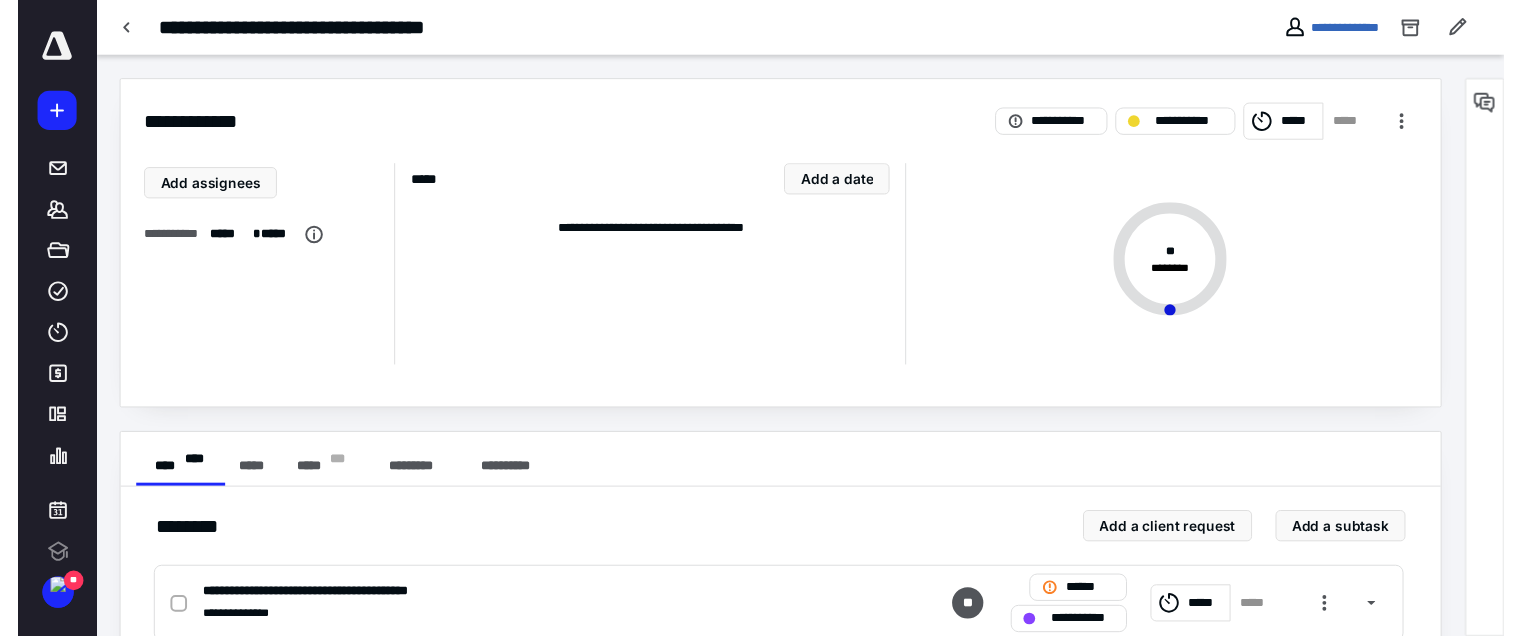 scroll, scrollTop: 0, scrollLeft: 0, axis: both 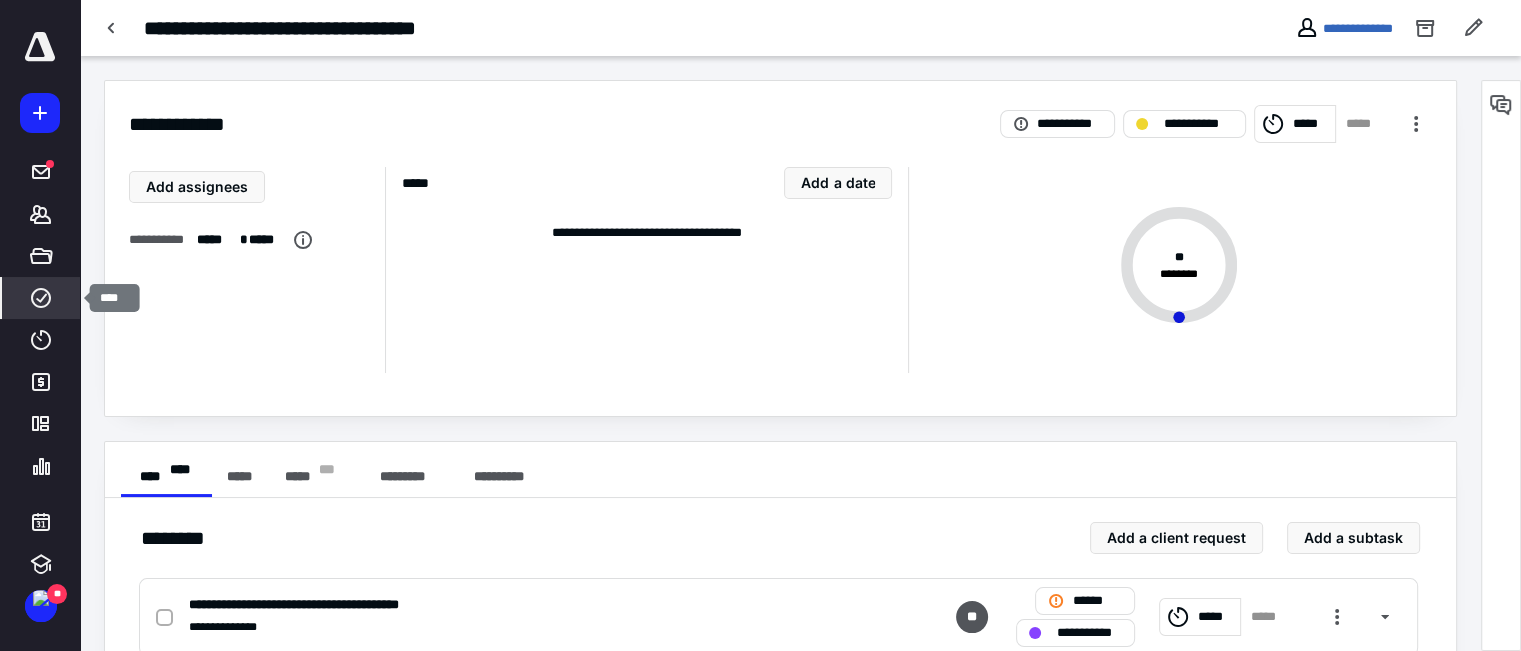 click 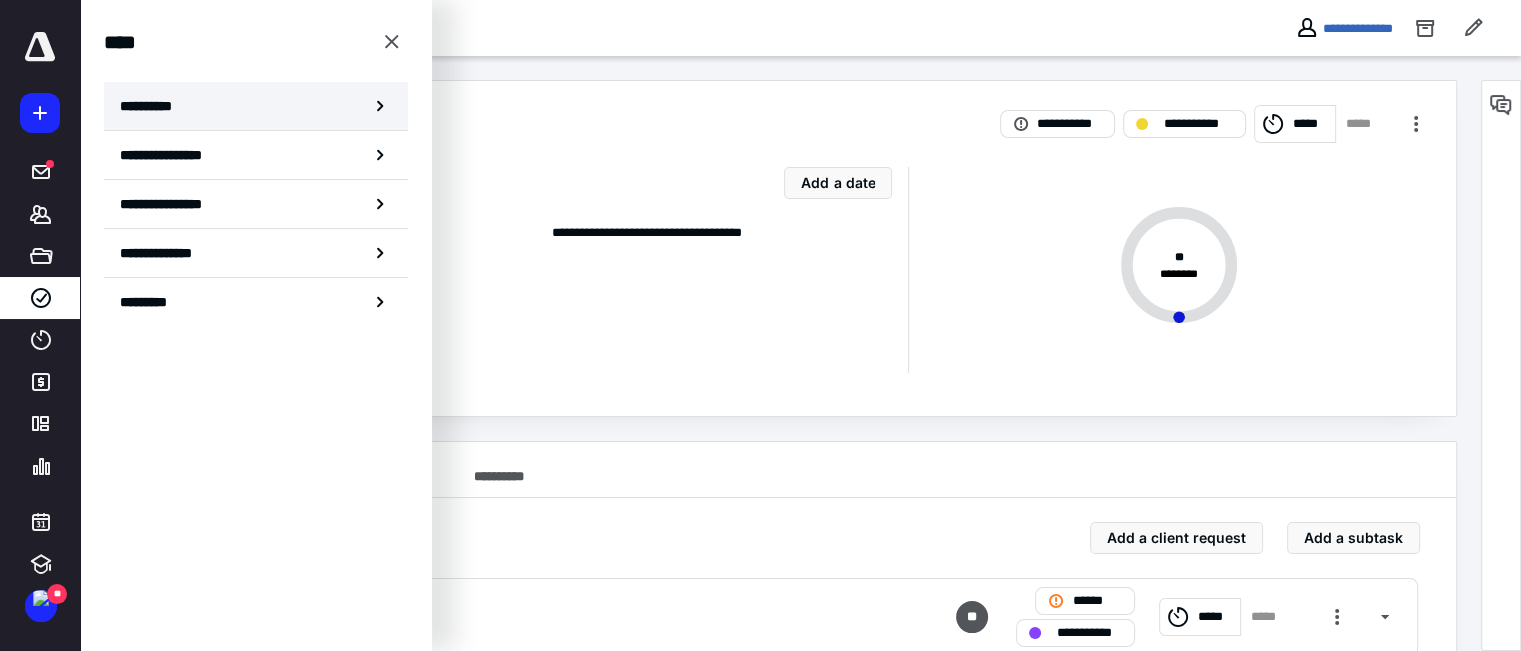 click on "**********" at bounding box center (256, 106) 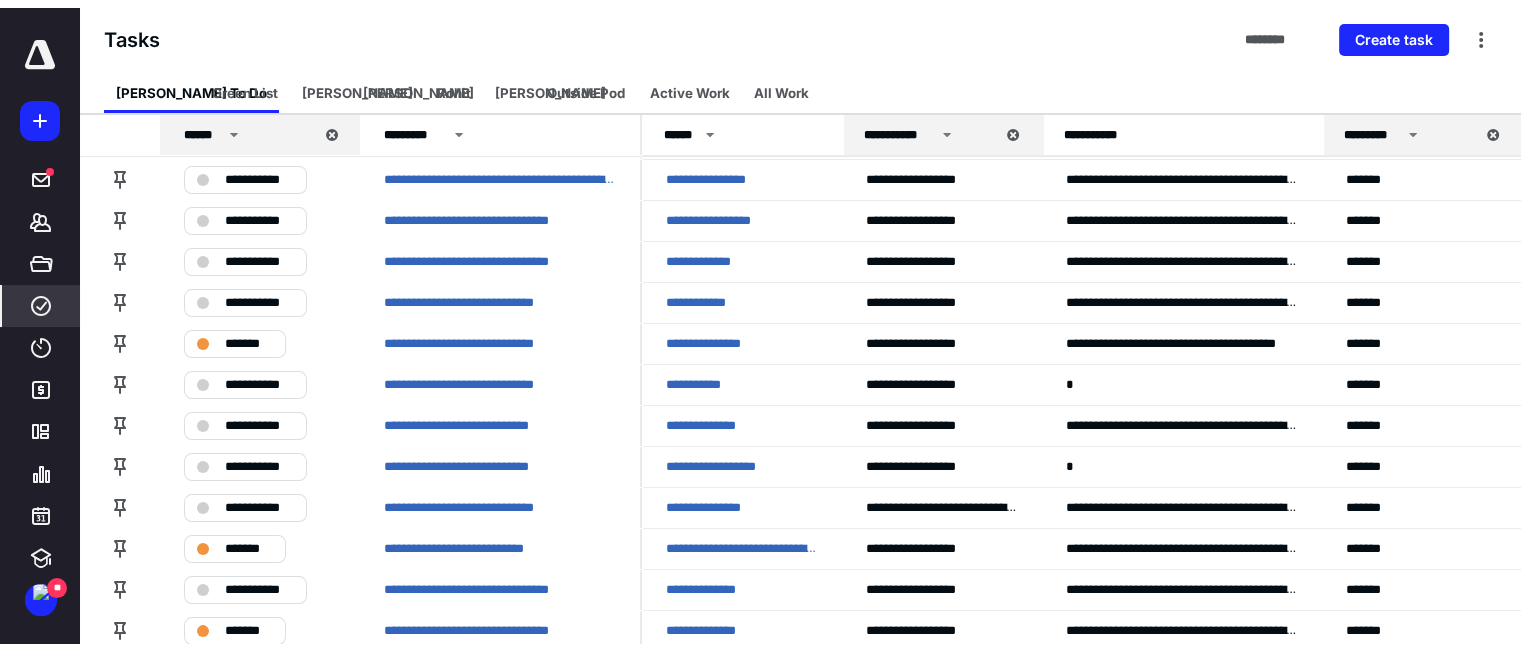scroll, scrollTop: 0, scrollLeft: 0, axis: both 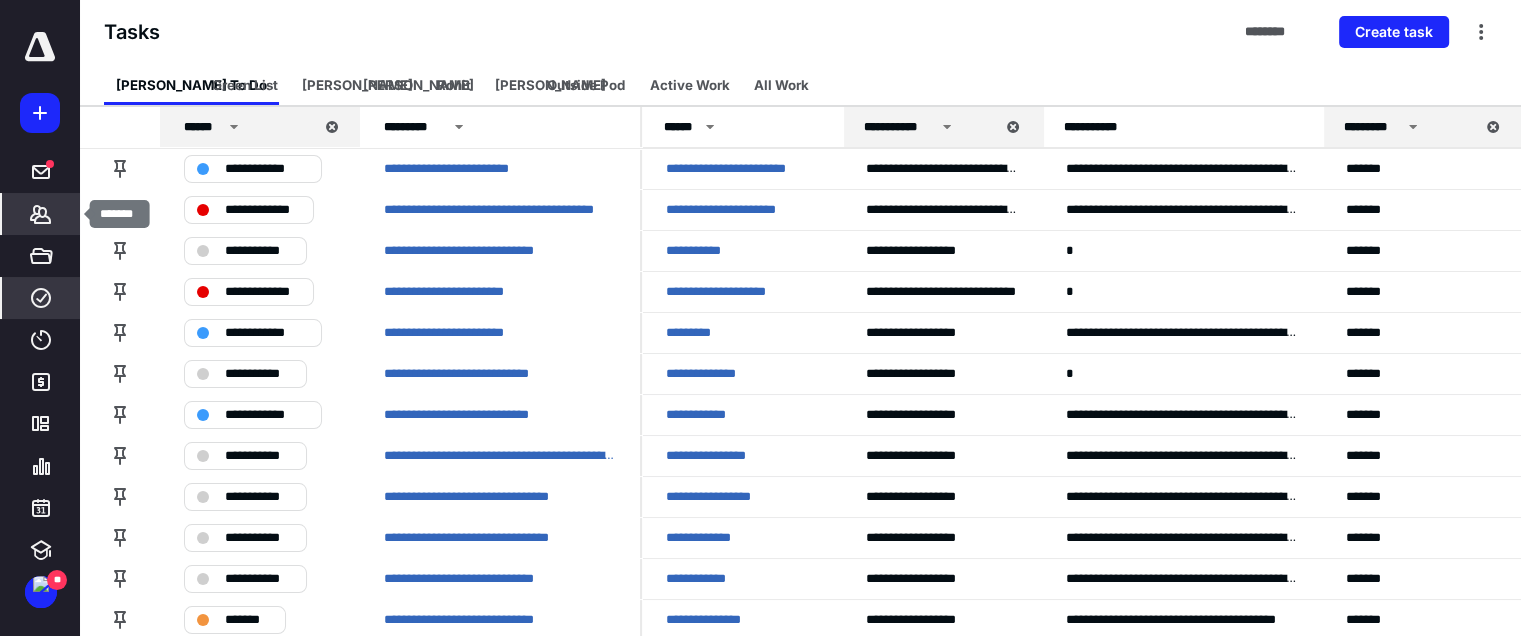 click 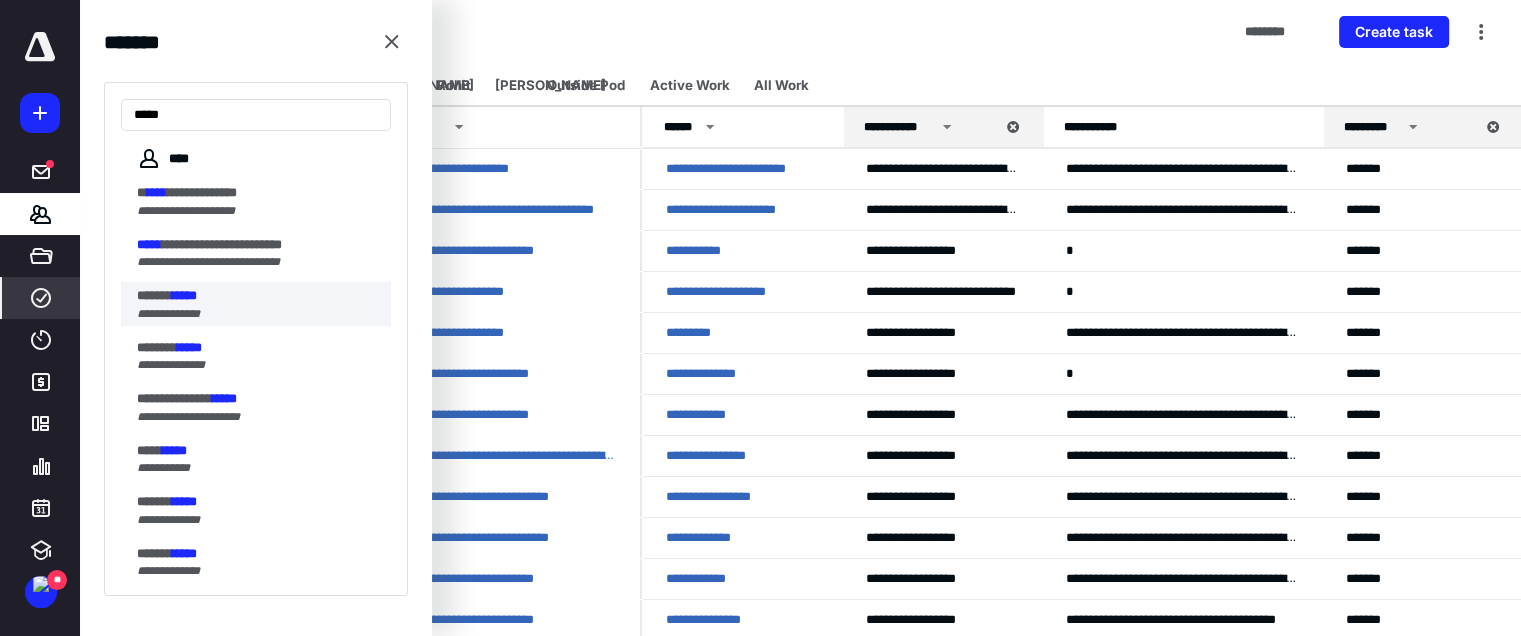 type on "*****" 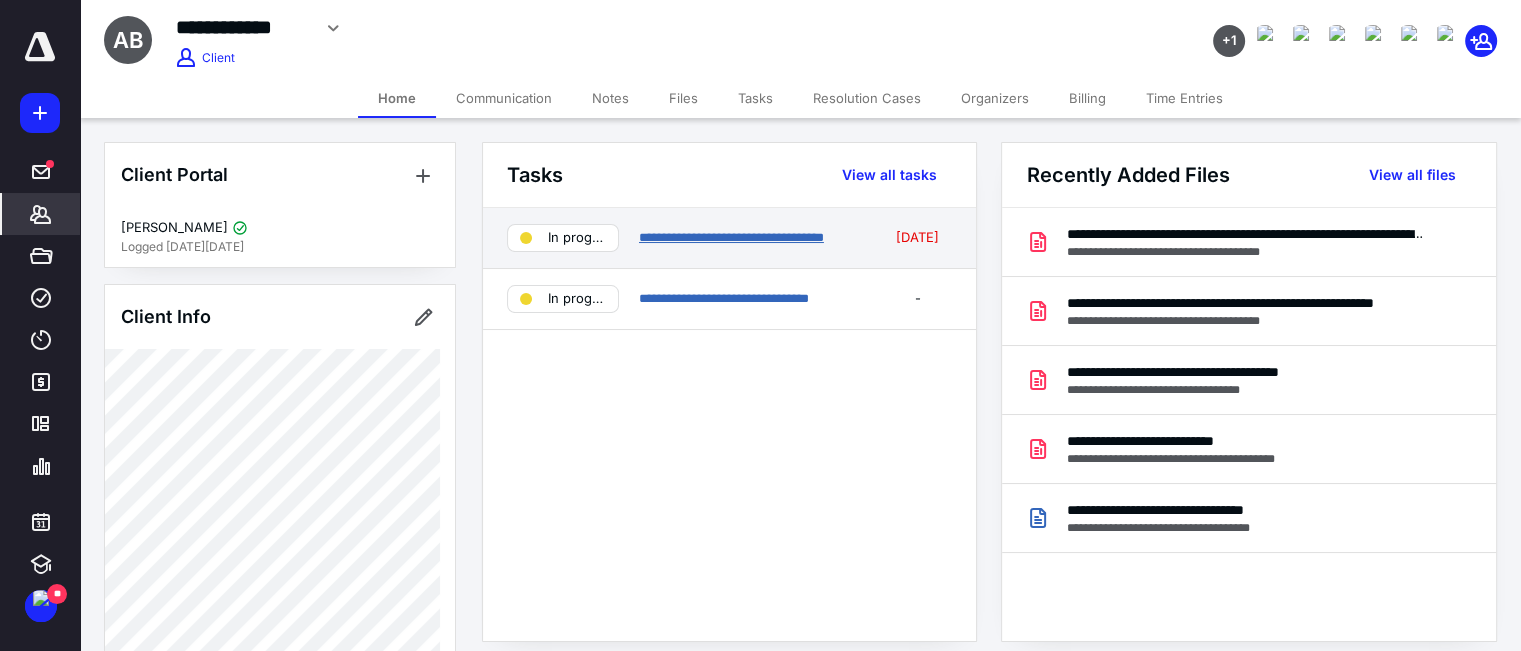 click on "**********" at bounding box center (731, 237) 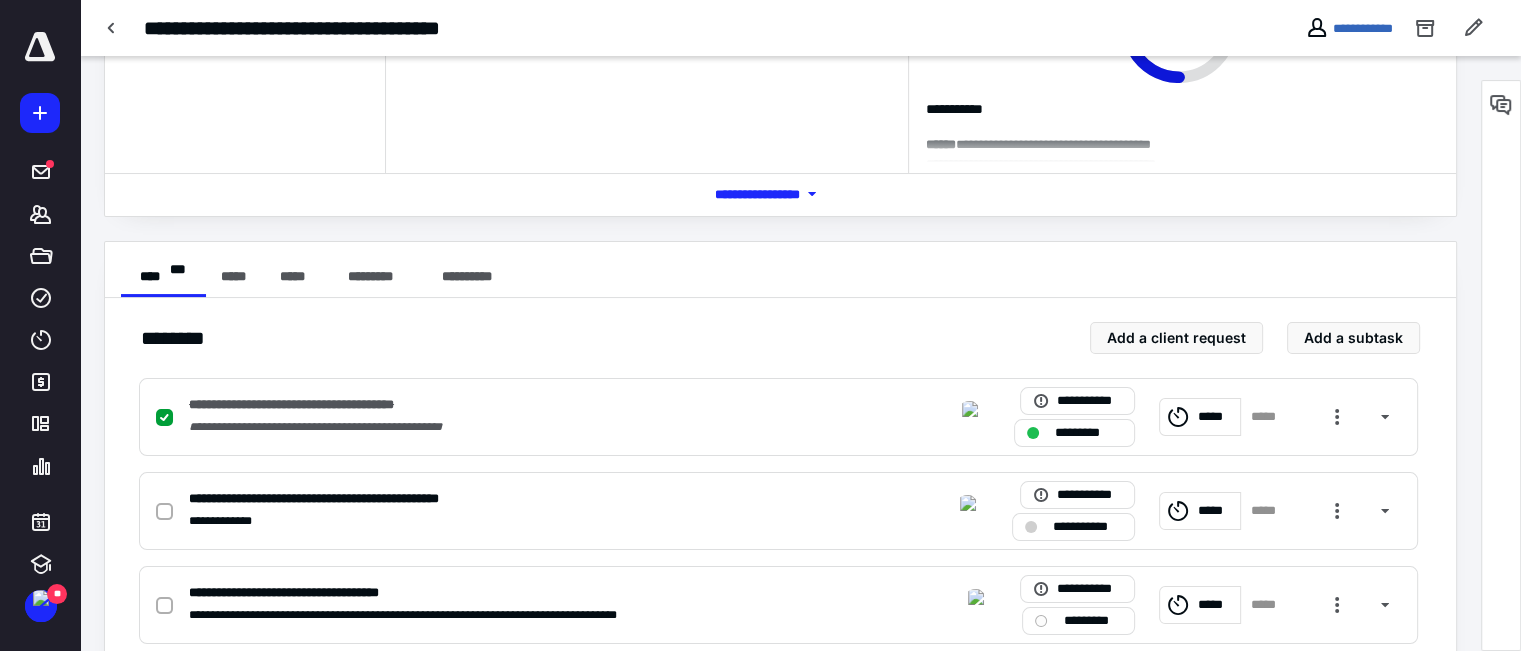 scroll, scrollTop: 400, scrollLeft: 0, axis: vertical 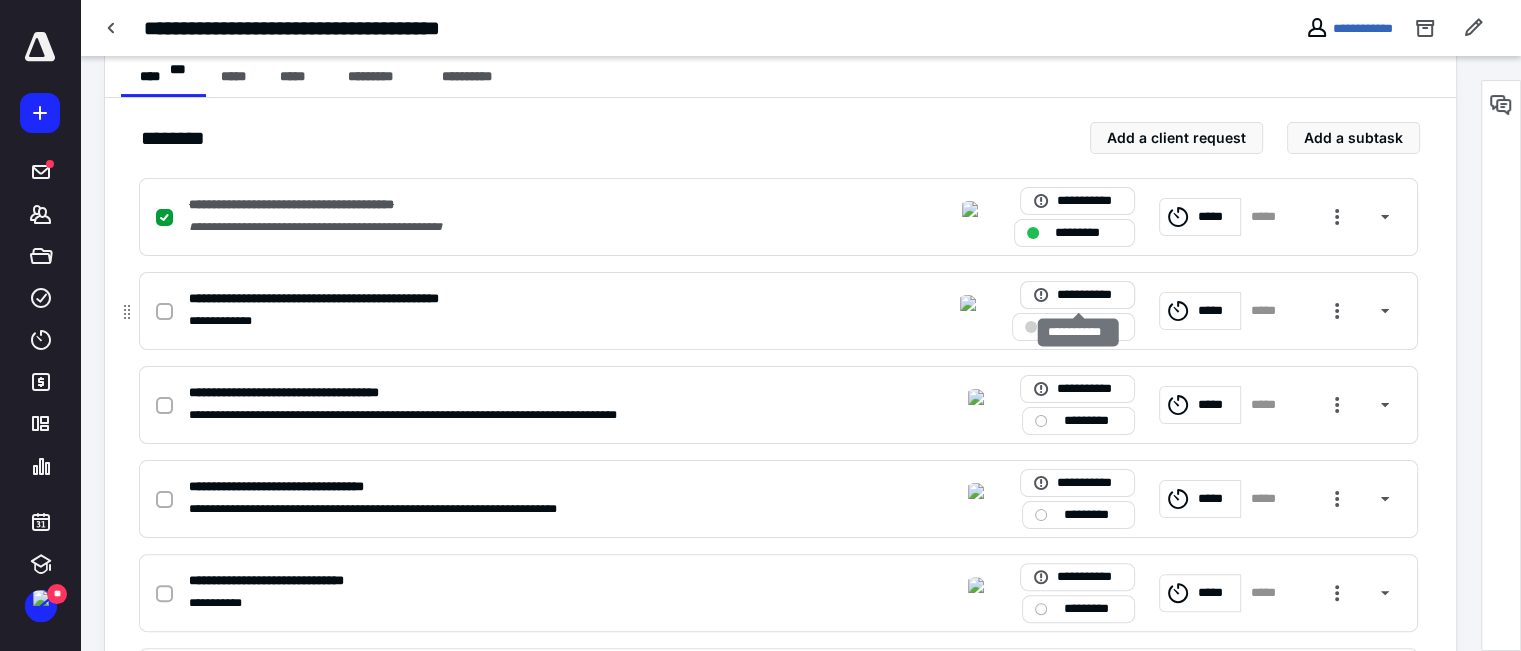 click on "**********" at bounding box center [1089, 295] 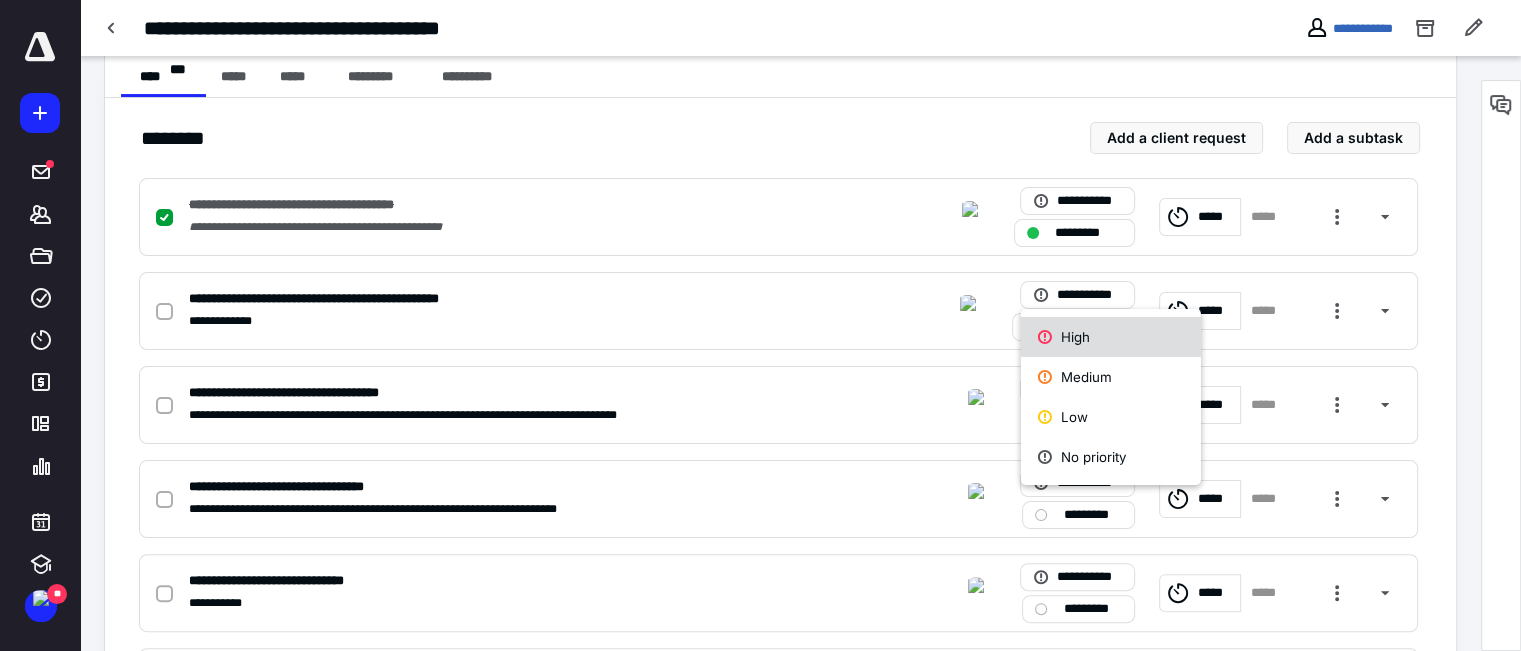 click on "High" at bounding box center [1111, 337] 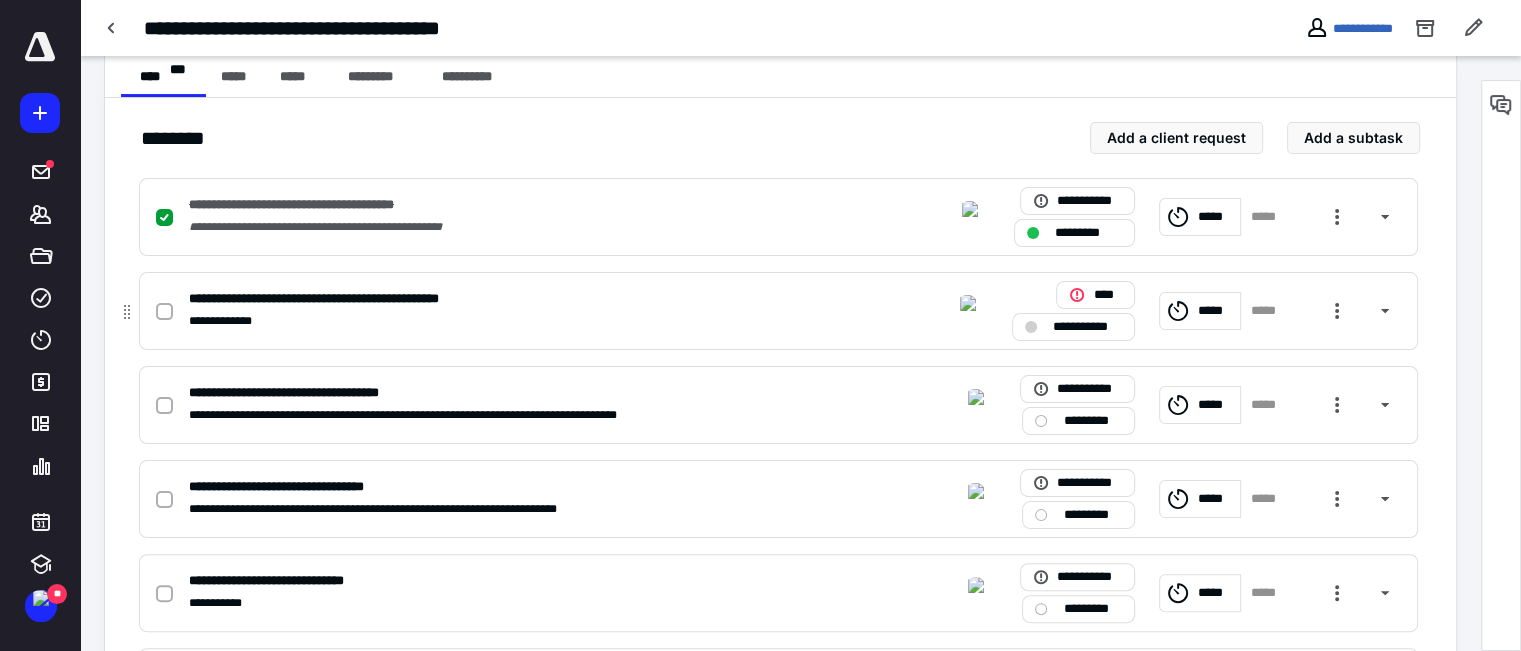 scroll, scrollTop: 200, scrollLeft: 0, axis: vertical 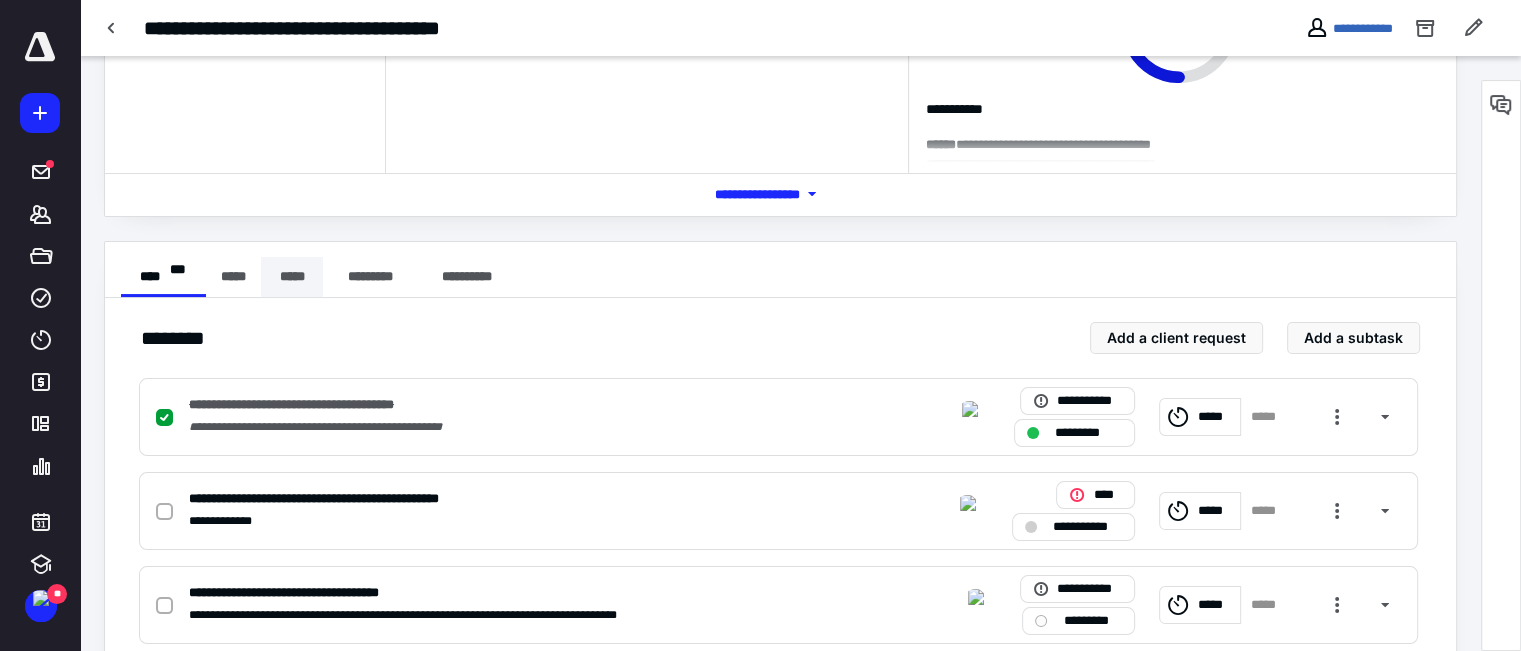 click on "*****" at bounding box center [292, 277] 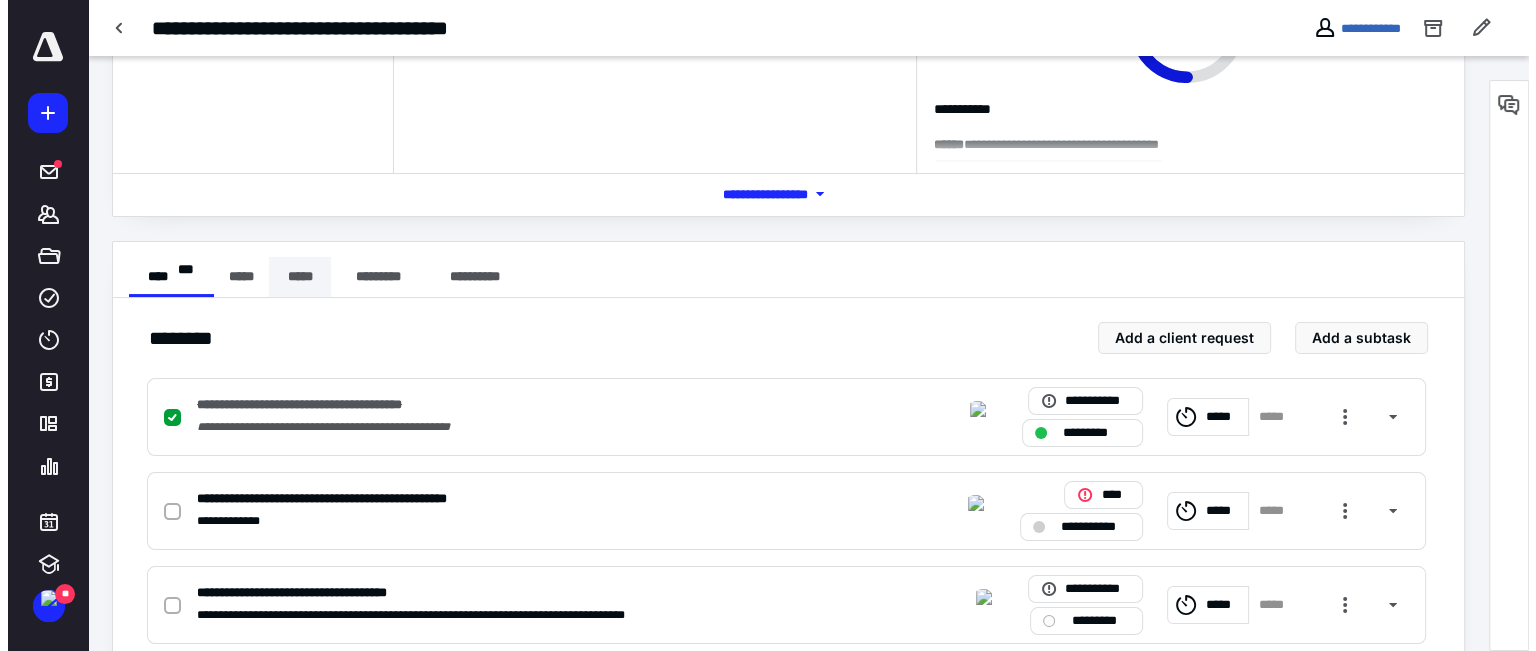 scroll, scrollTop: 147, scrollLeft: 0, axis: vertical 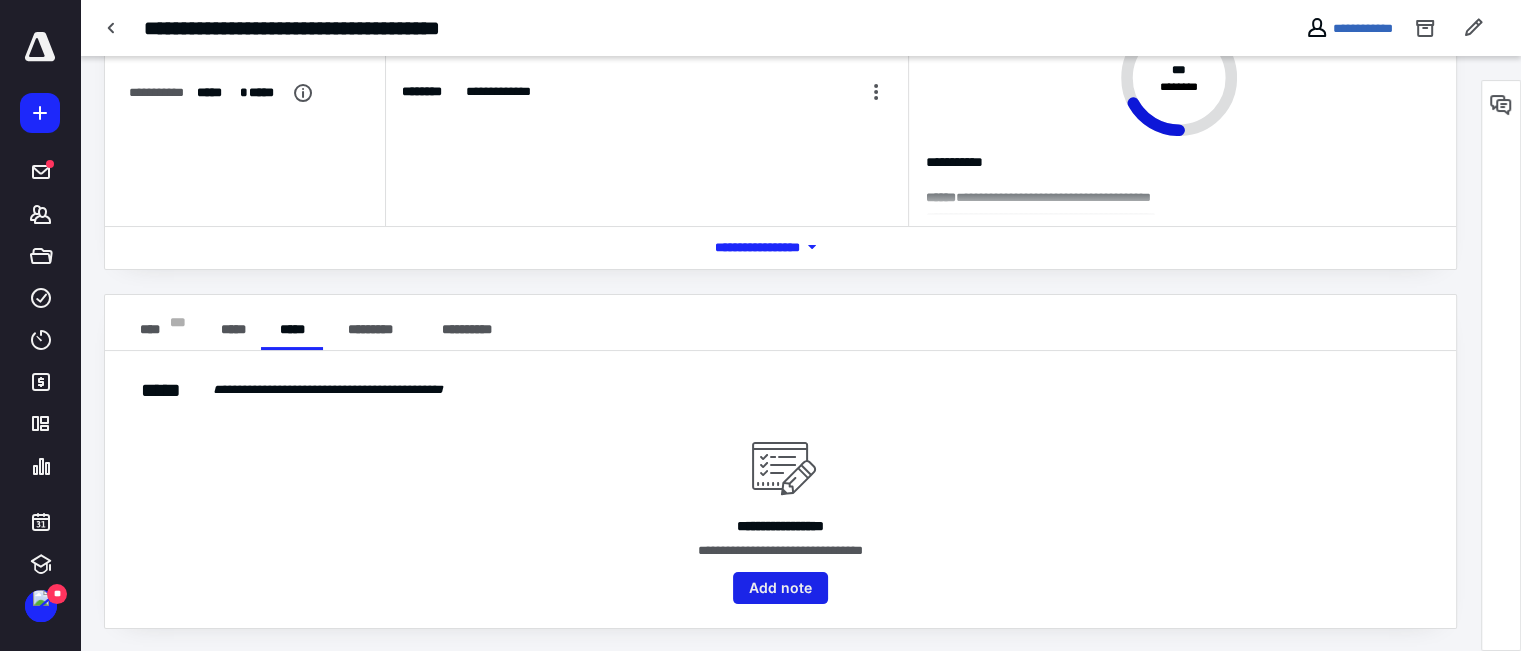 click on "Add note" at bounding box center (780, 588) 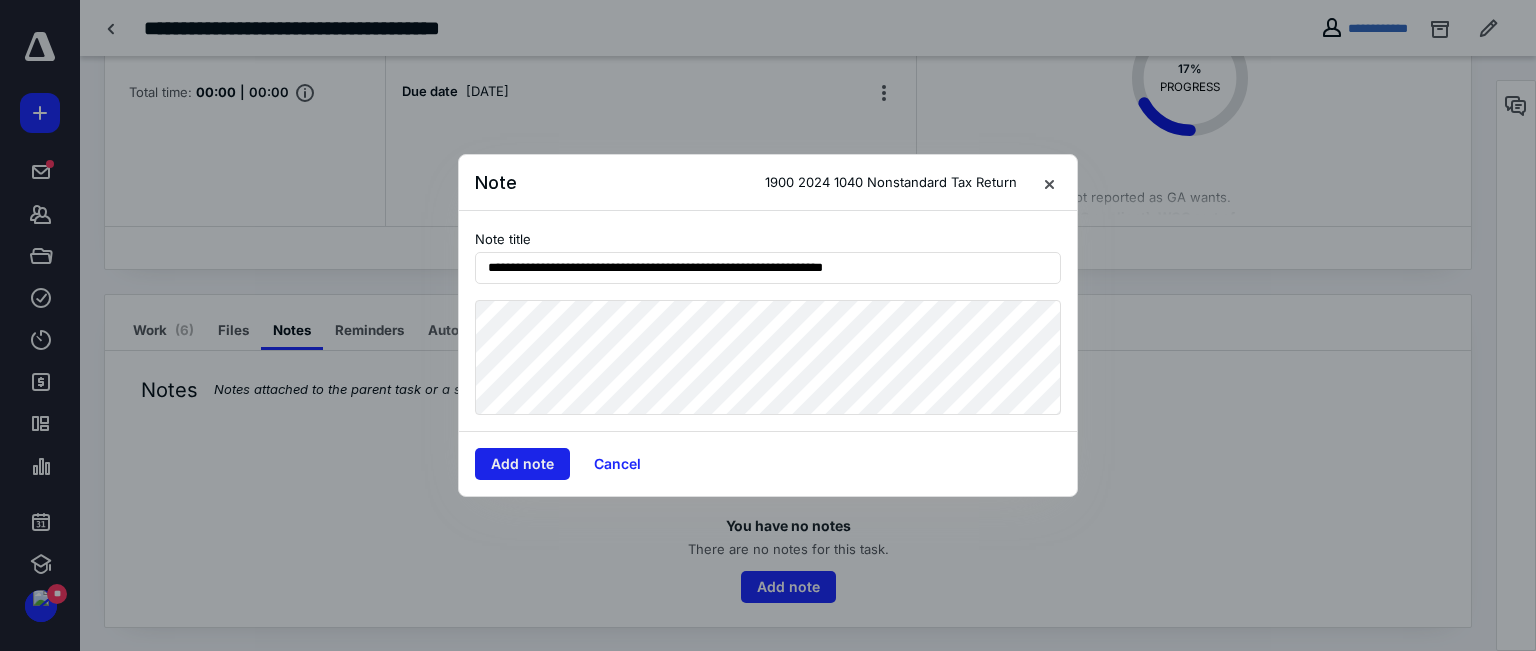 type on "**********" 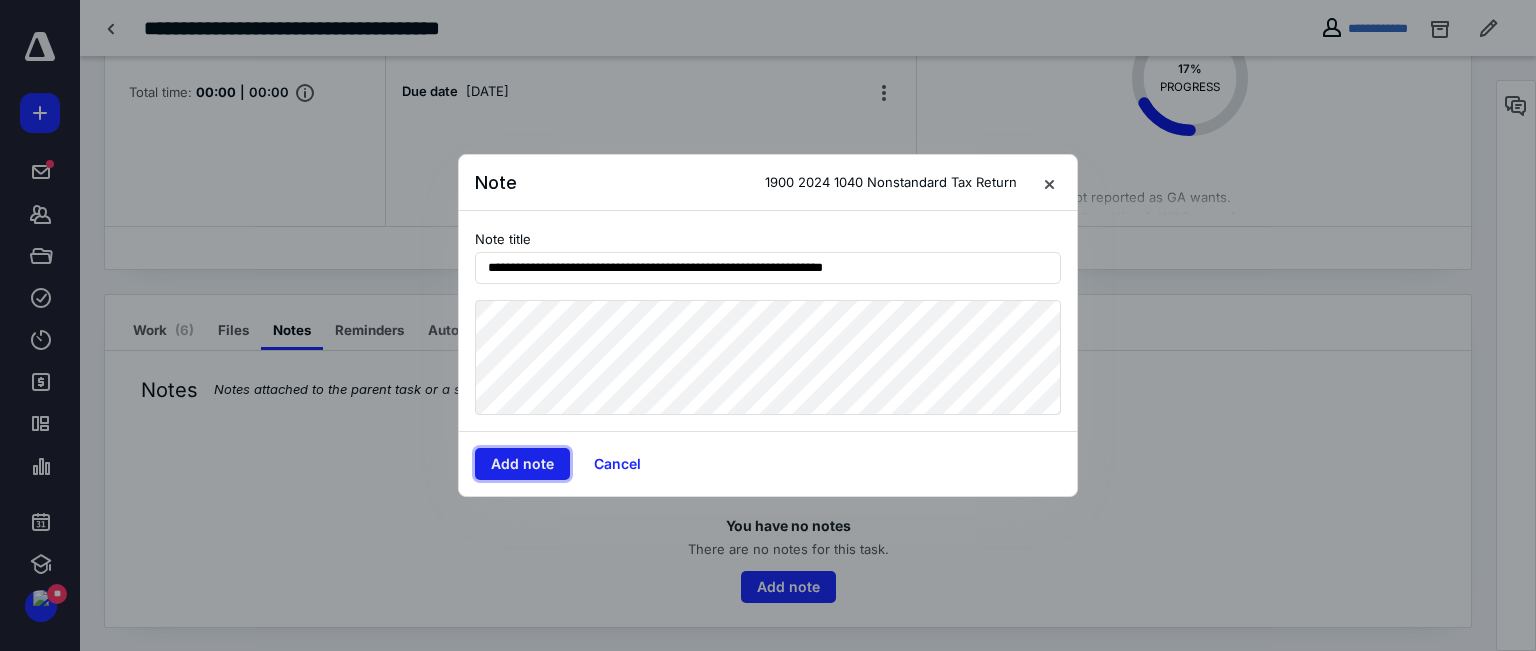 click on "Add note" at bounding box center (522, 464) 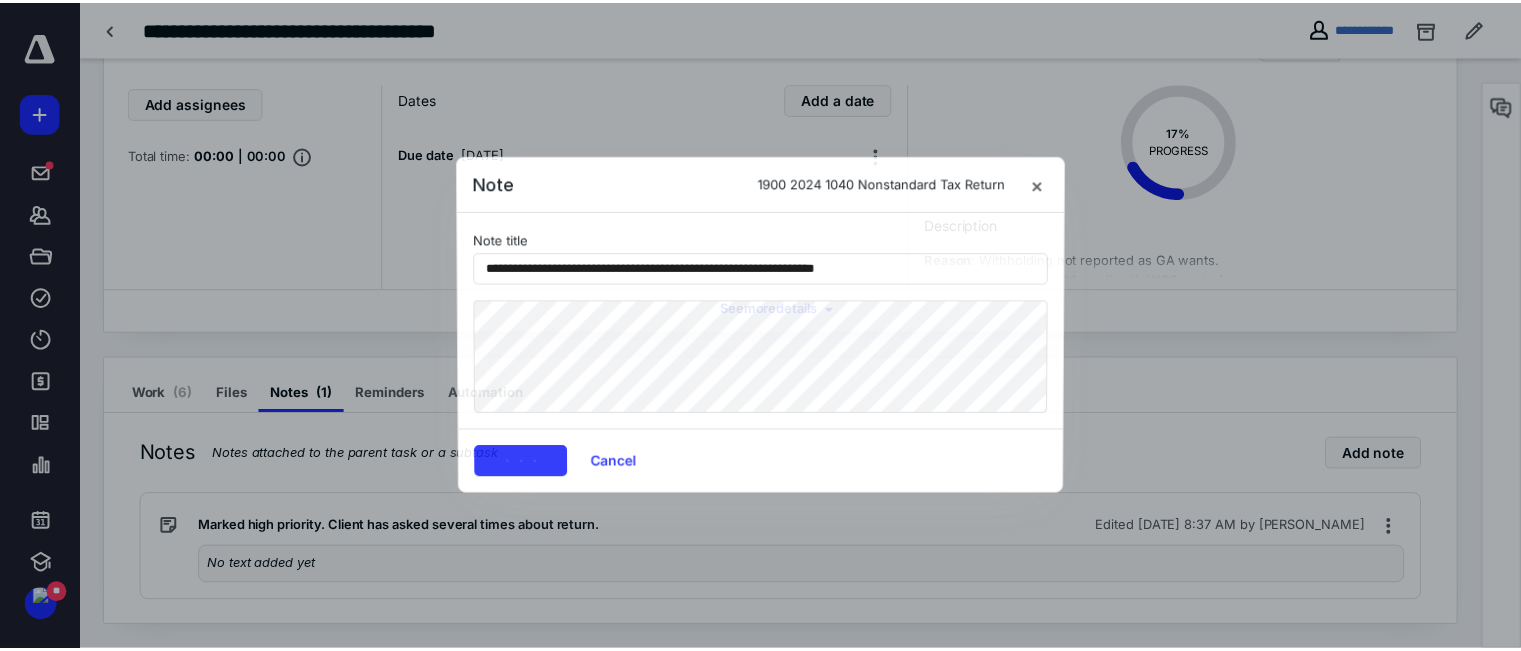scroll, scrollTop: 82, scrollLeft: 0, axis: vertical 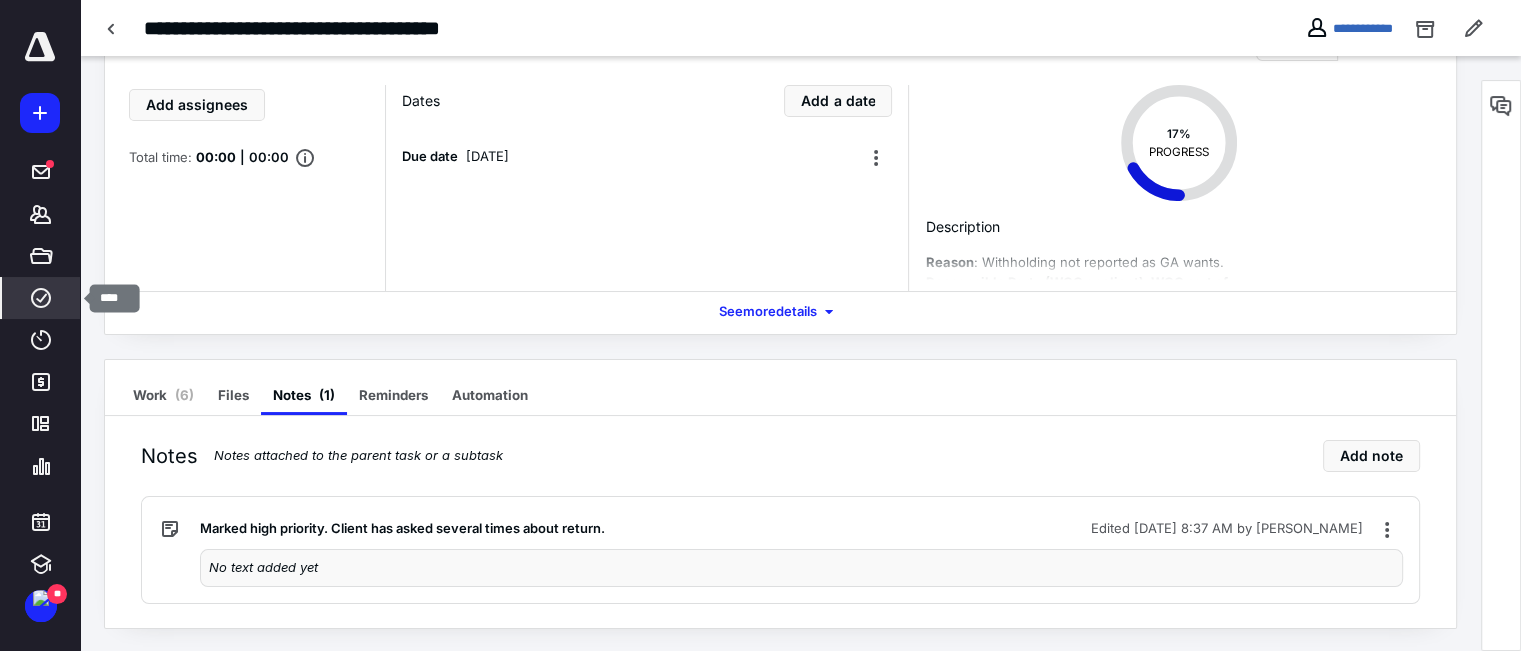 click 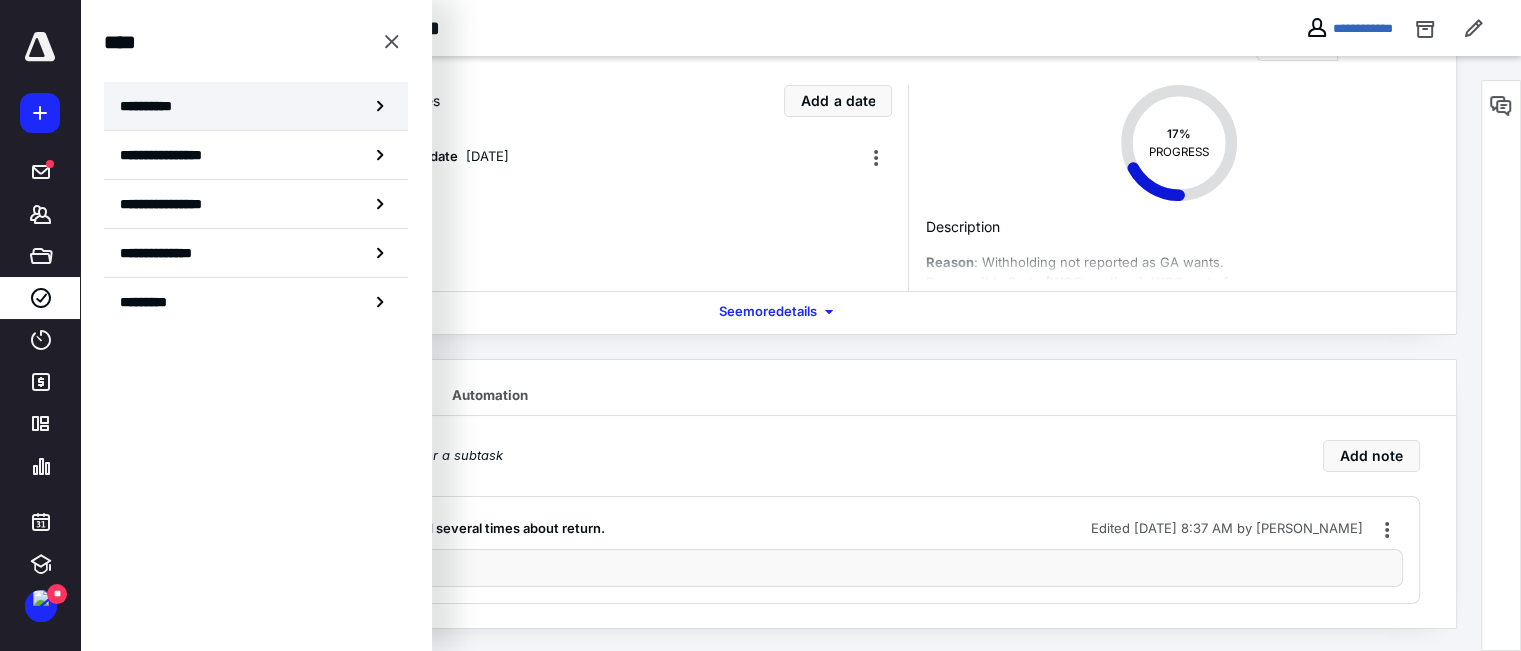 click on "**********" at bounding box center [256, 106] 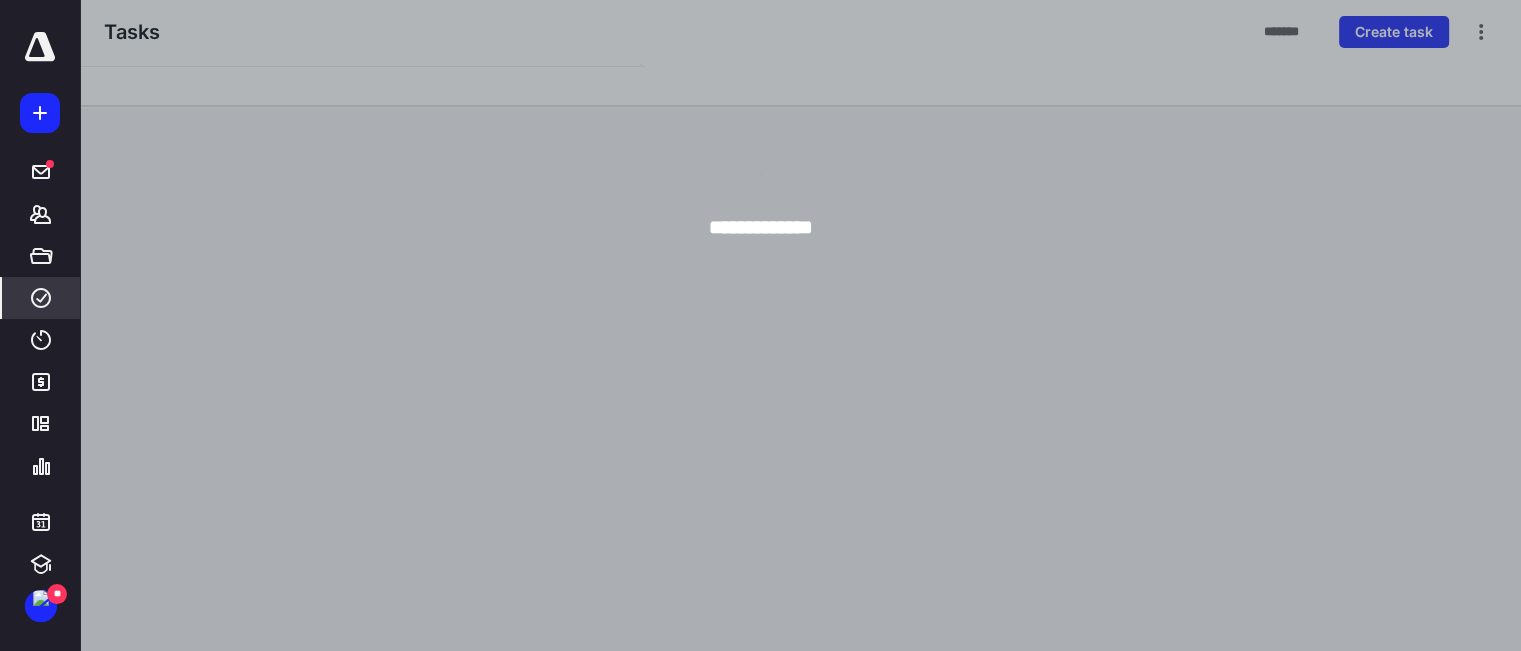 scroll, scrollTop: 0, scrollLeft: 0, axis: both 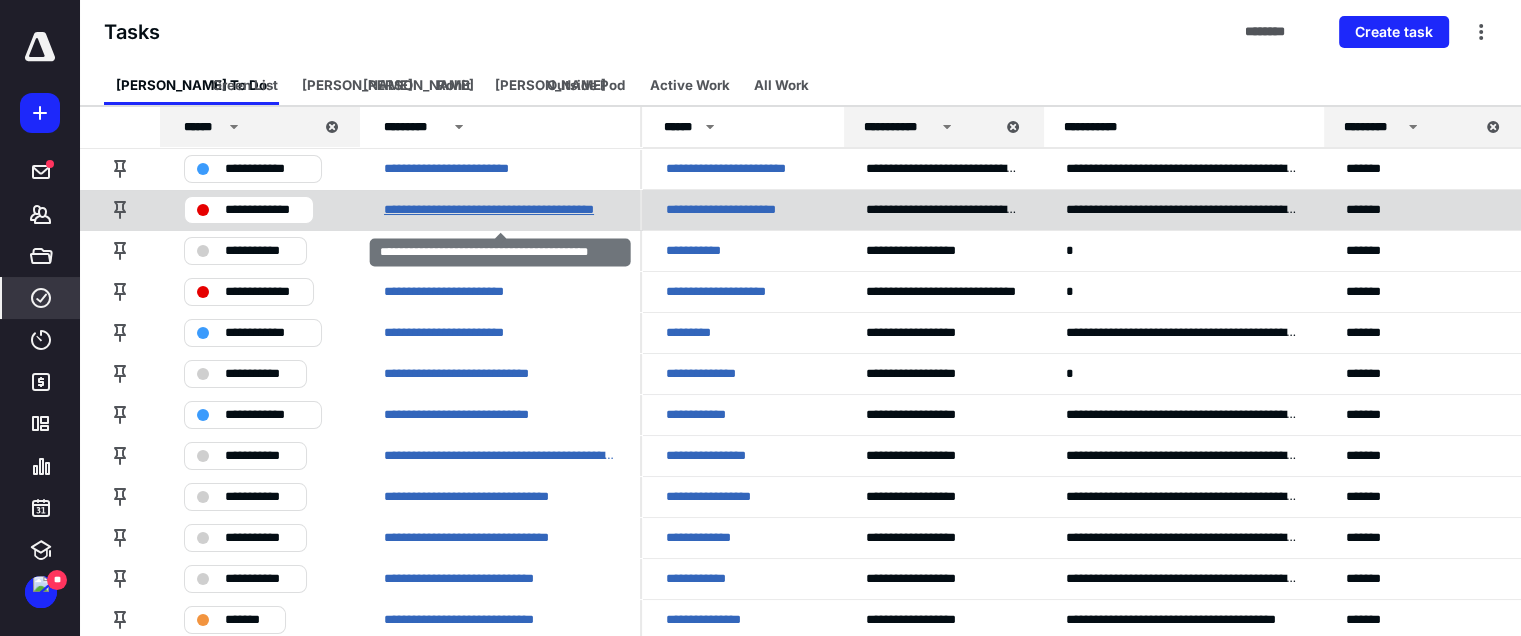 click on "**********" at bounding box center [500, 210] 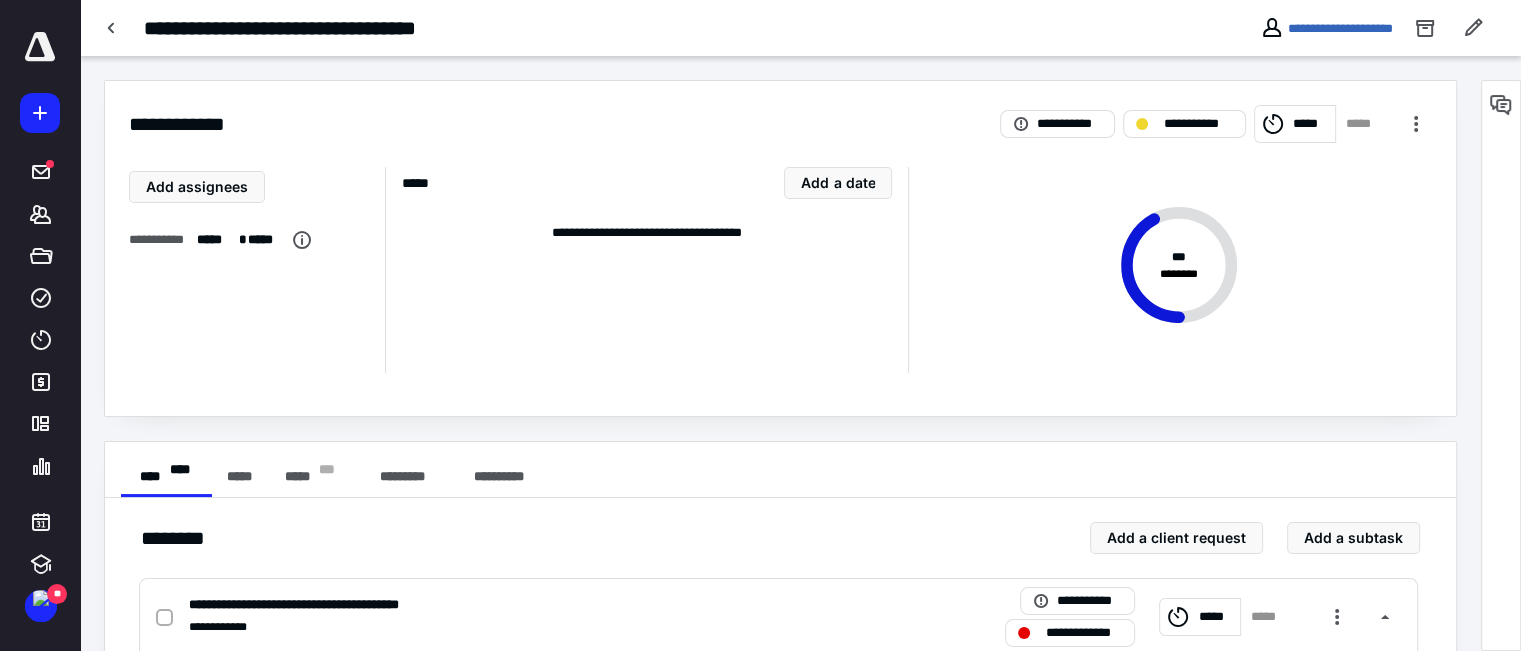 scroll, scrollTop: 400, scrollLeft: 0, axis: vertical 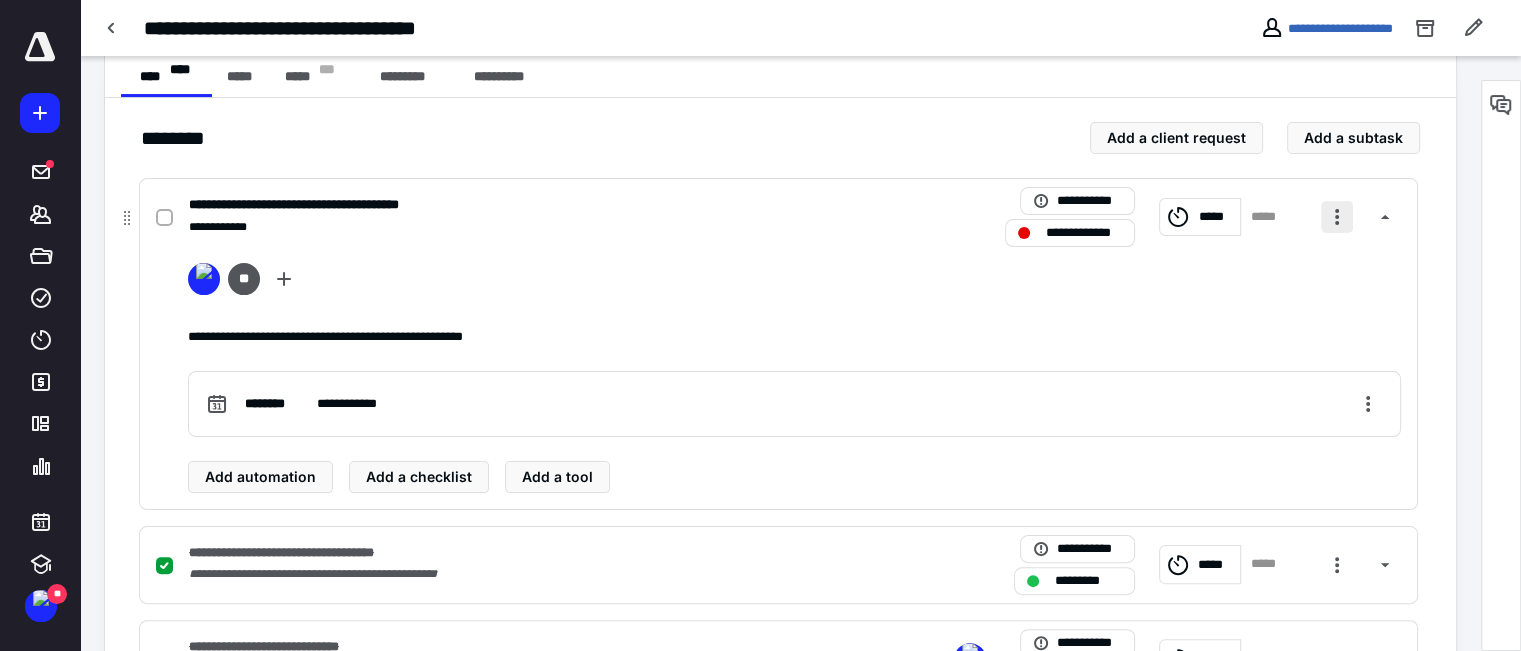 click at bounding box center [1337, 217] 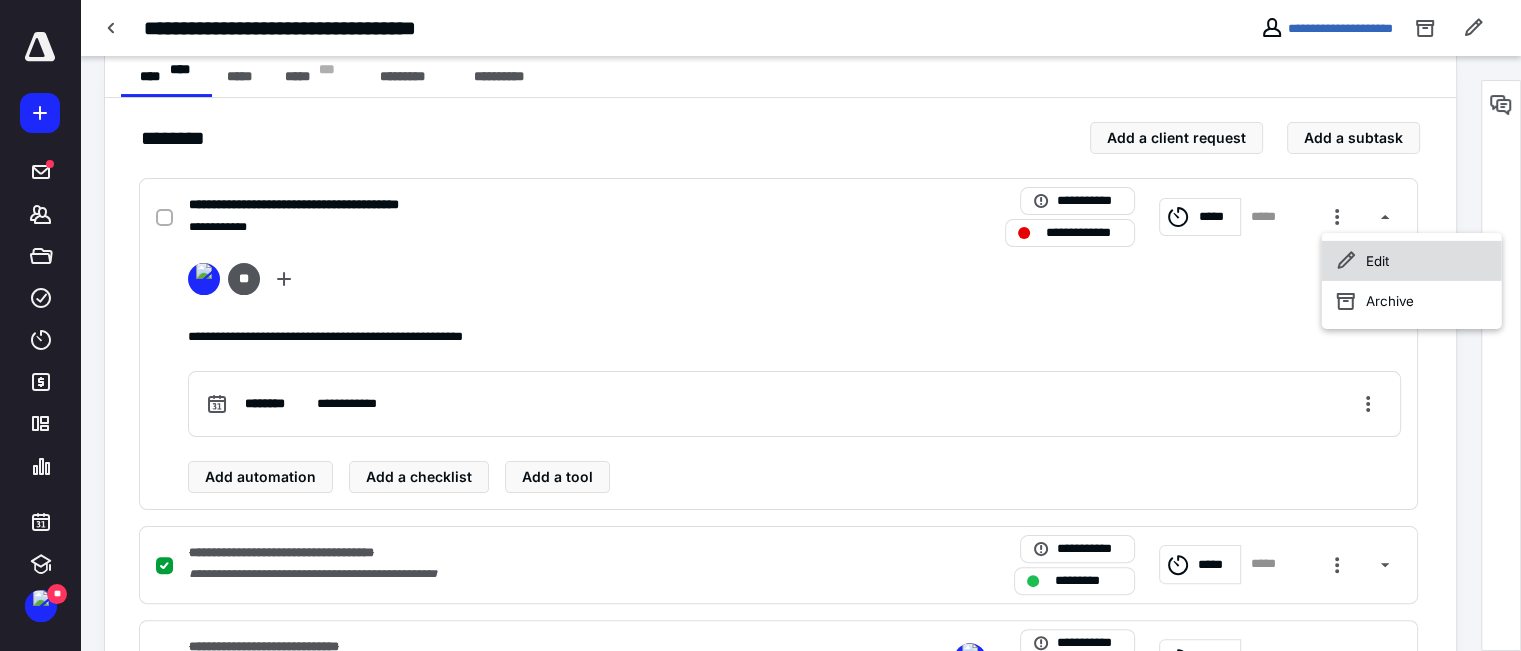 click on "Edit" at bounding box center (1412, 261) 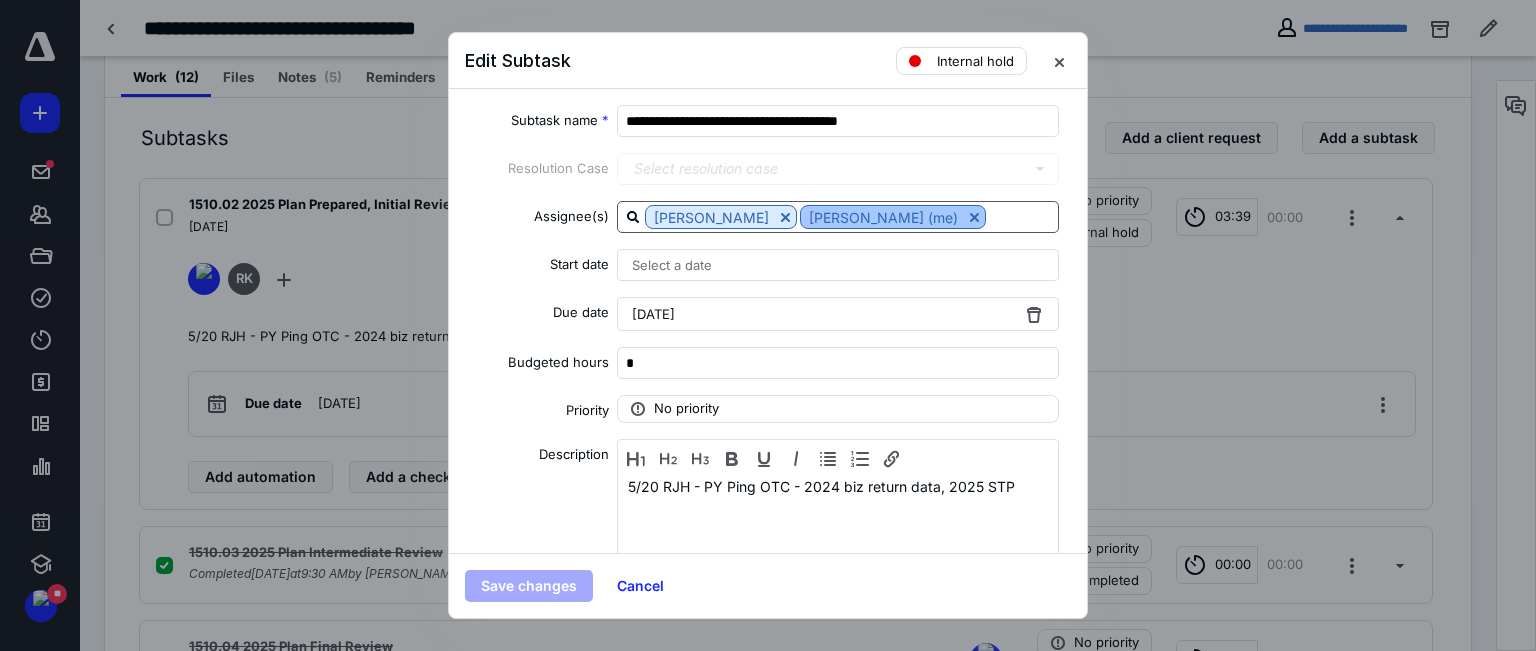 click at bounding box center (974, 217) 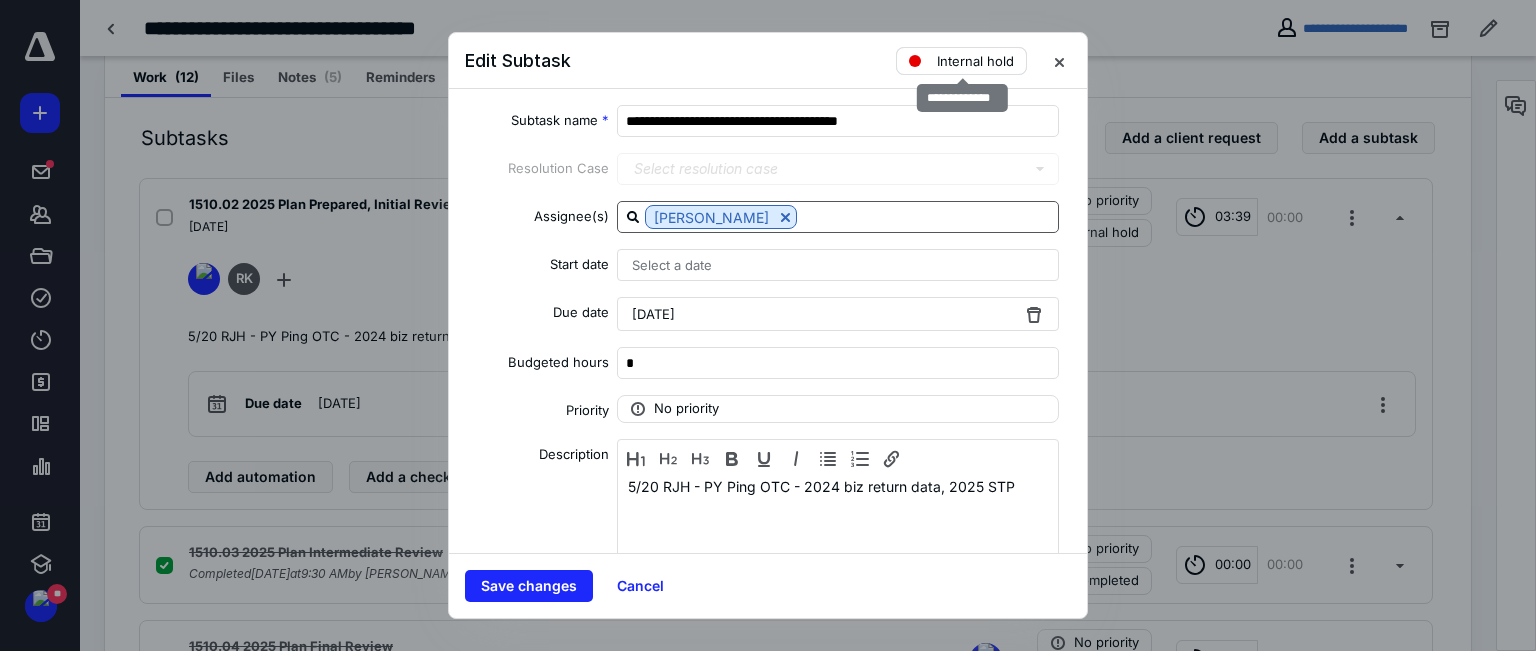 click on "Internal hold" at bounding box center (975, 61) 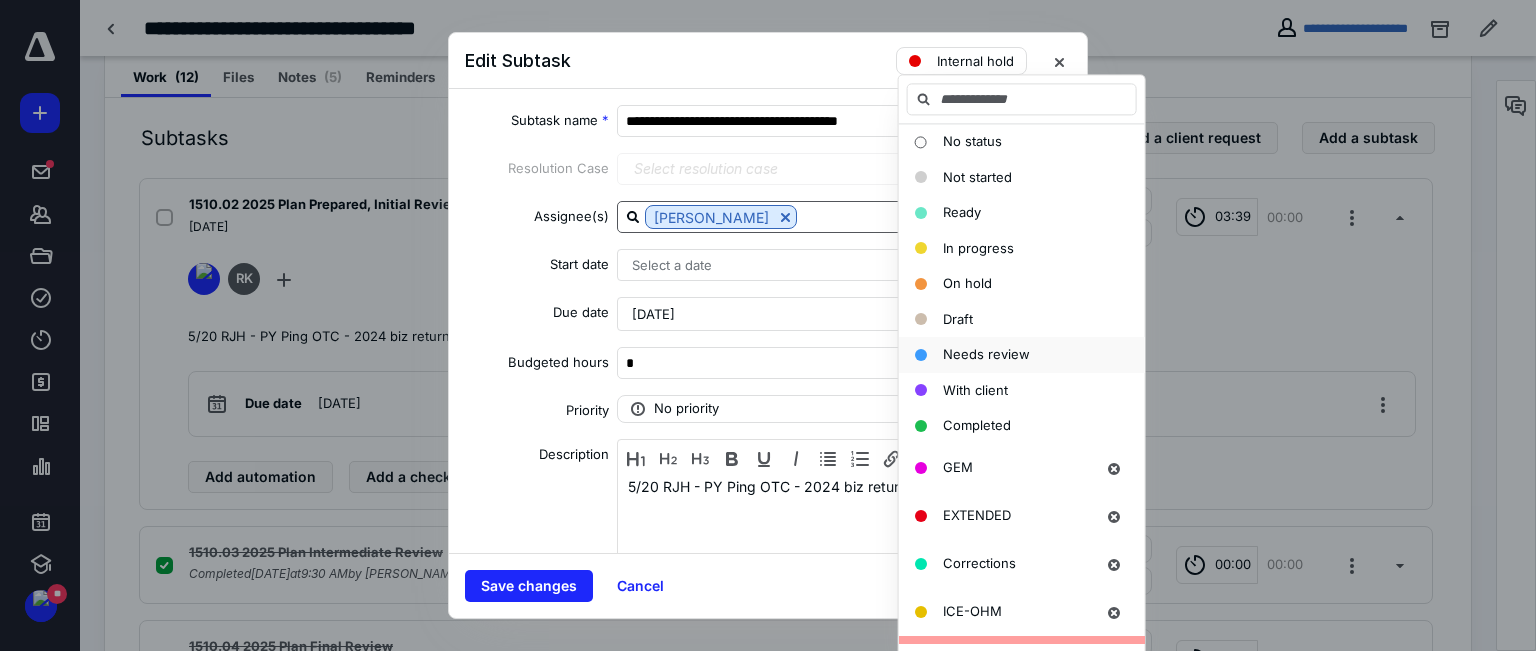 click on "Needs review" at bounding box center (986, 354) 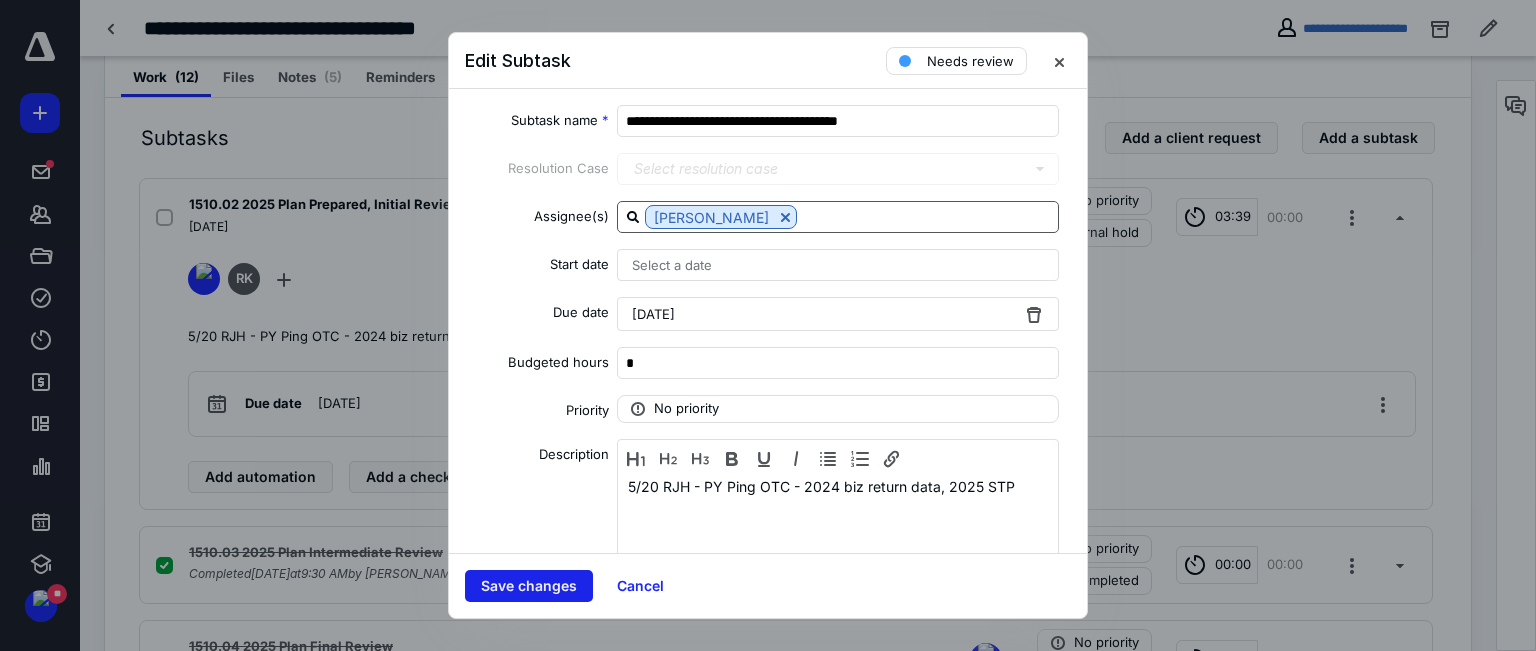 click on "Save changes" at bounding box center (529, 586) 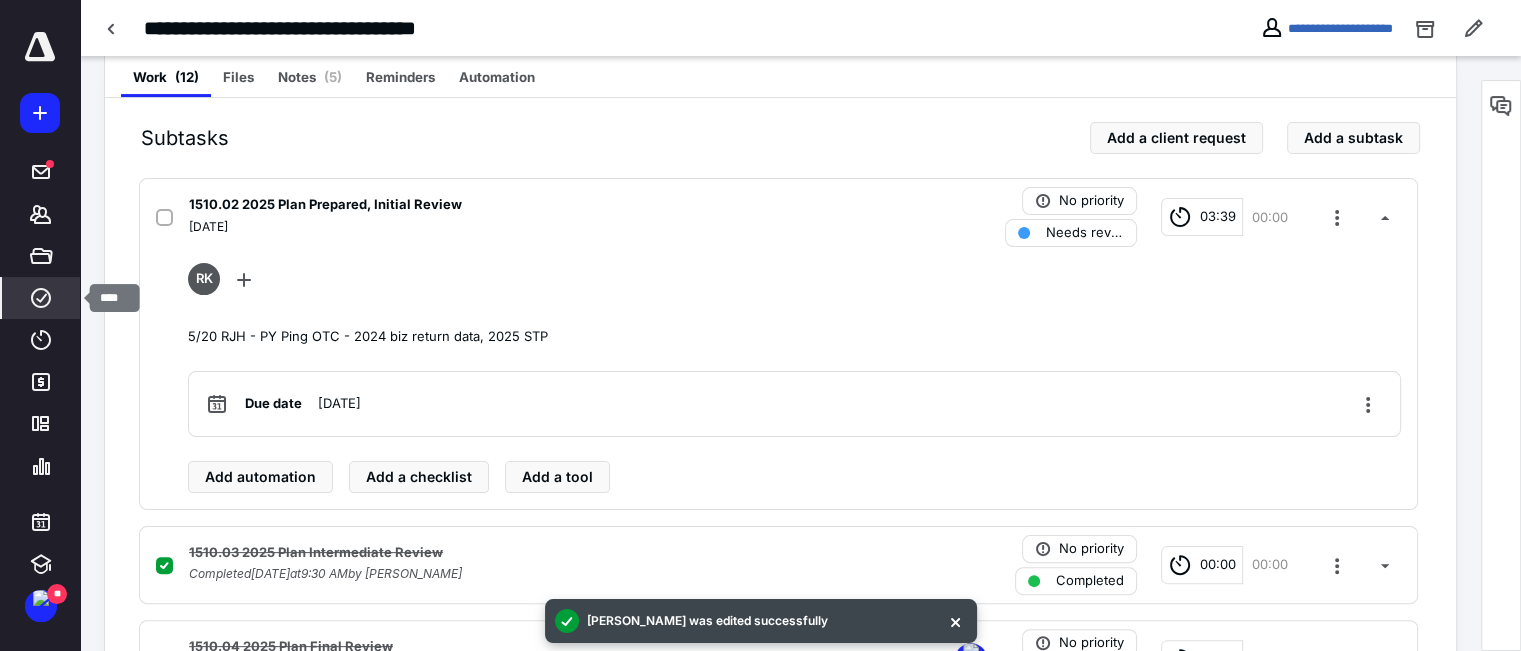 click 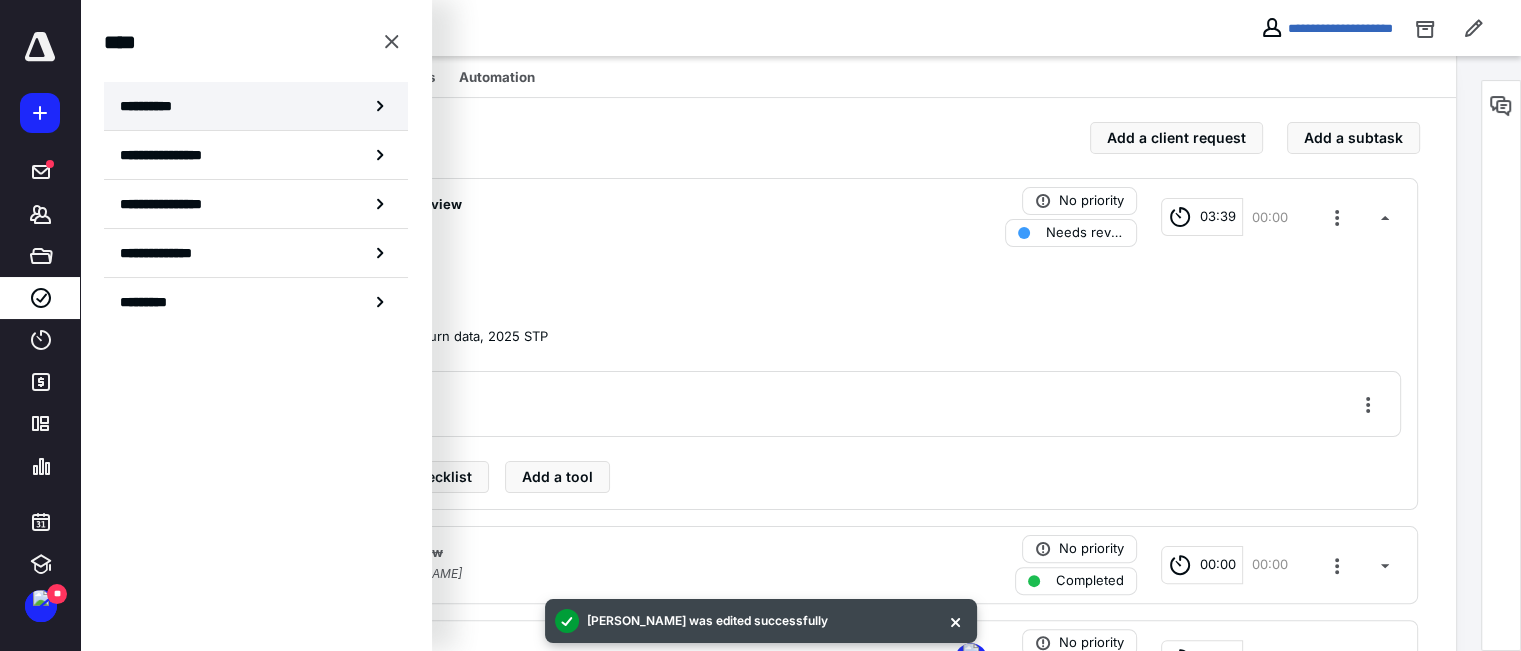 click on "**********" at bounding box center (153, 106) 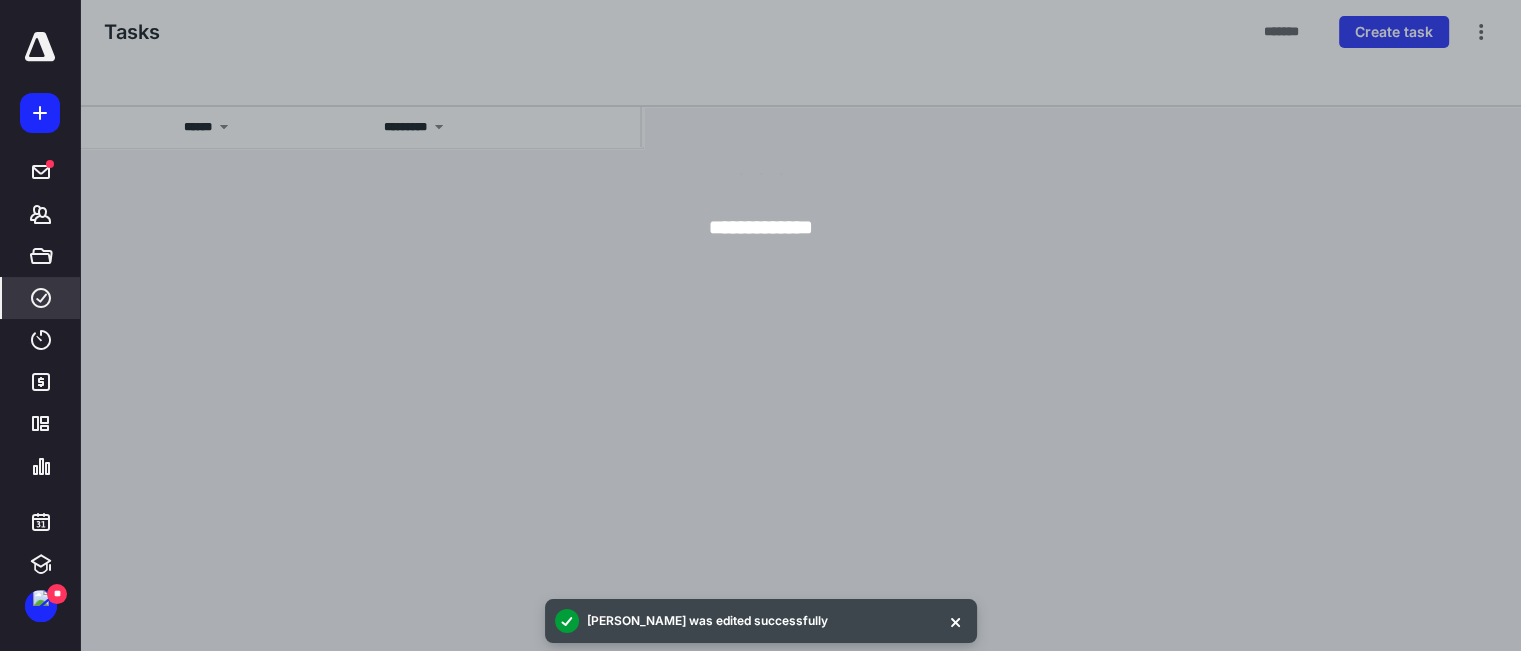 scroll, scrollTop: 0, scrollLeft: 0, axis: both 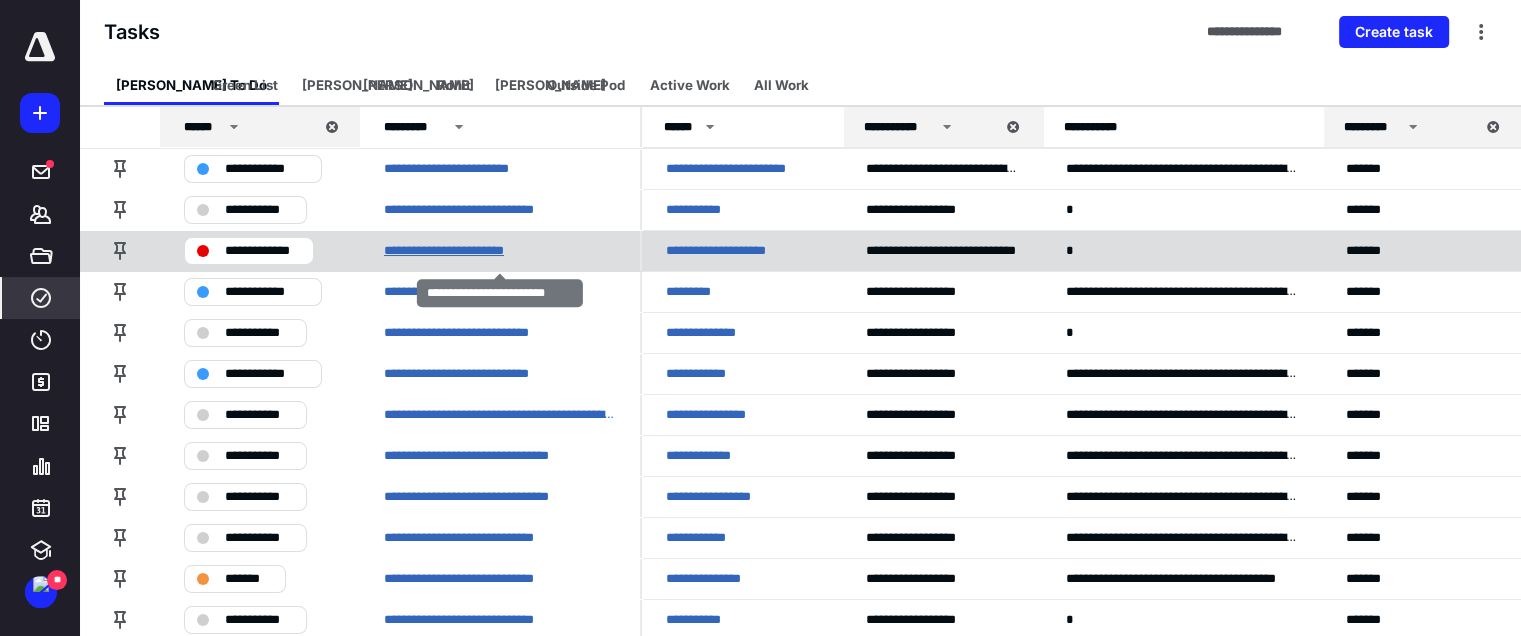 click on "**********" at bounding box center (462, 251) 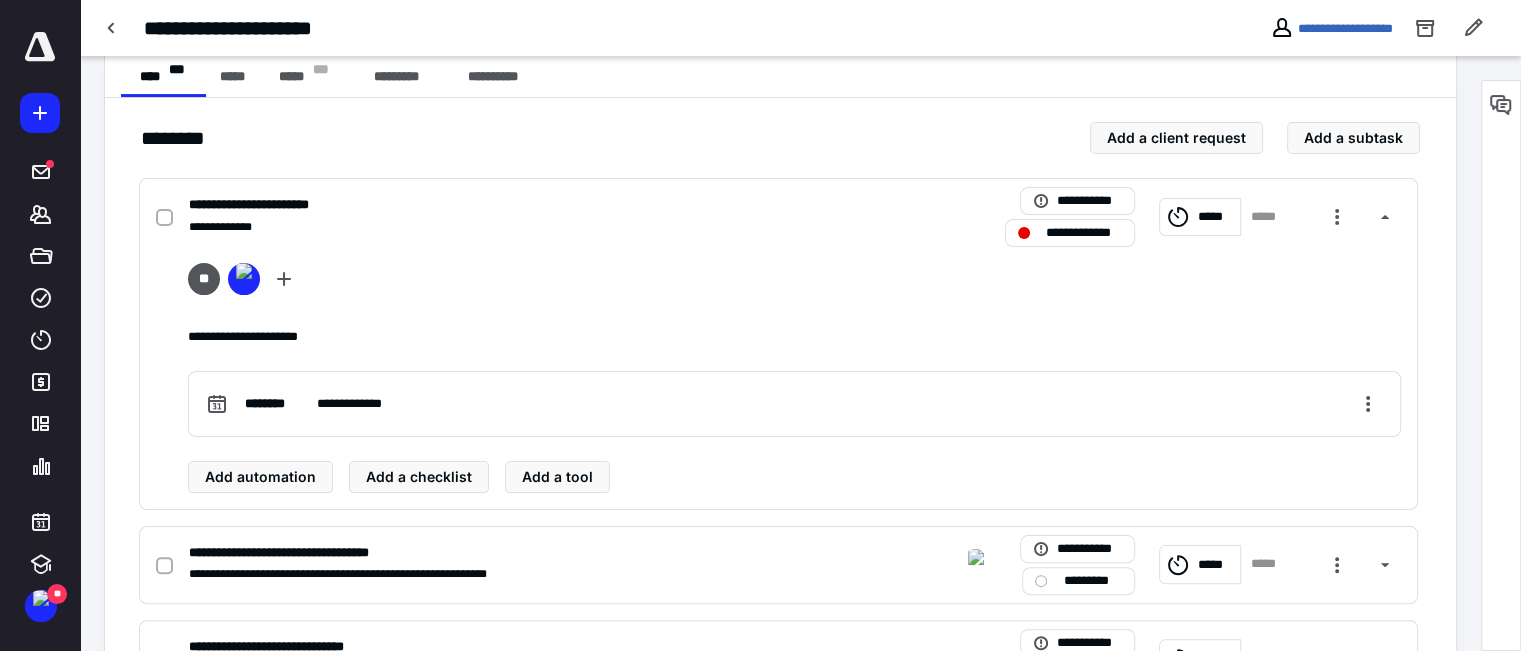 scroll, scrollTop: 300, scrollLeft: 0, axis: vertical 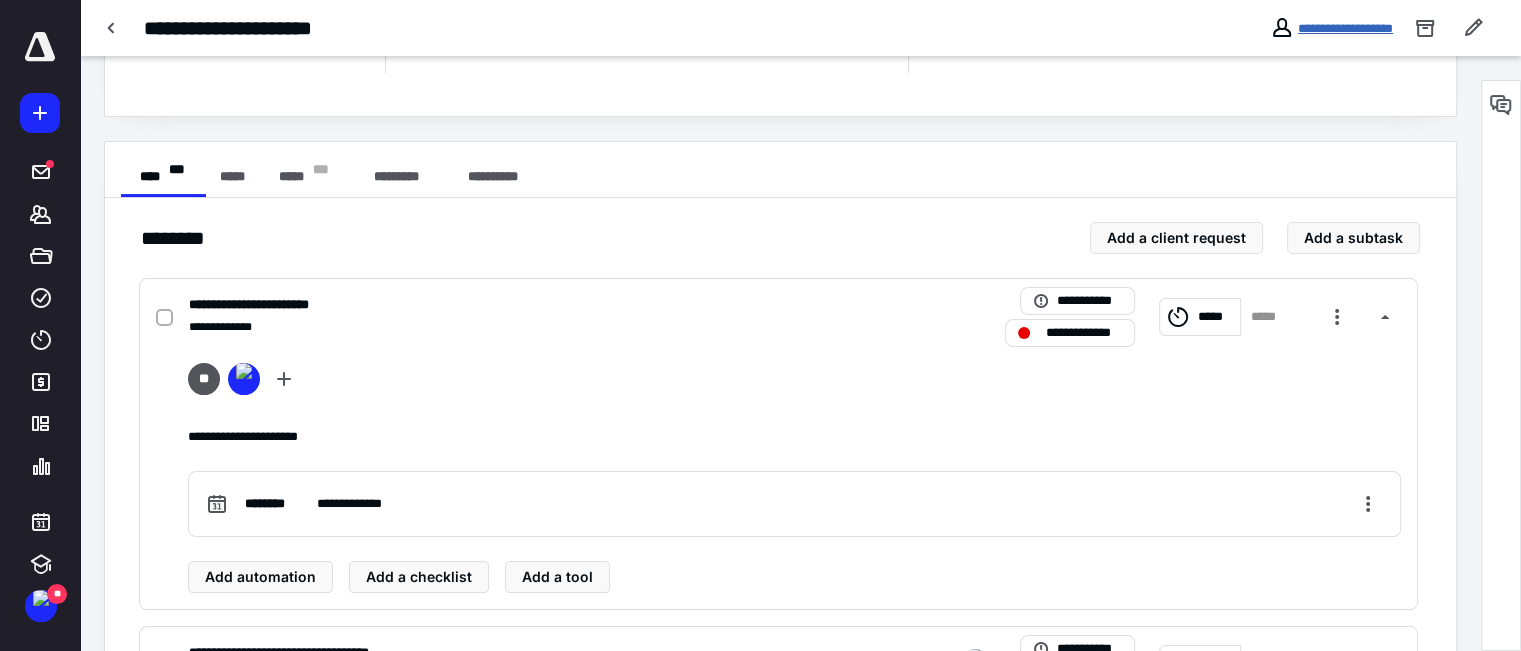click on "**********" at bounding box center [1345, 28] 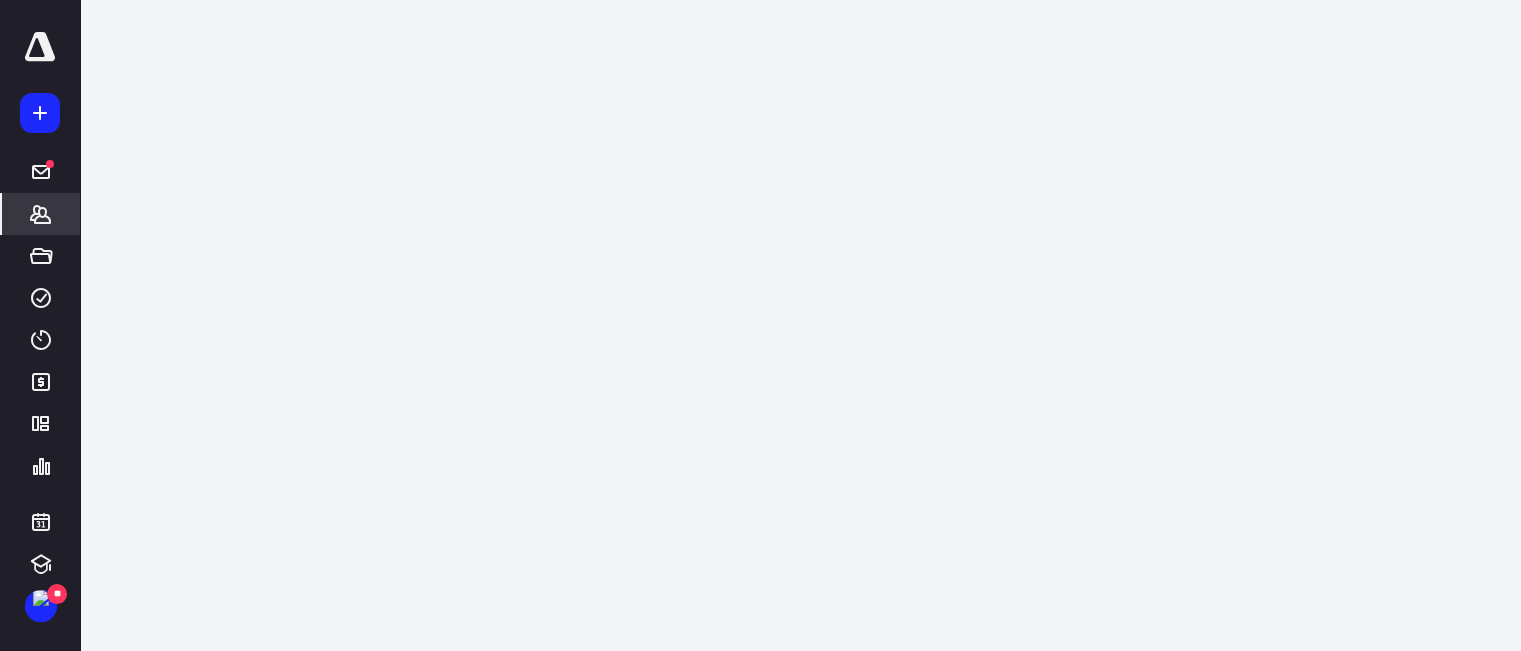scroll, scrollTop: 0, scrollLeft: 0, axis: both 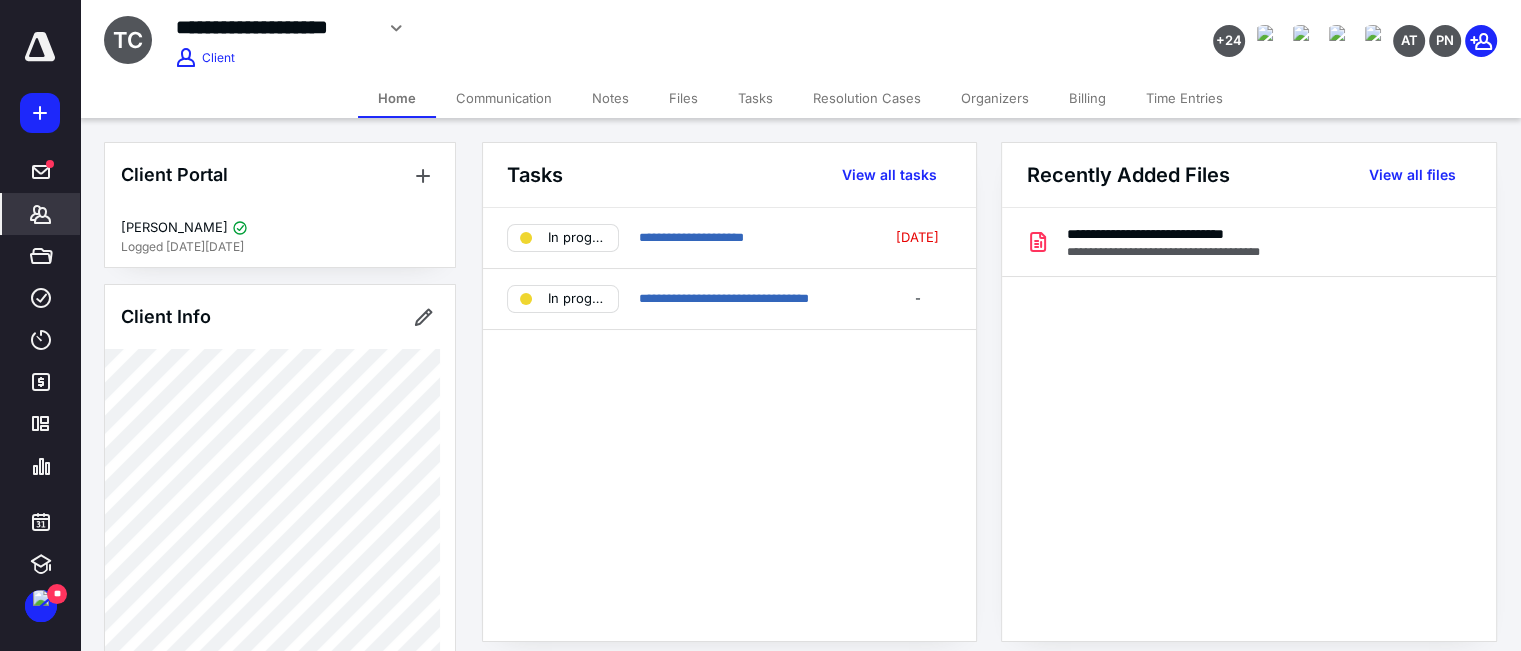 click 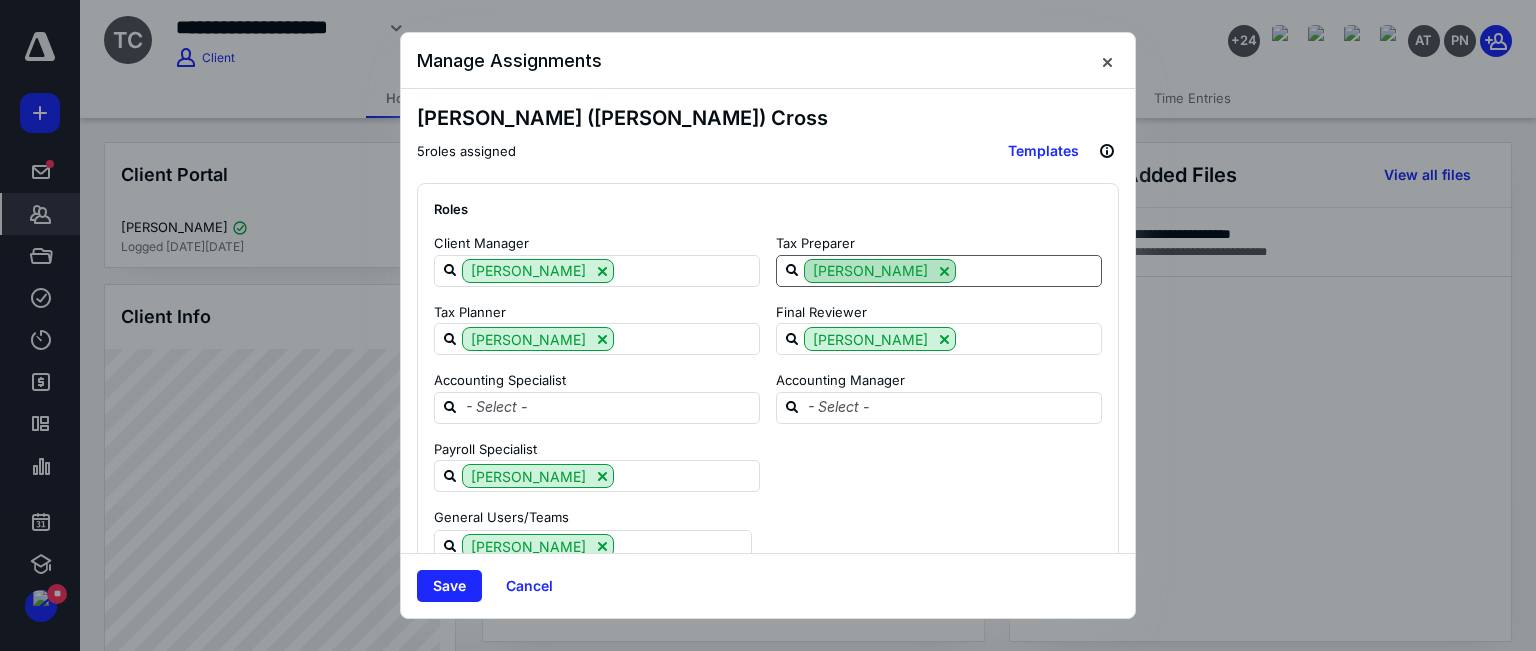 click at bounding box center [944, 271] 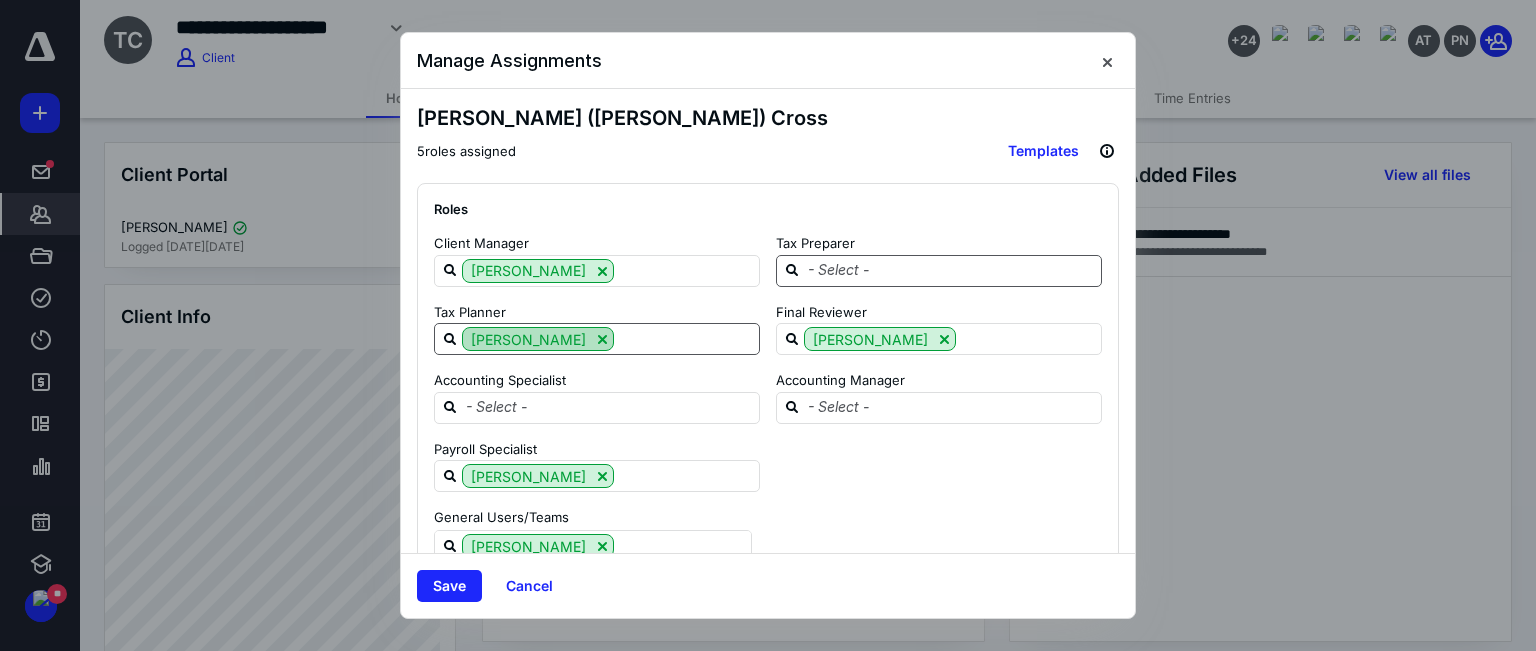 click at bounding box center (602, 339) 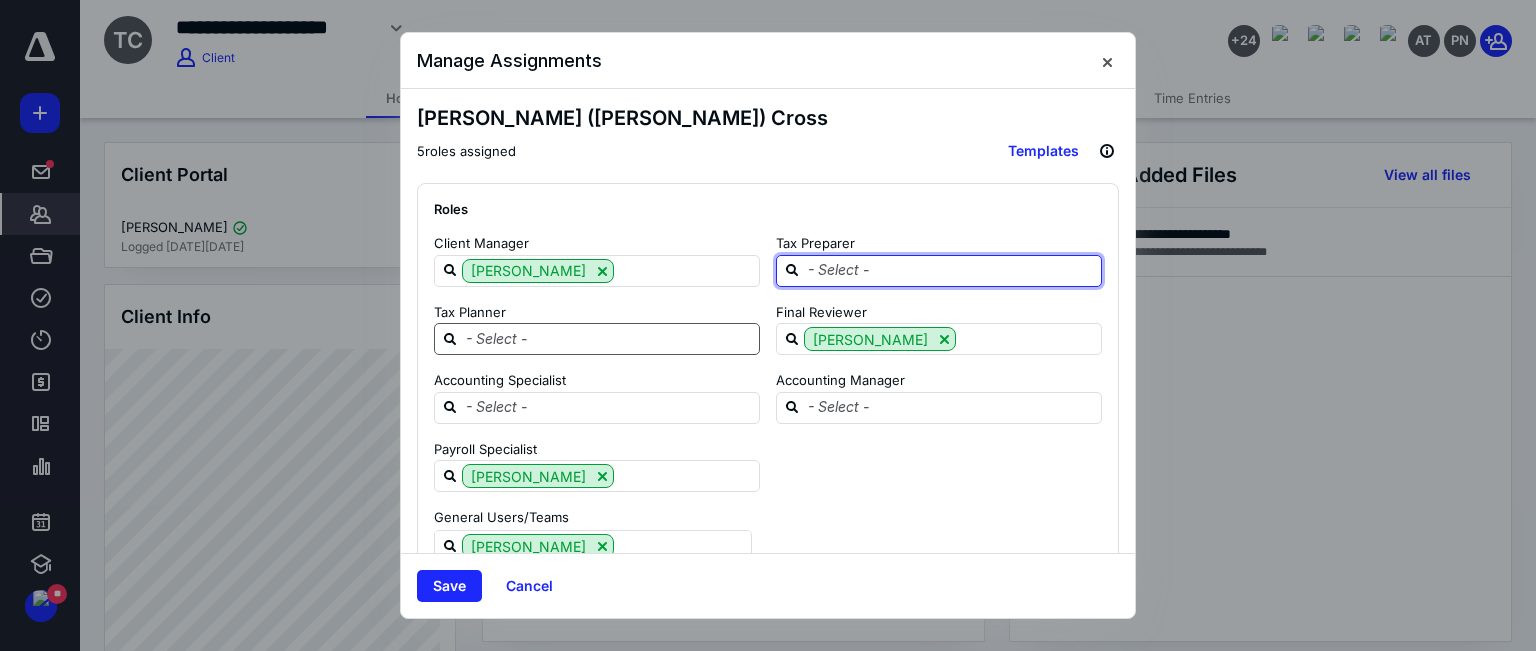 click at bounding box center [951, 270] 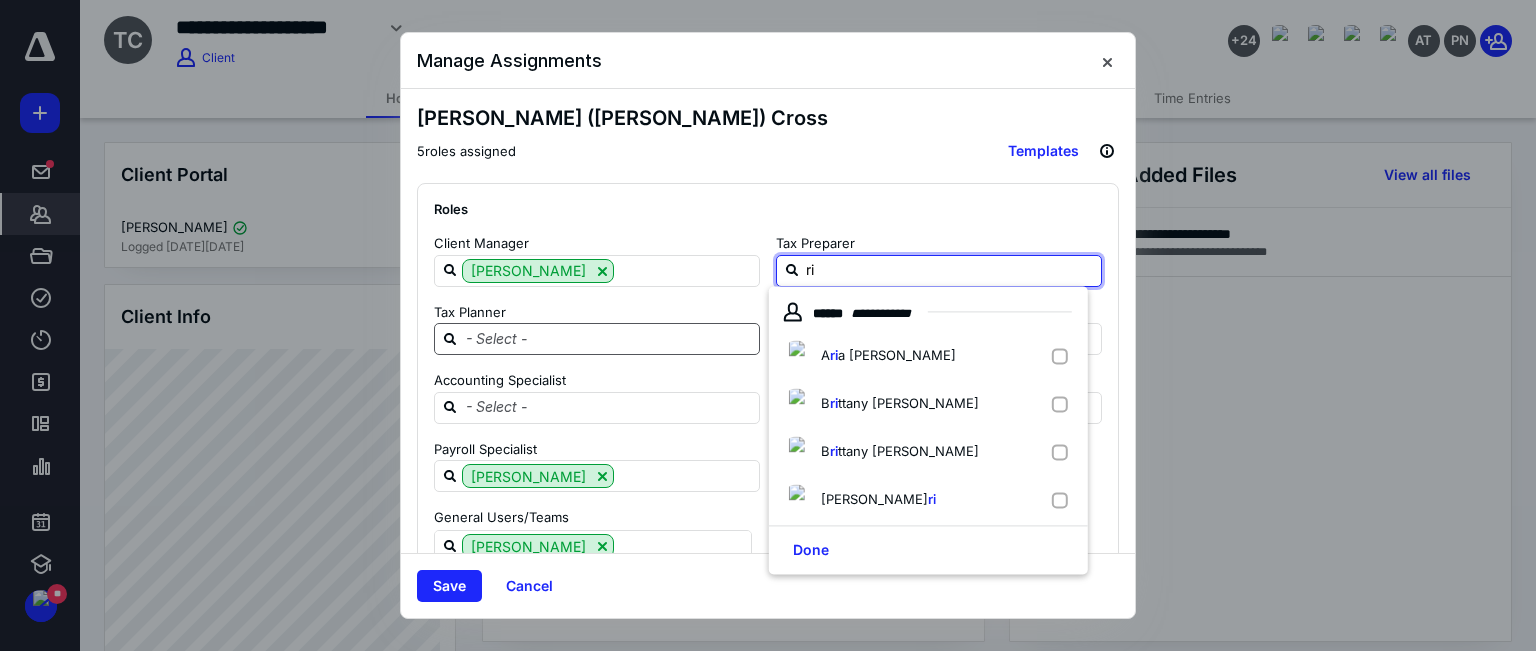type on "riy" 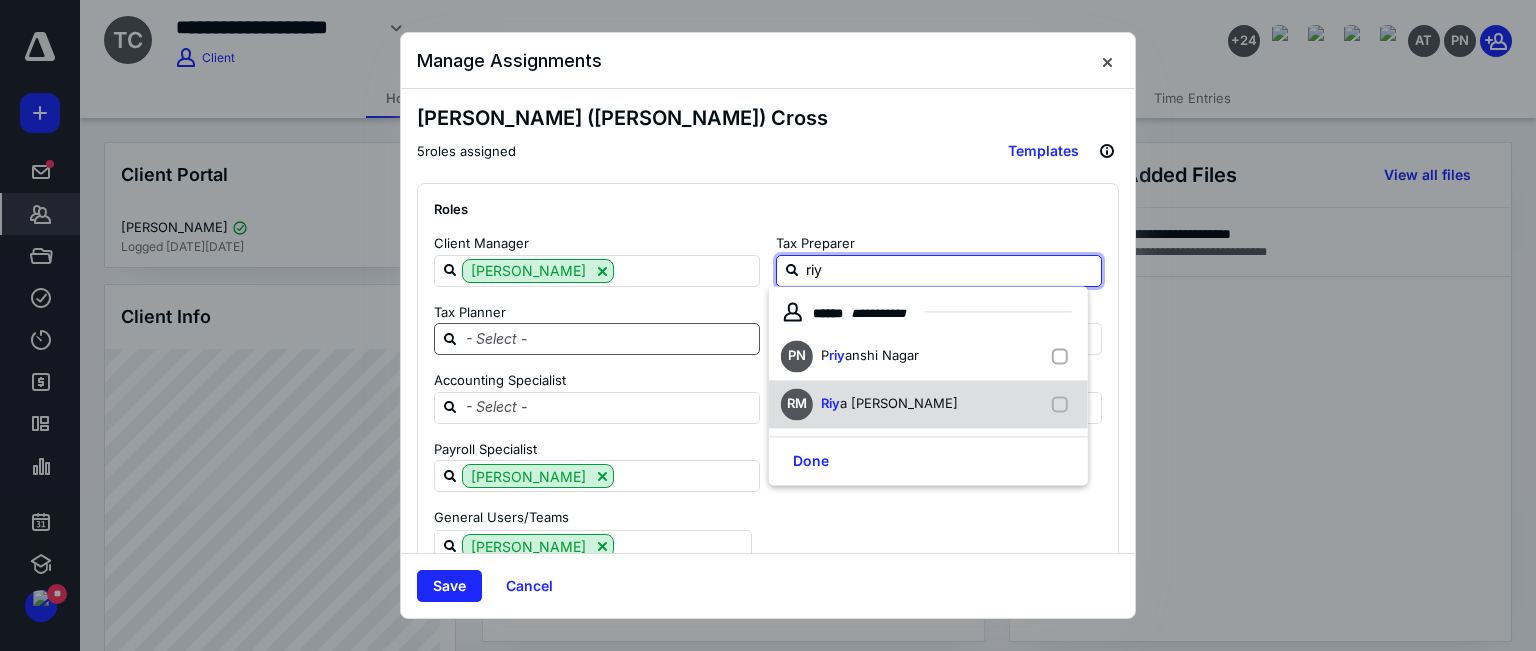 click on "a [PERSON_NAME]" at bounding box center (899, 404) 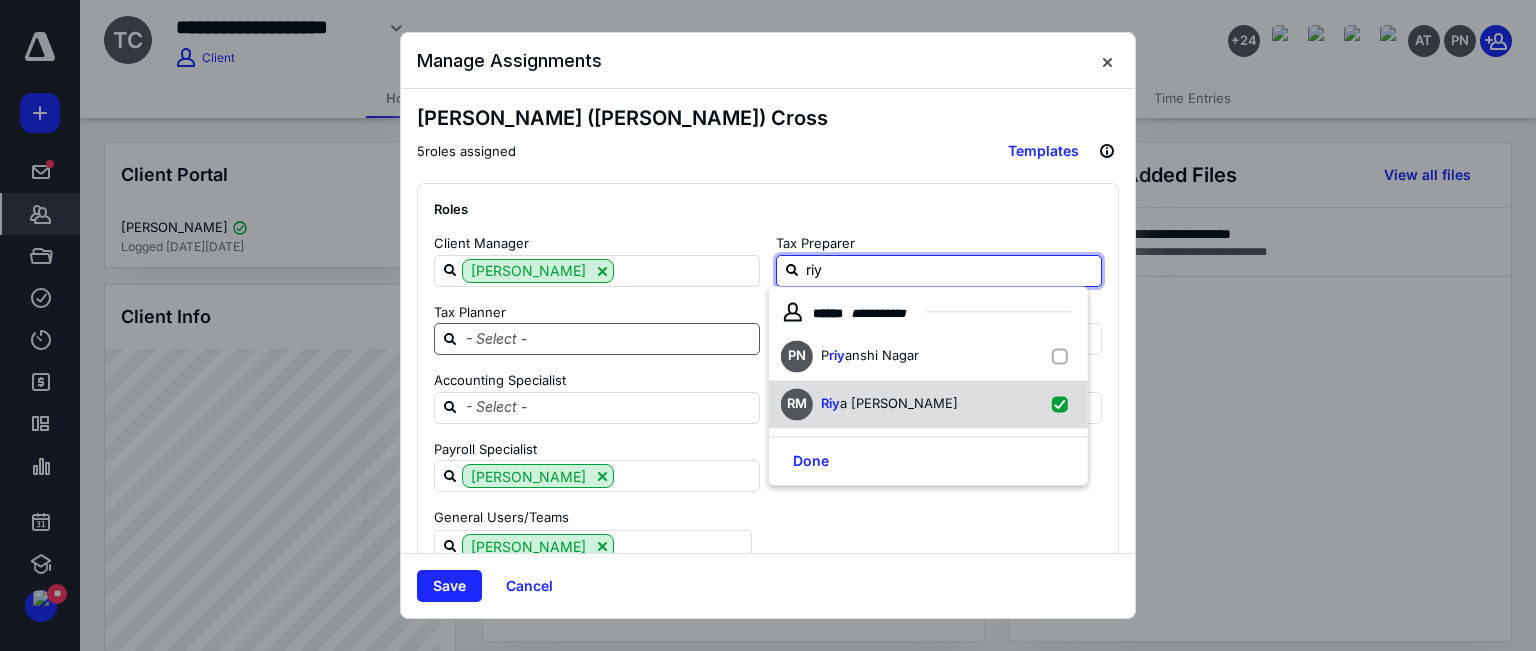 checkbox on "true" 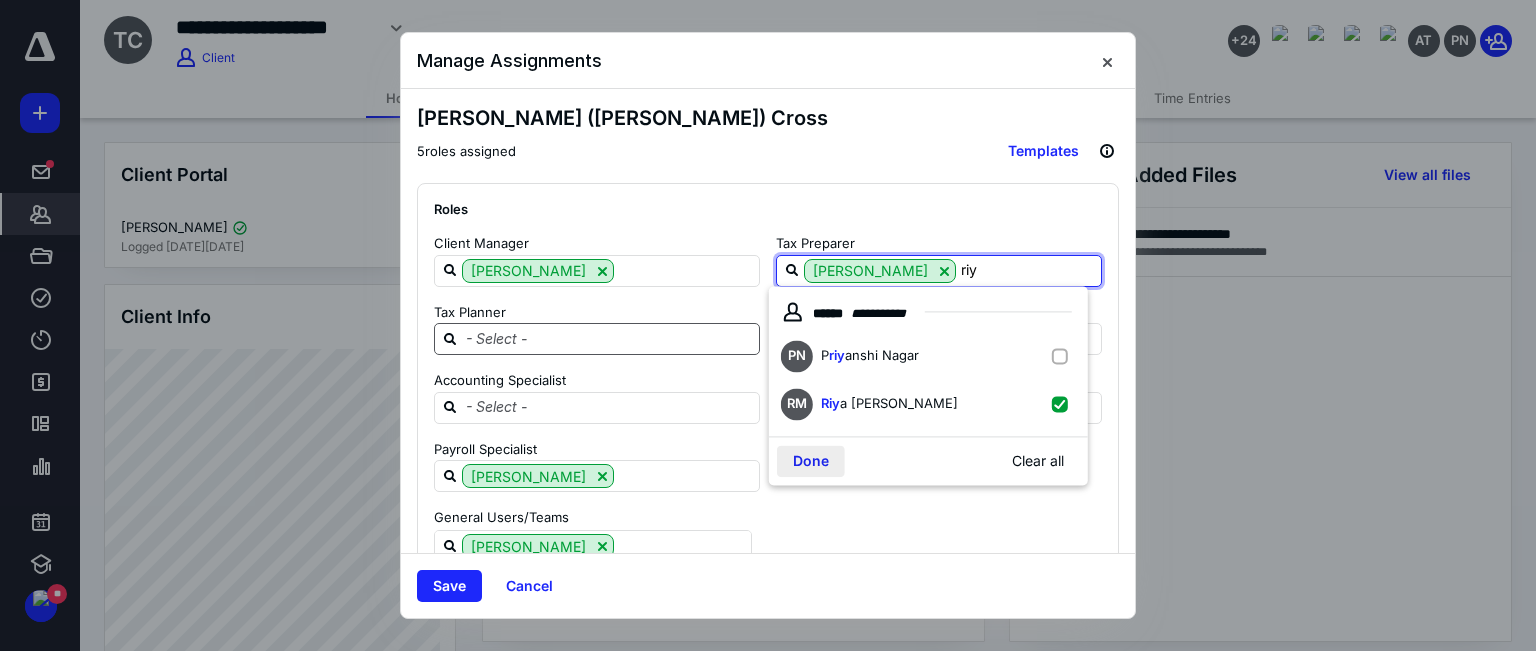 type on "riy" 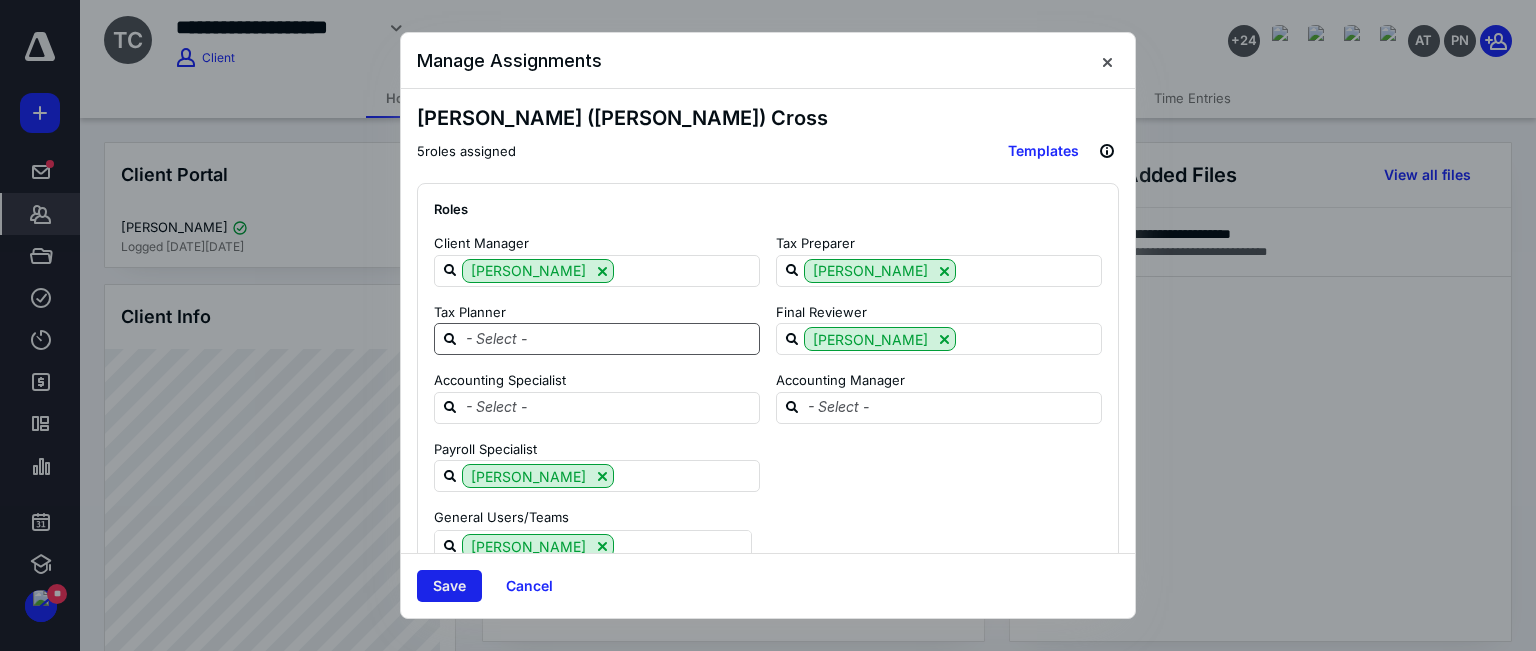 click on "Save" at bounding box center [449, 586] 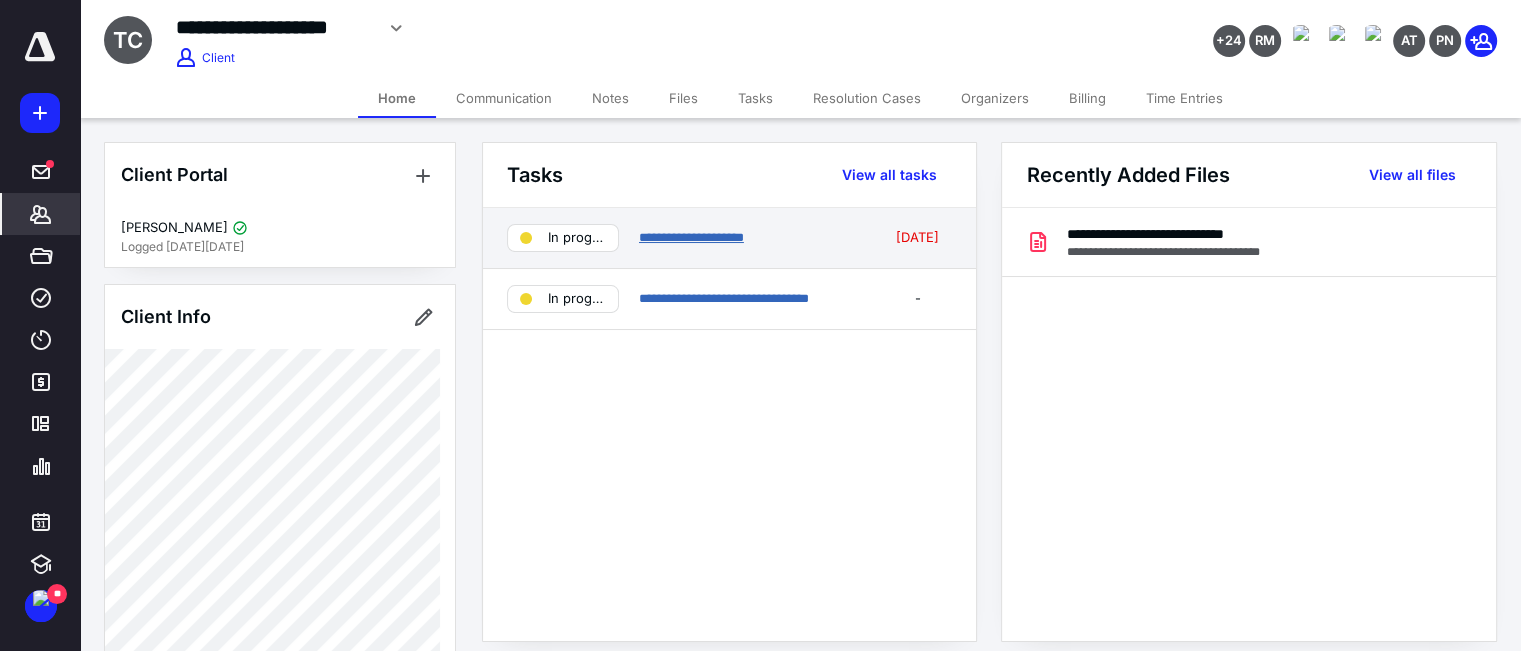 click on "**********" at bounding box center (691, 237) 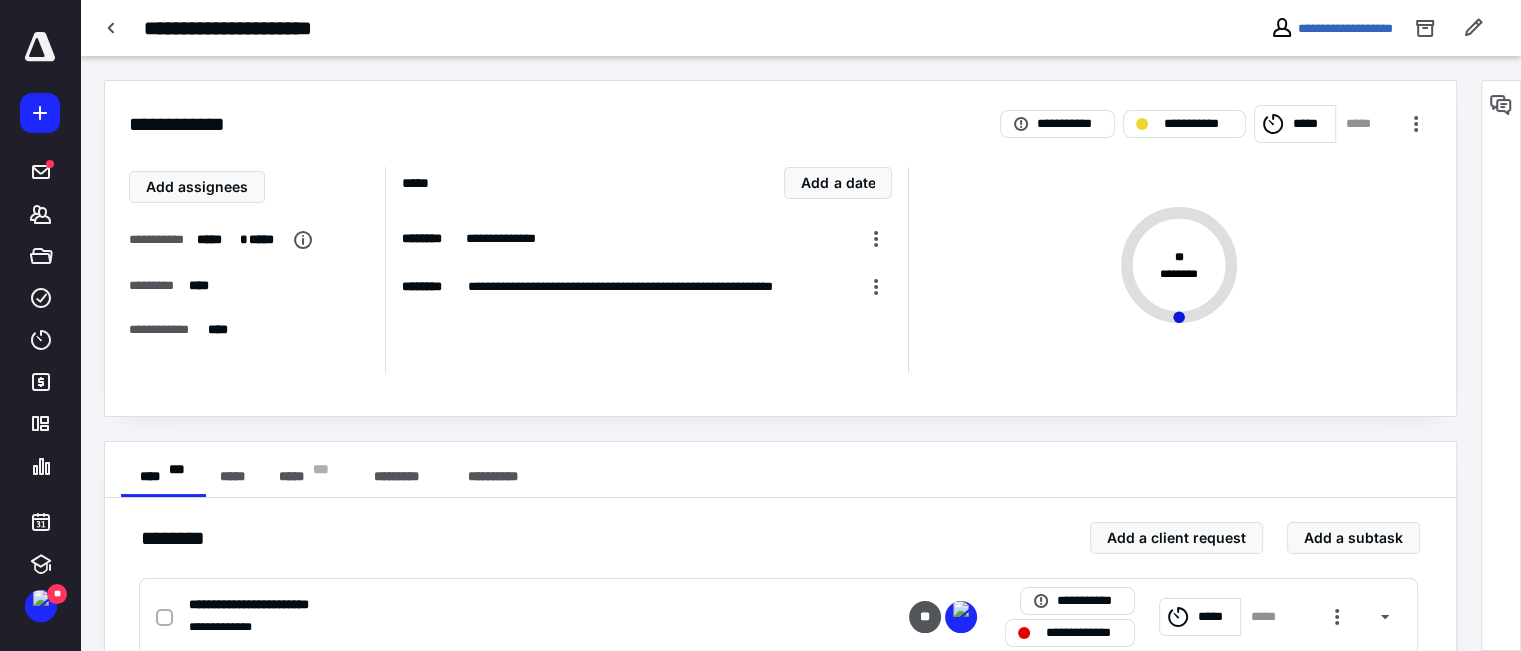 scroll, scrollTop: 400, scrollLeft: 0, axis: vertical 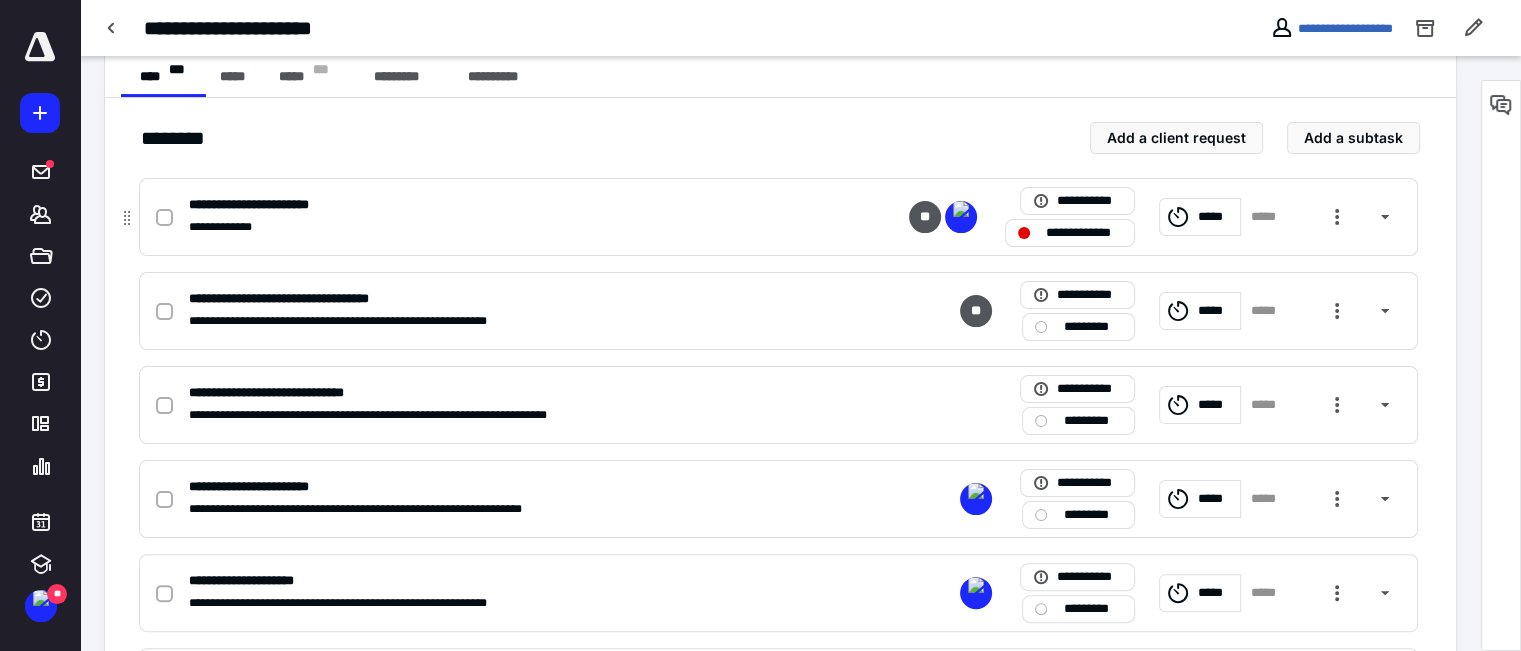 click 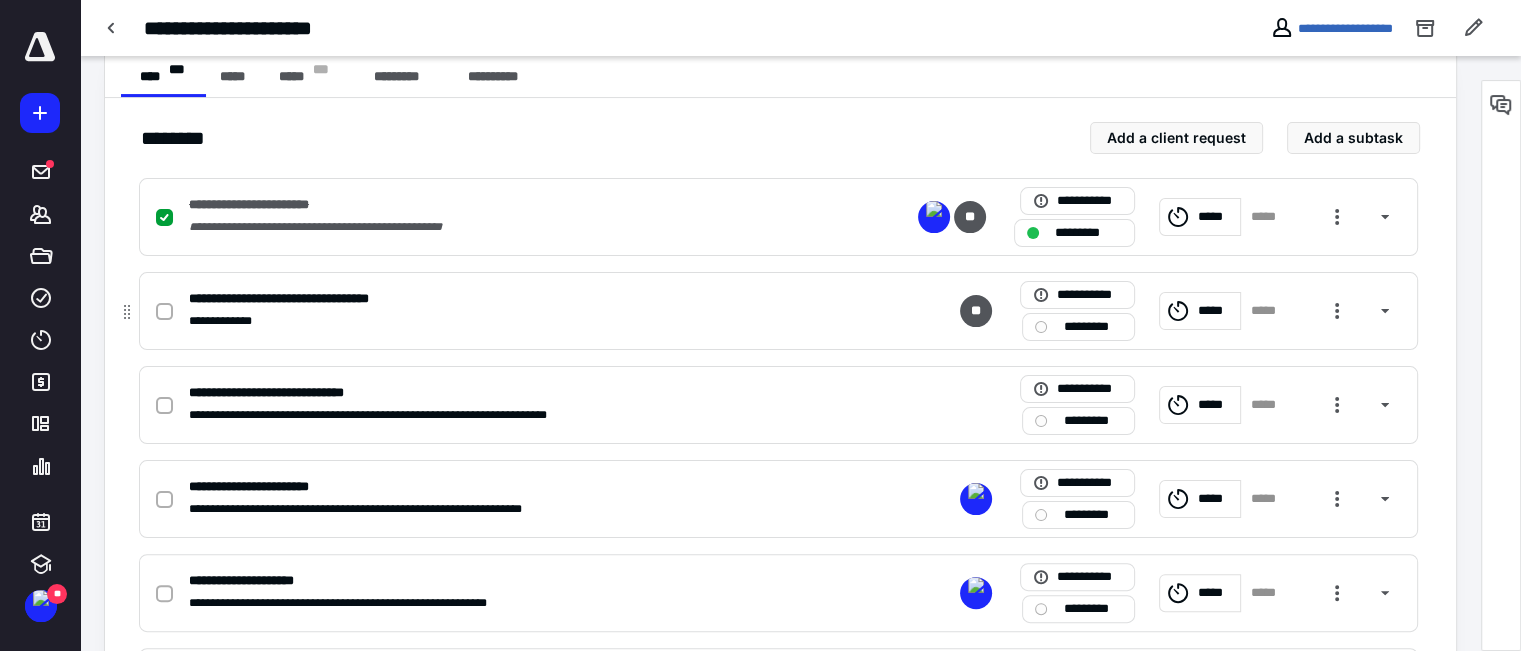 click on "*********" at bounding box center (1092, 327) 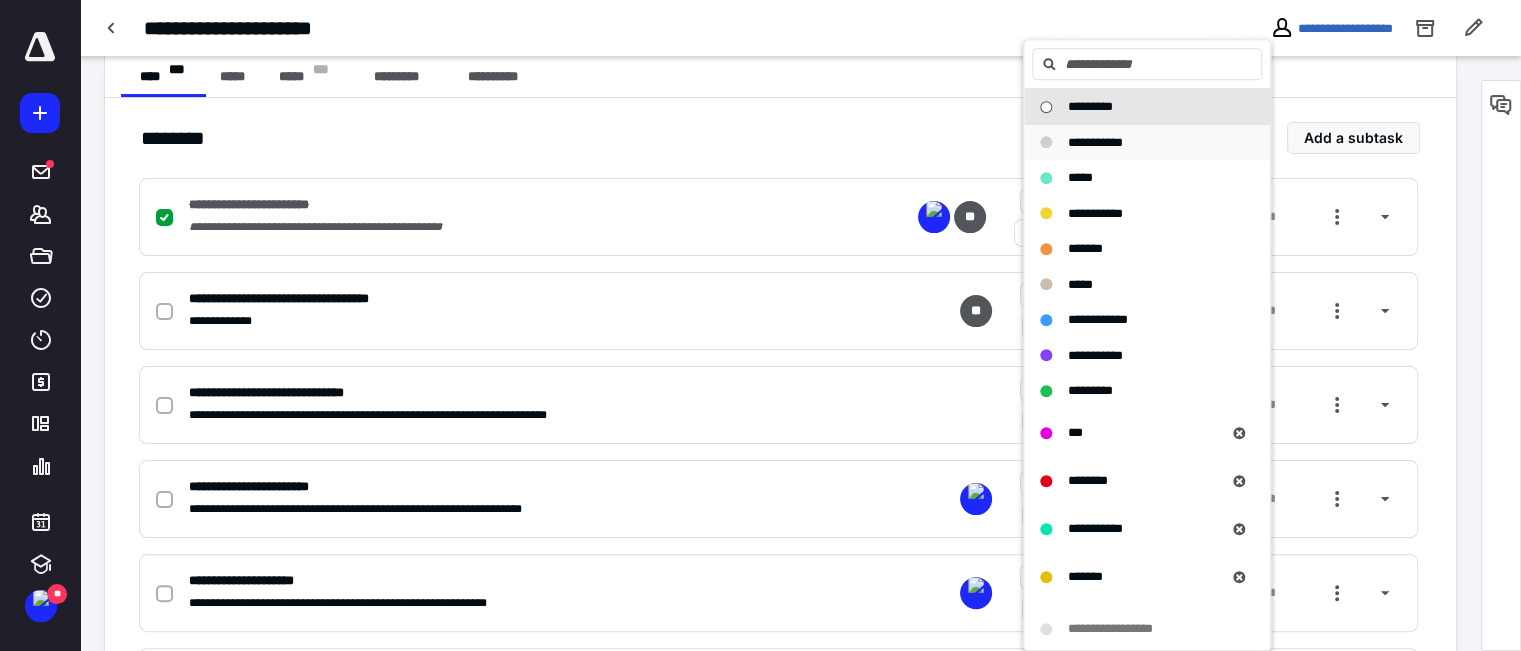 click on "**********" at bounding box center [1095, 142] 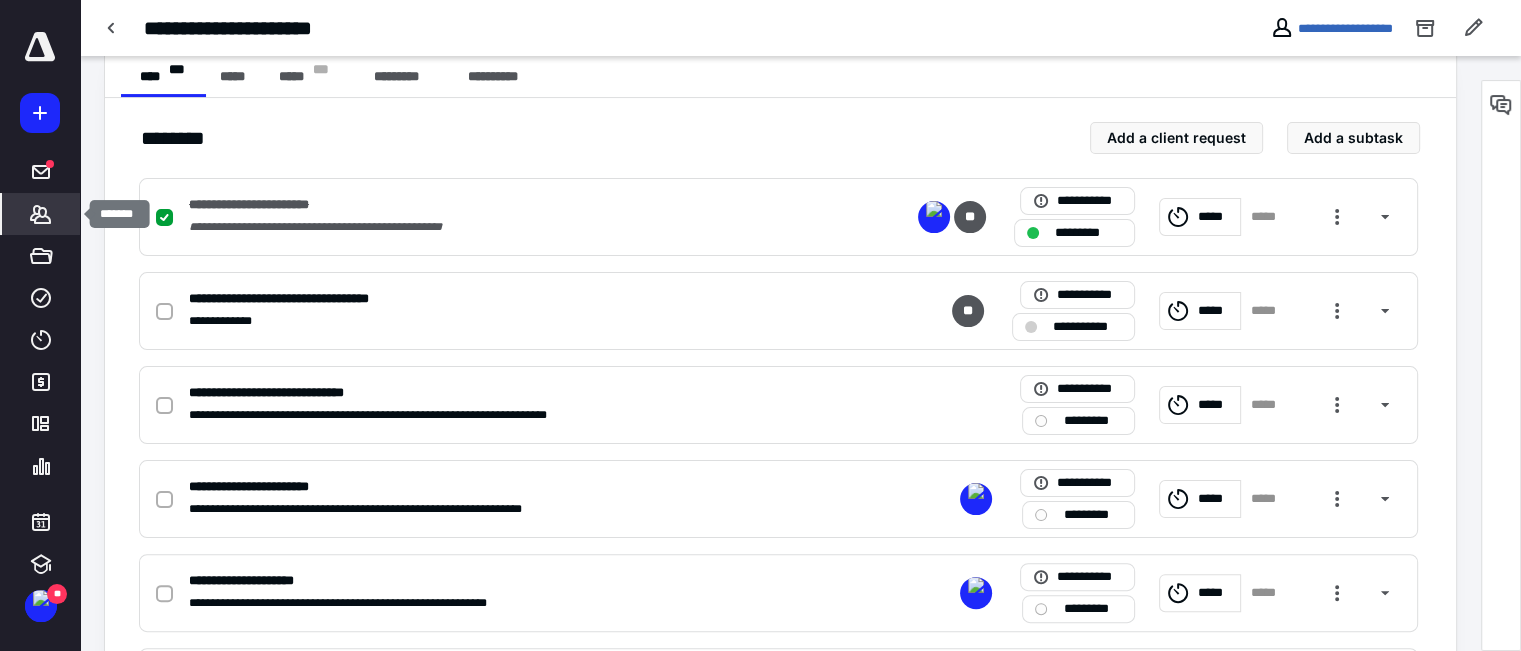 click 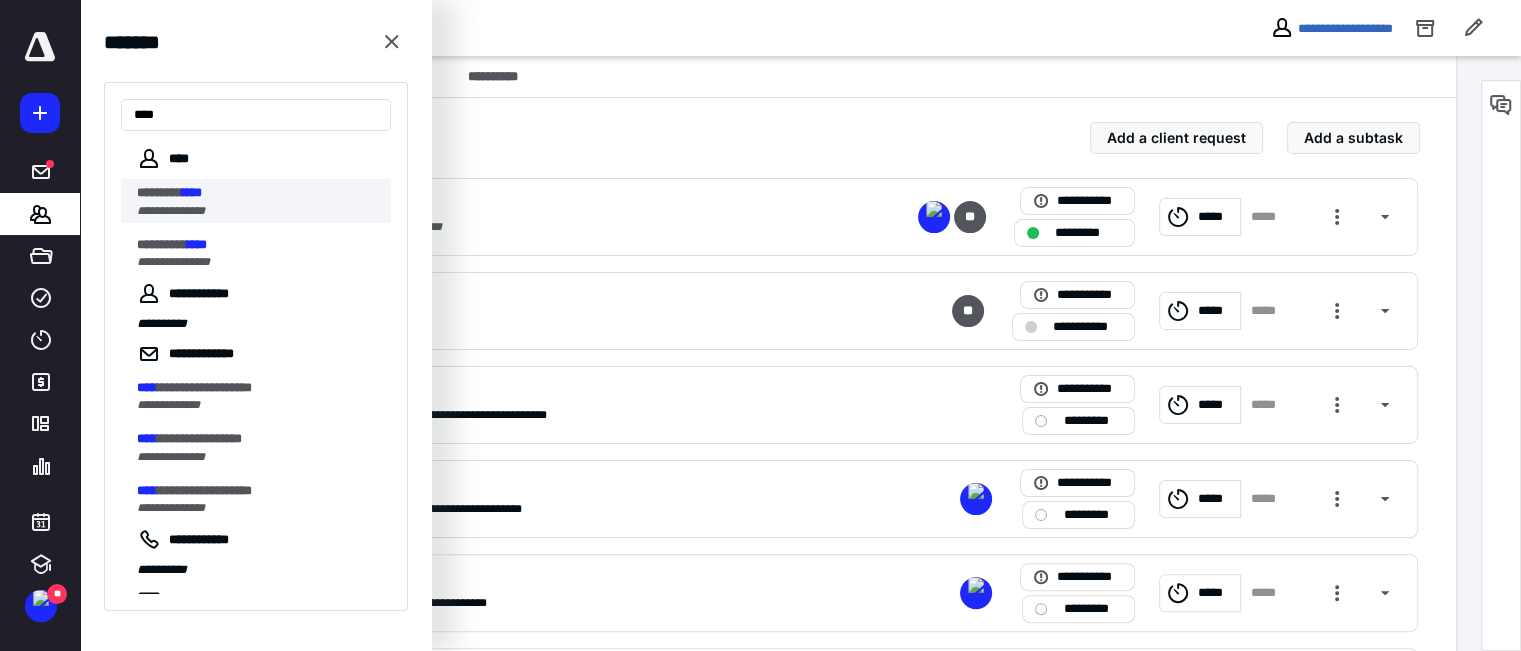 type on "****" 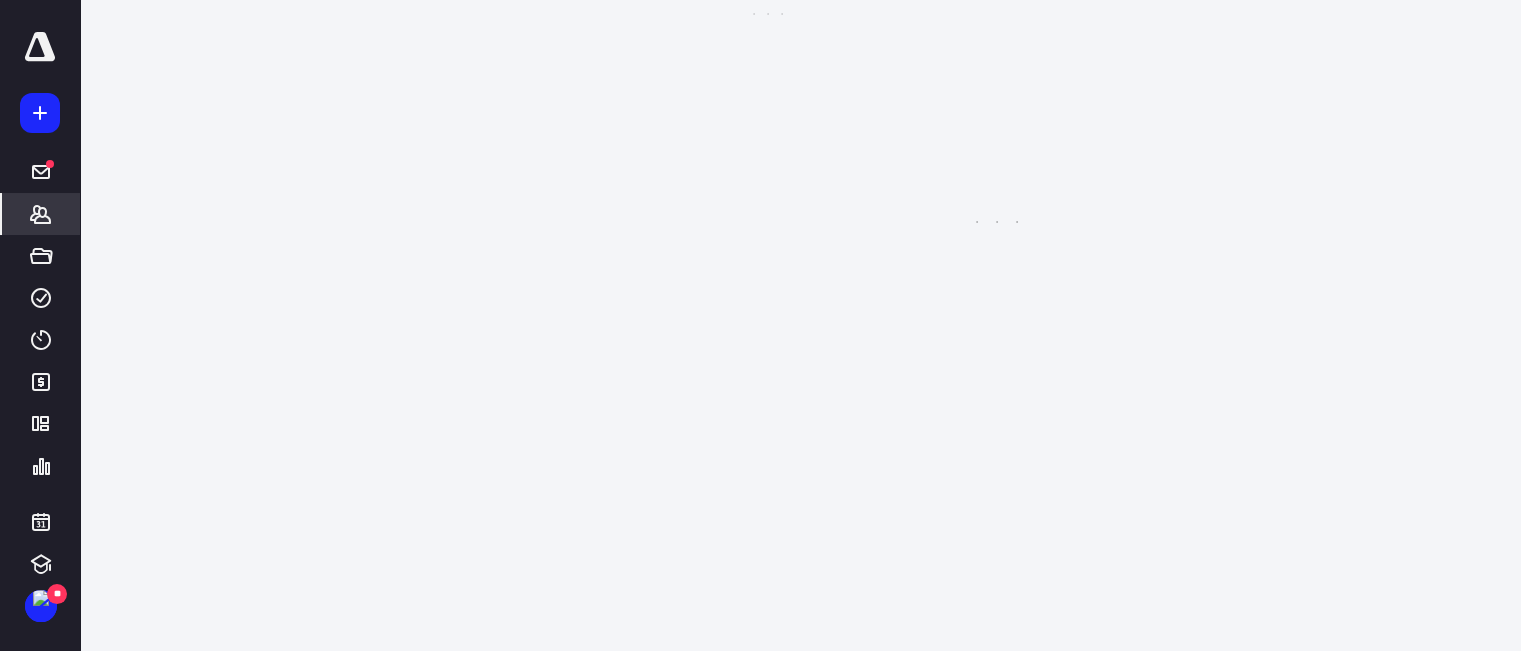 scroll, scrollTop: 0, scrollLeft: 0, axis: both 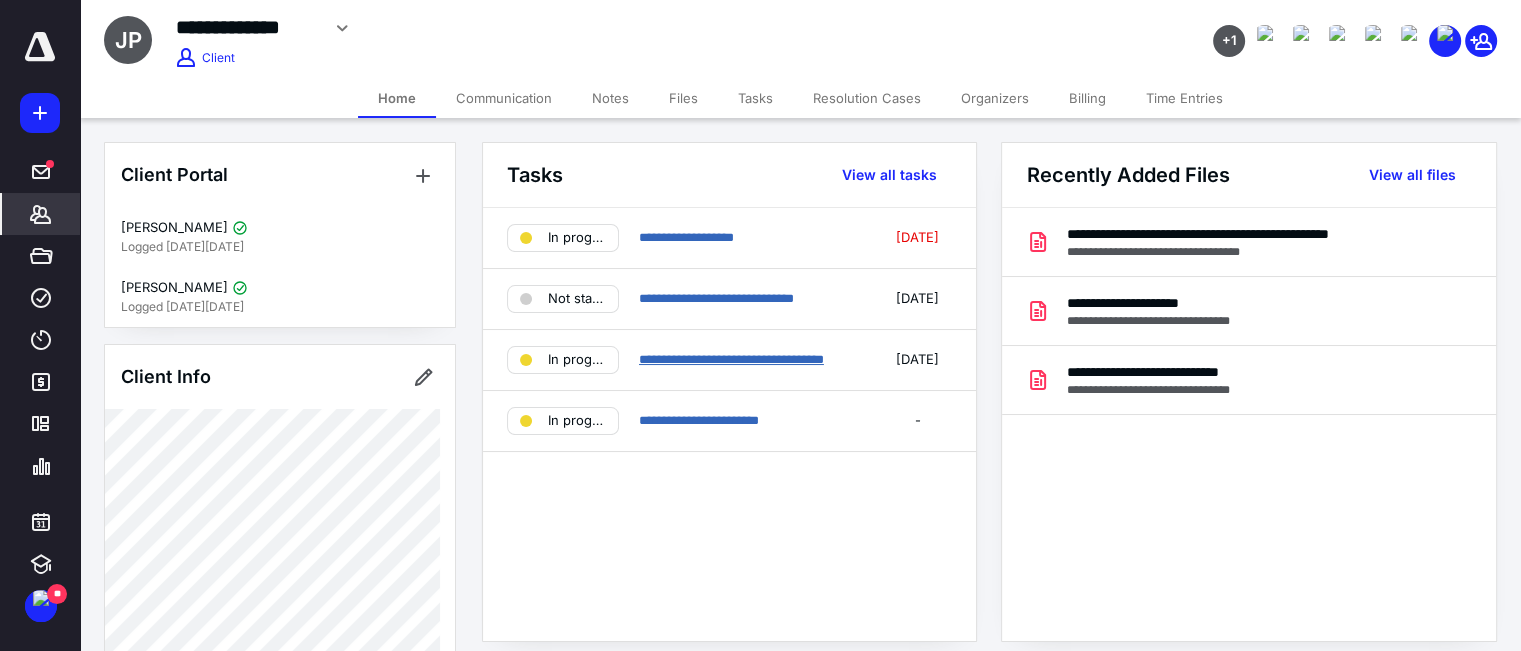 click on "**********" at bounding box center (731, 359) 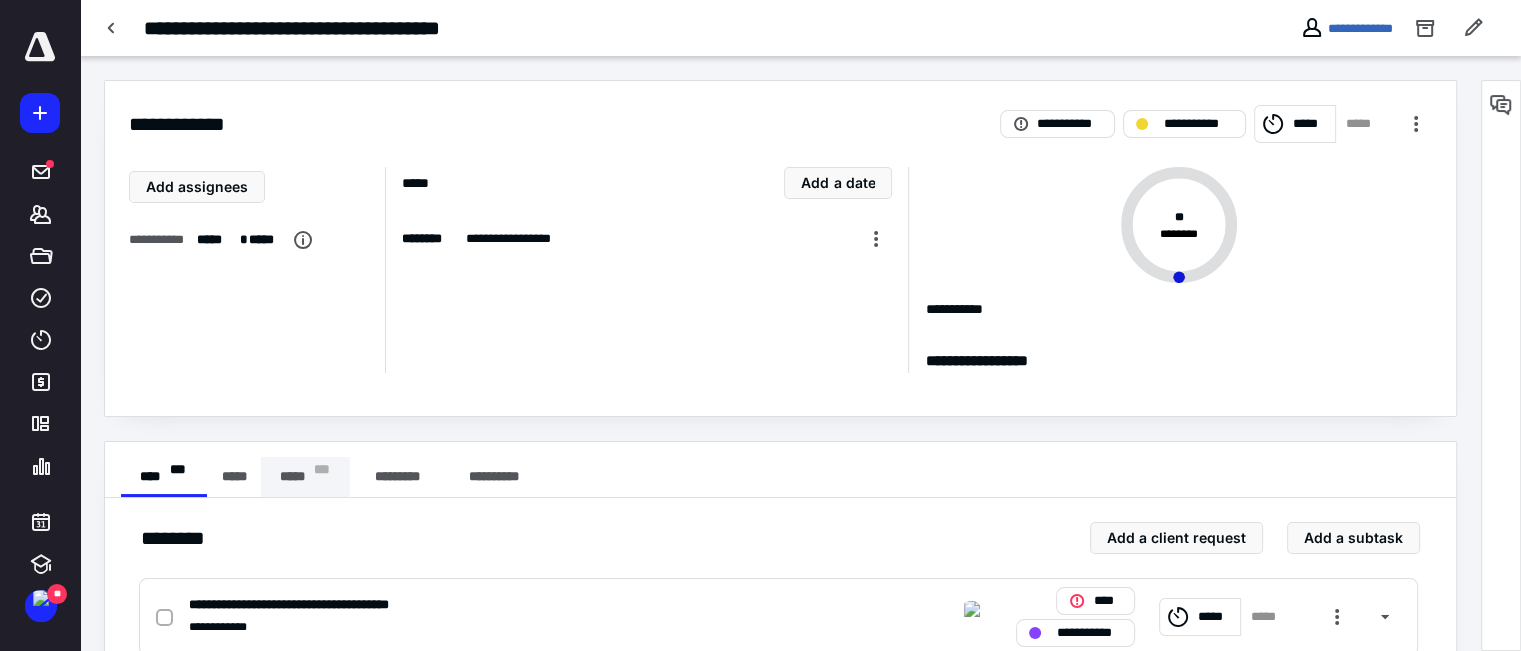 click on "***** * * *" at bounding box center (305, 477) 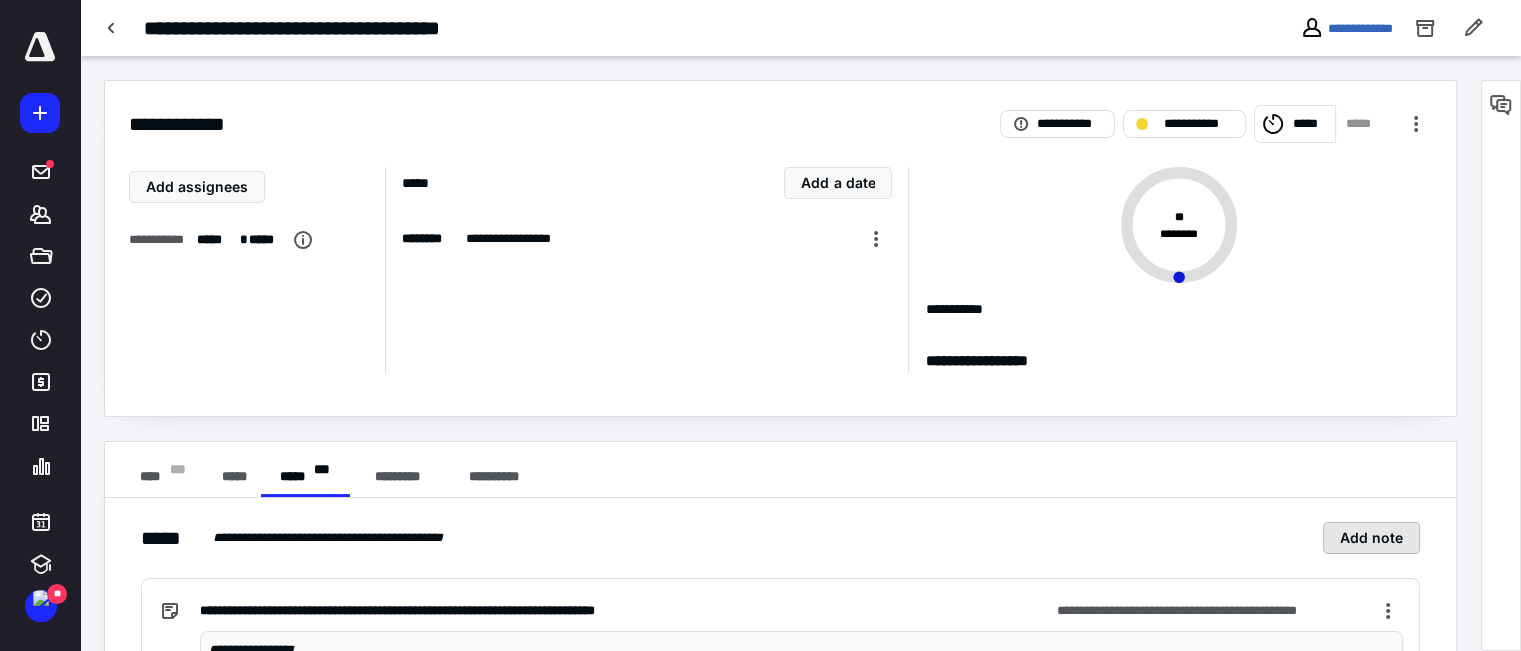click on "Add note" at bounding box center (1371, 538) 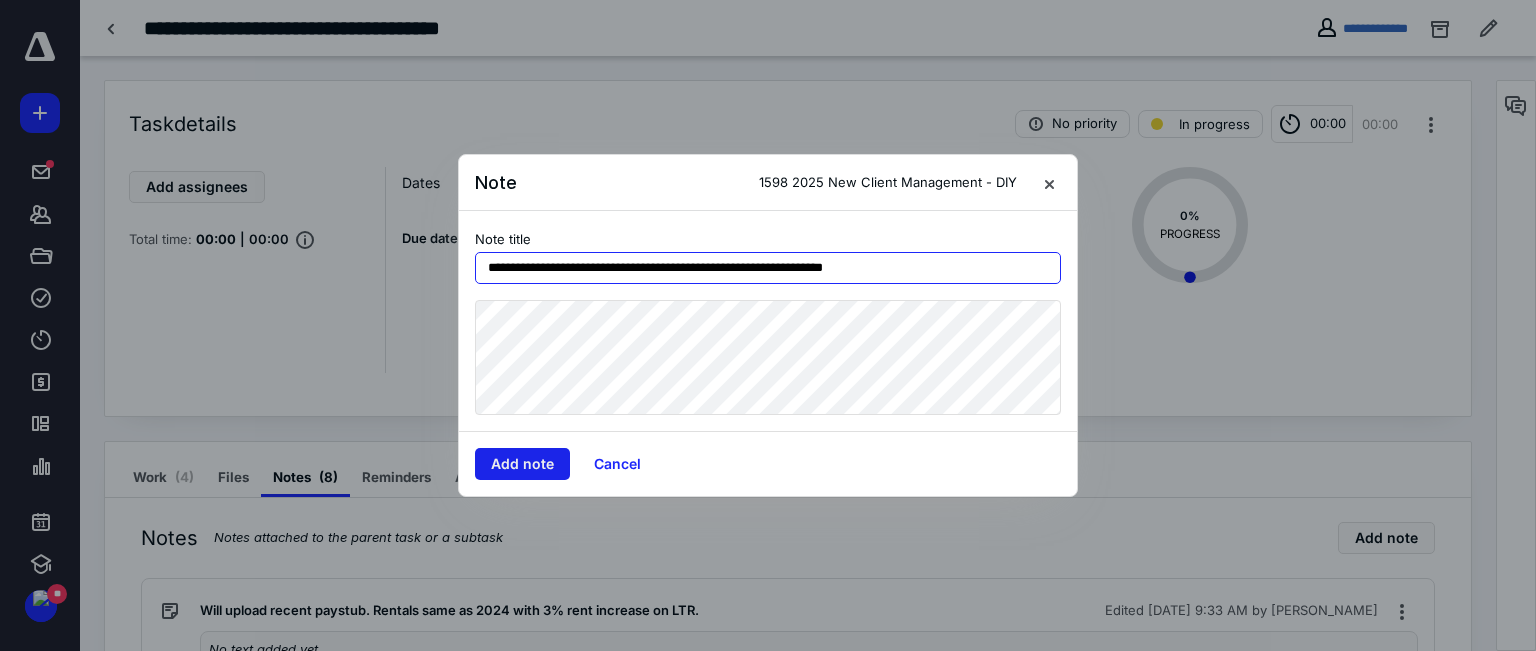 type on "**********" 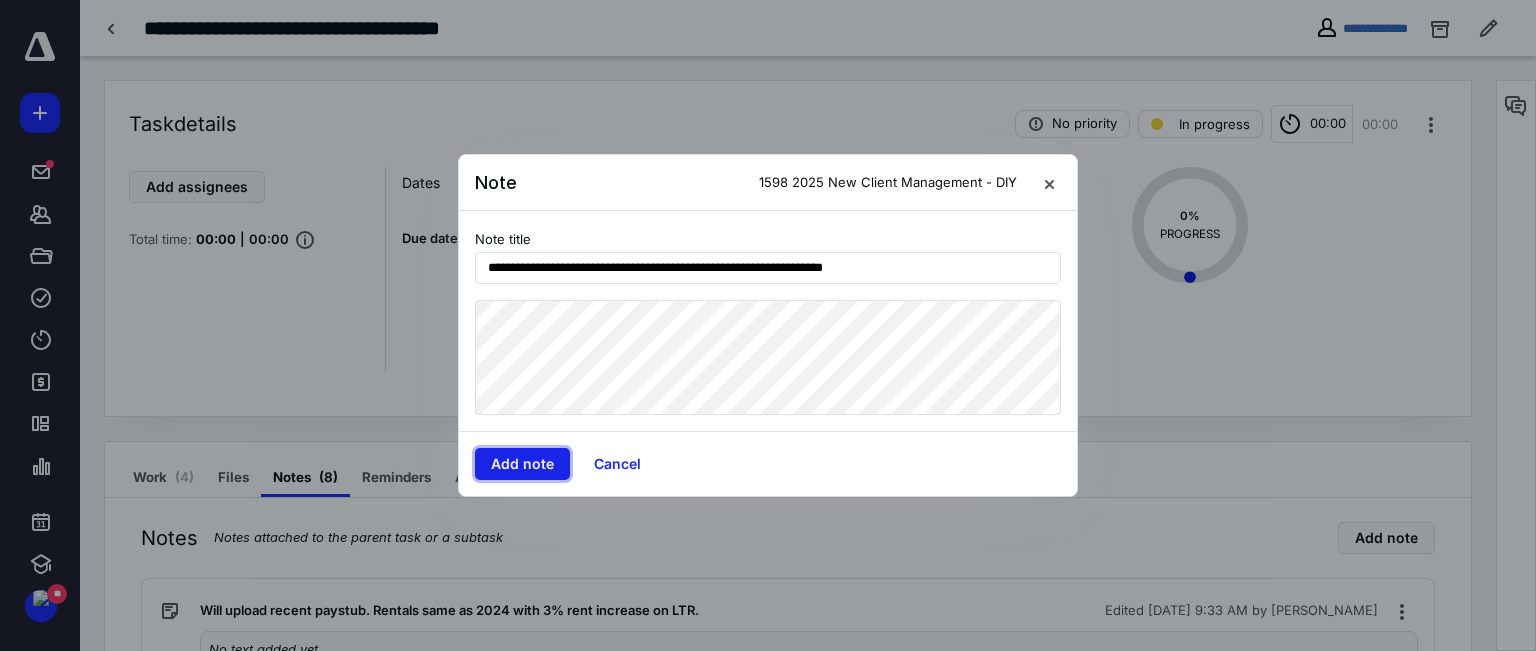 click on "Add note" at bounding box center (522, 464) 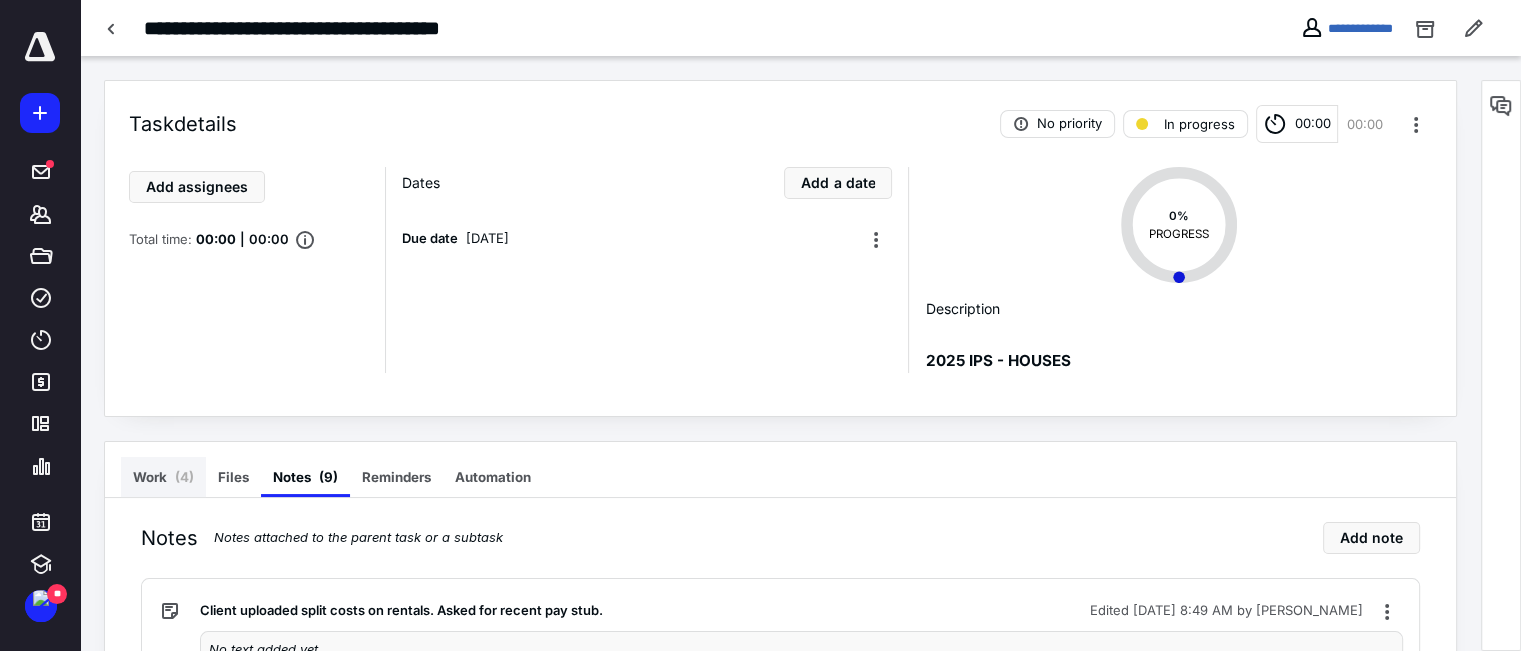 click on "Work ( 4 )" at bounding box center [163, 477] 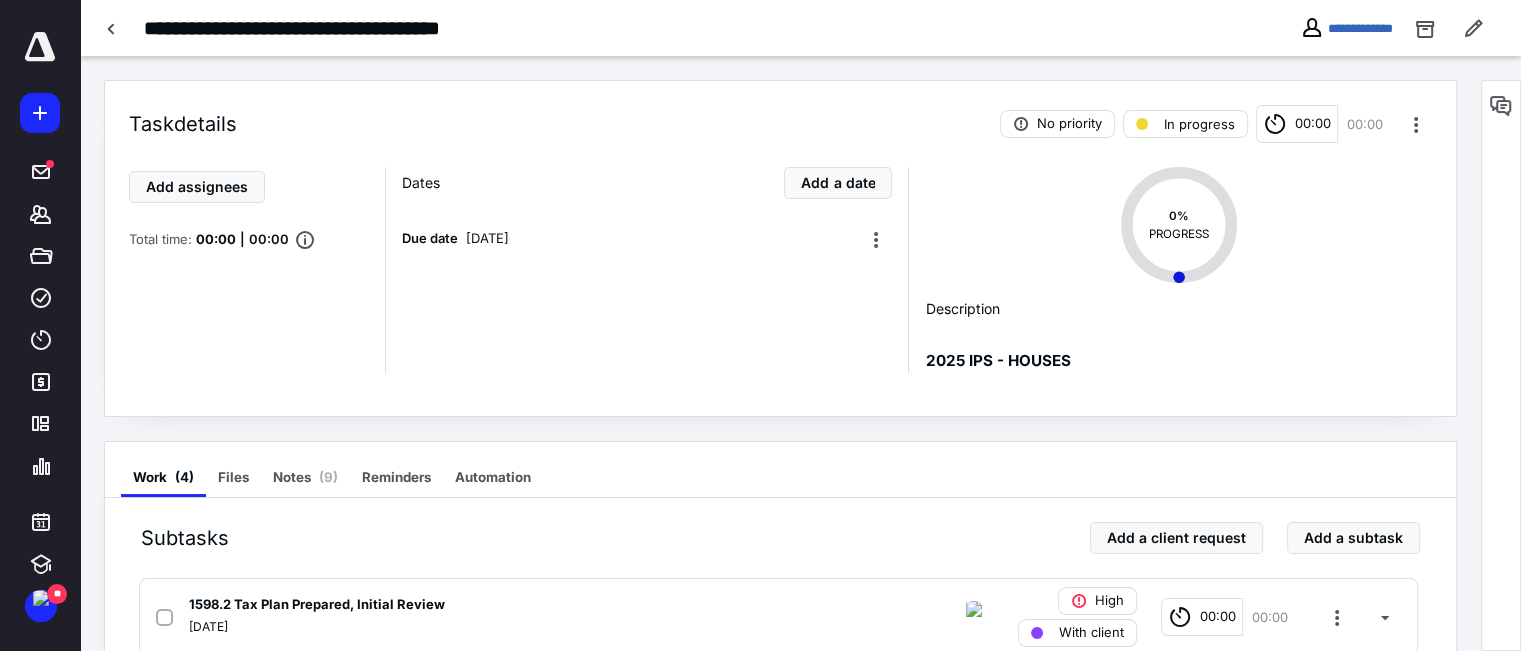 scroll, scrollTop: 300, scrollLeft: 0, axis: vertical 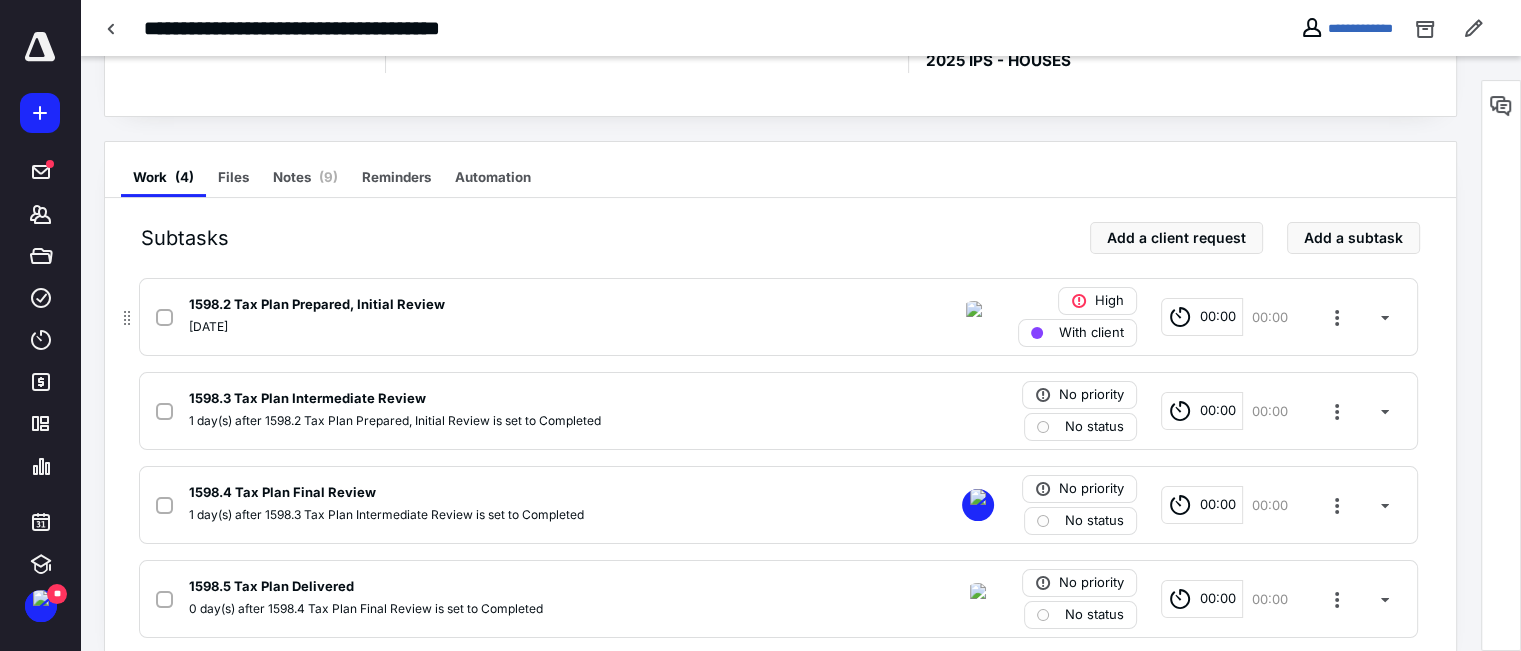 click on "With client" at bounding box center (1091, 333) 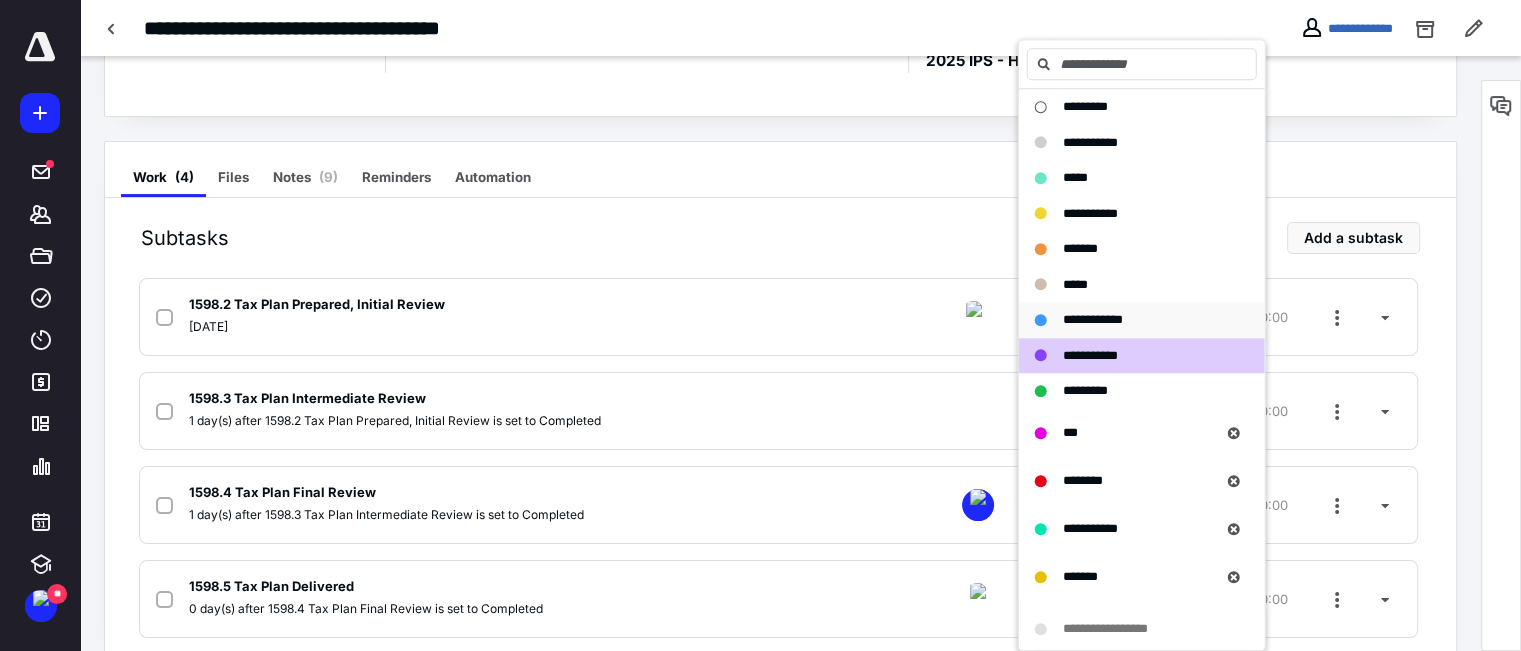 click on "**********" at bounding box center [1093, 319] 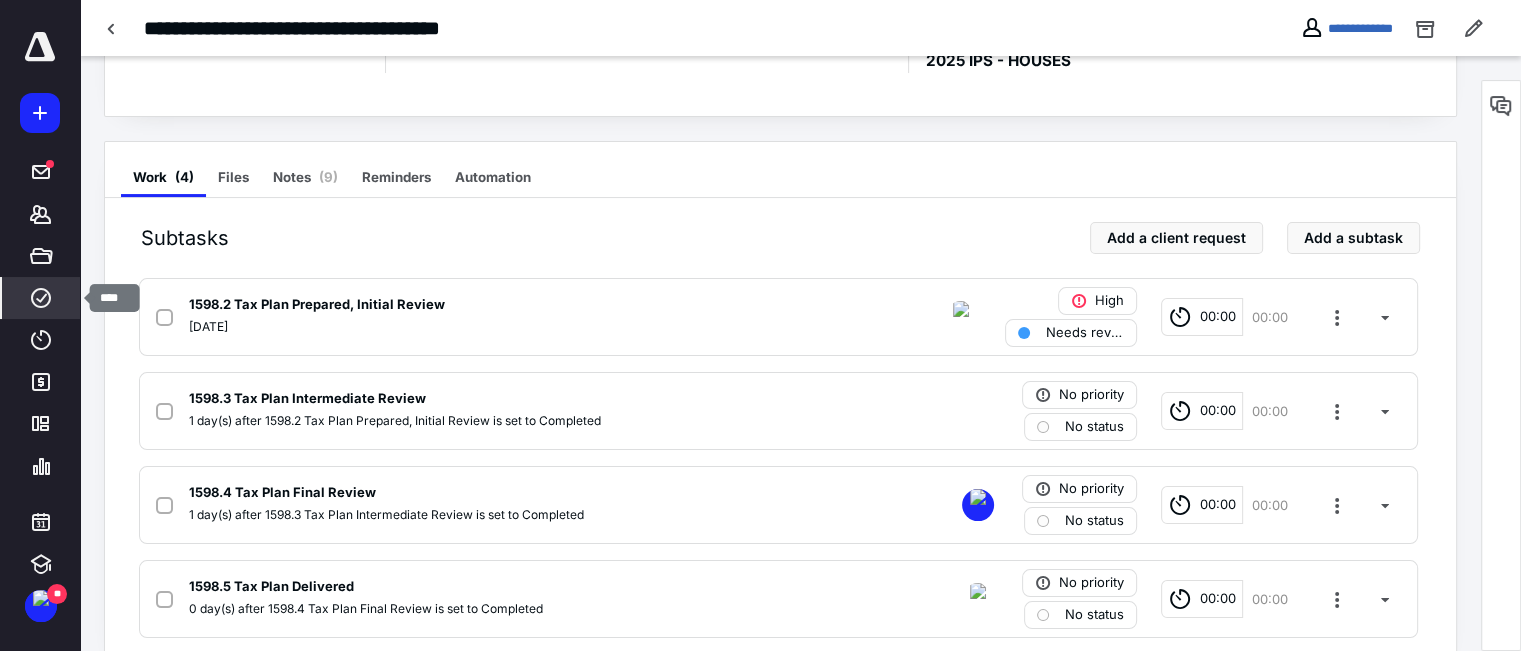 click 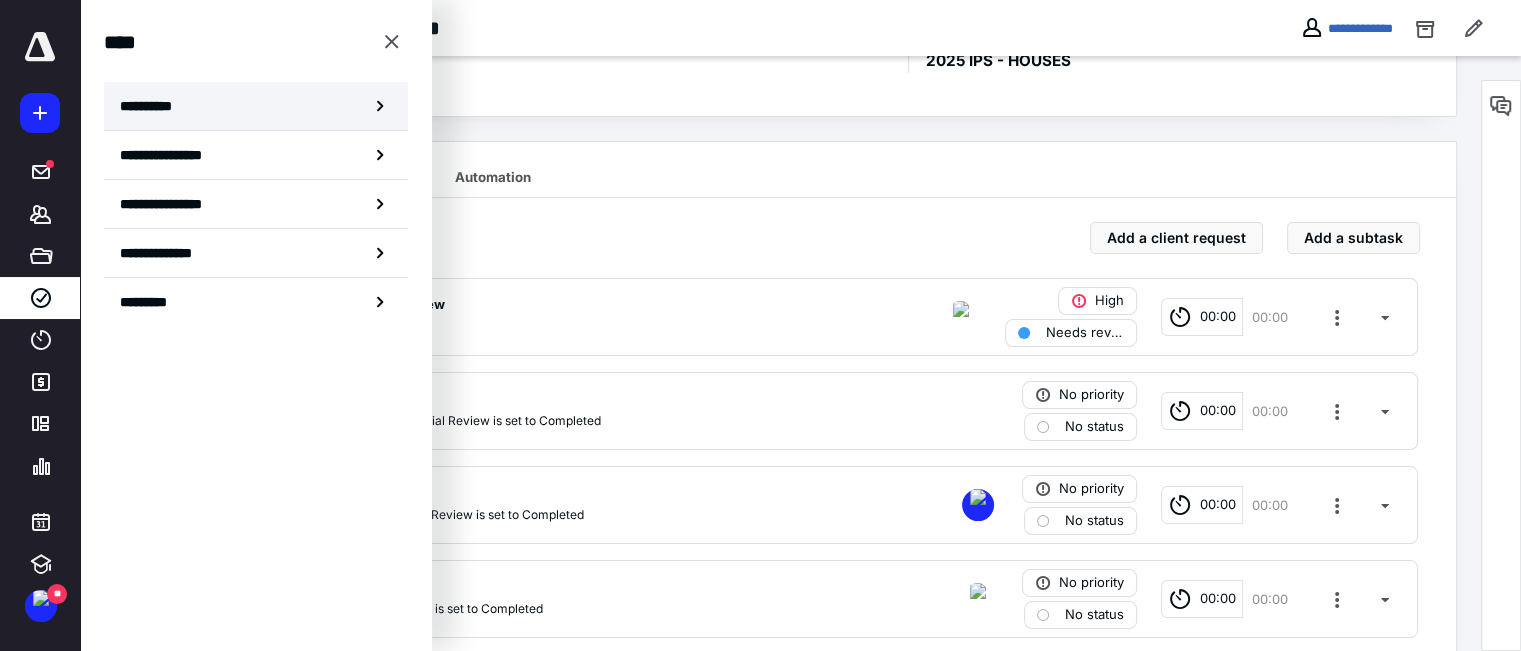 click on "**********" at bounding box center [153, 106] 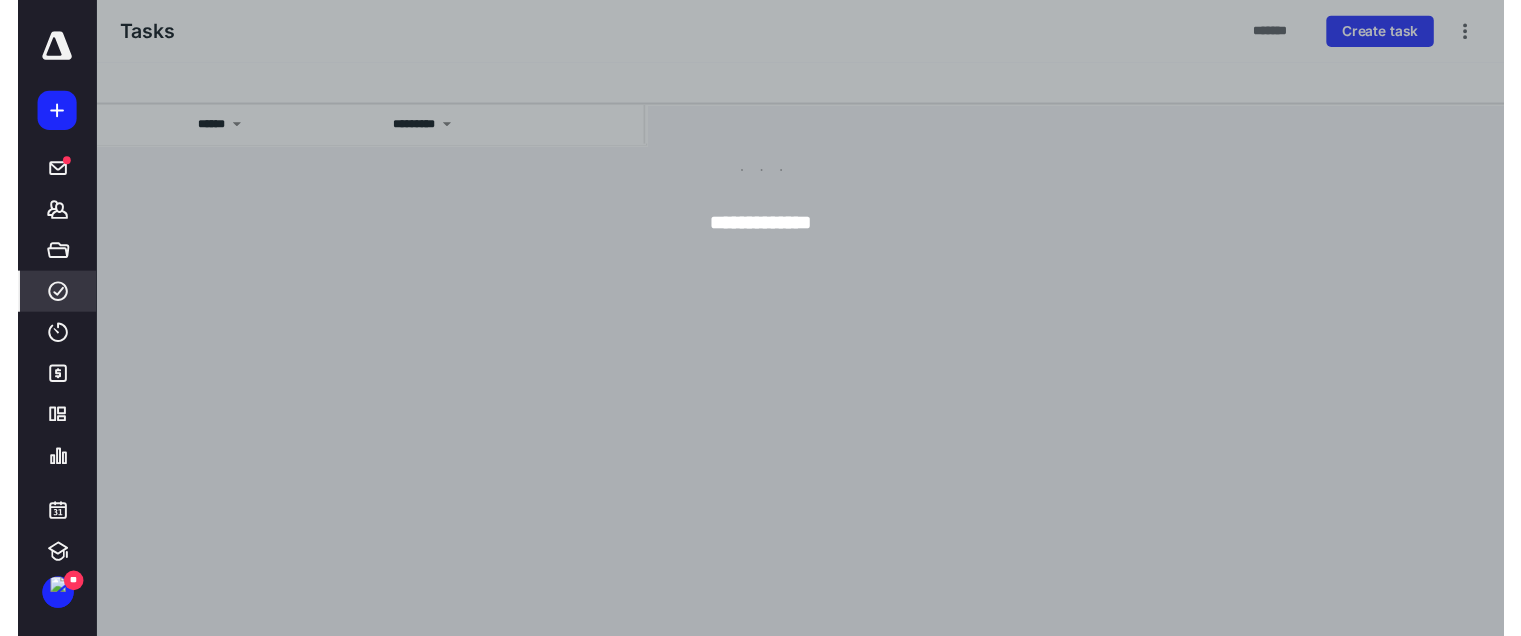 scroll, scrollTop: 0, scrollLeft: 0, axis: both 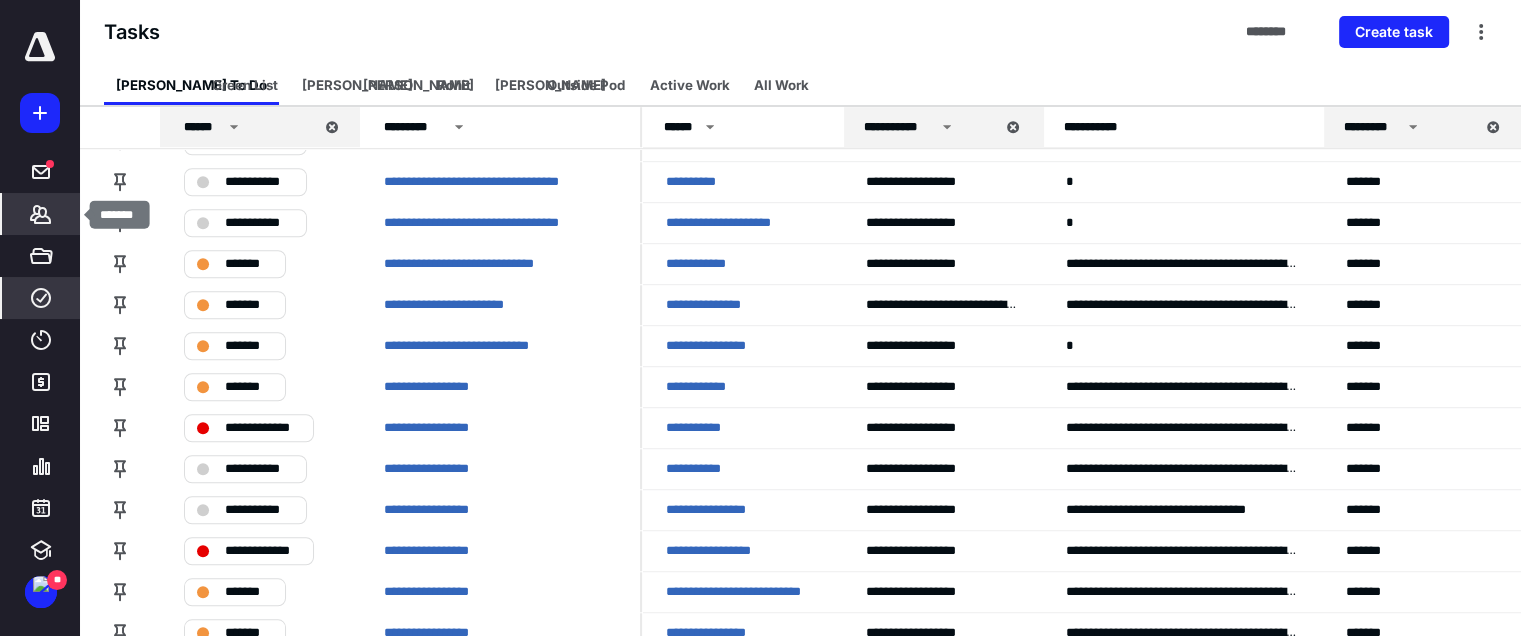 click on "*******" at bounding box center (41, 214) 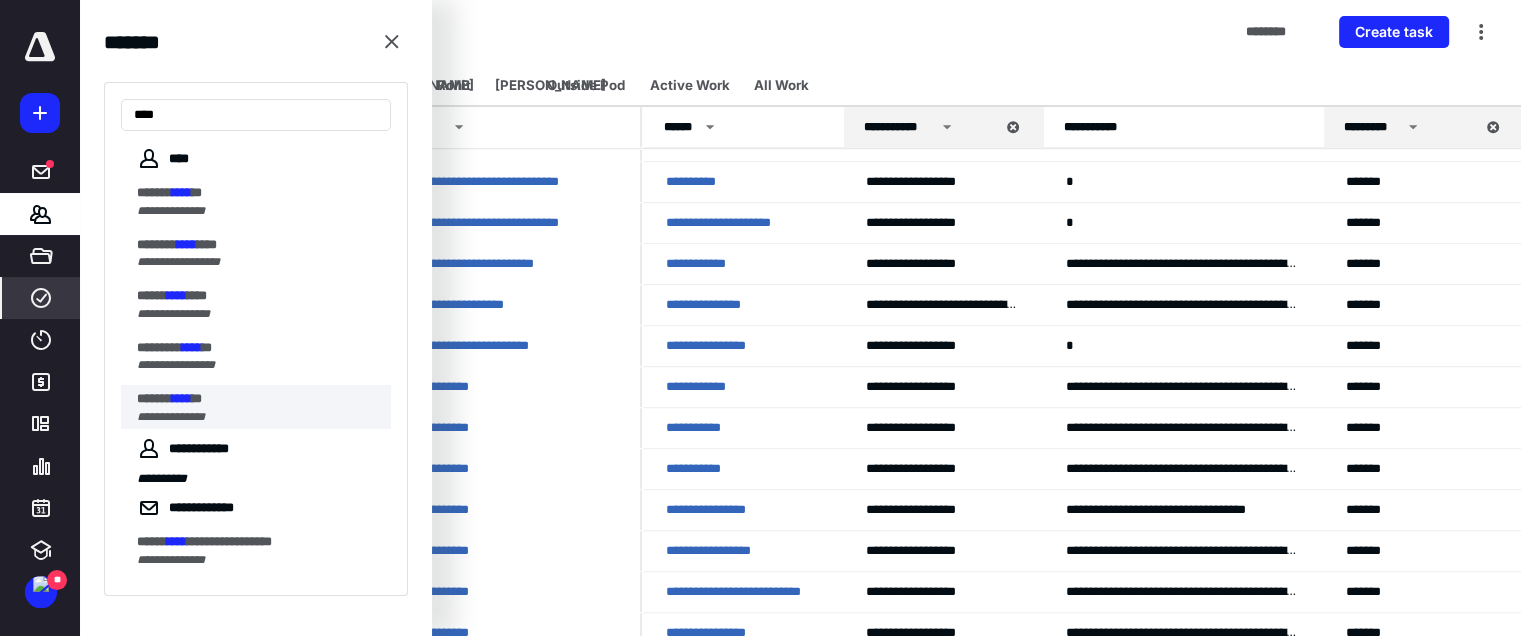 type on "****" 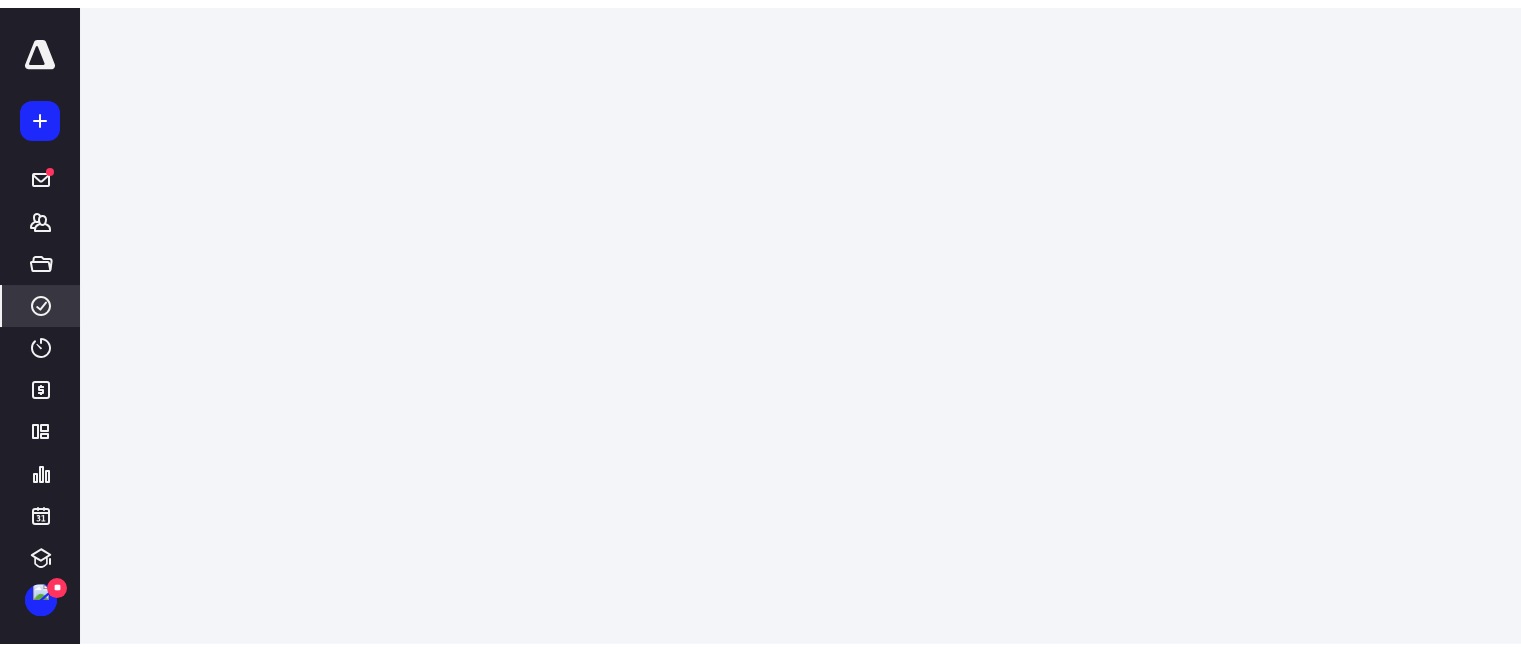 scroll, scrollTop: 0, scrollLeft: 0, axis: both 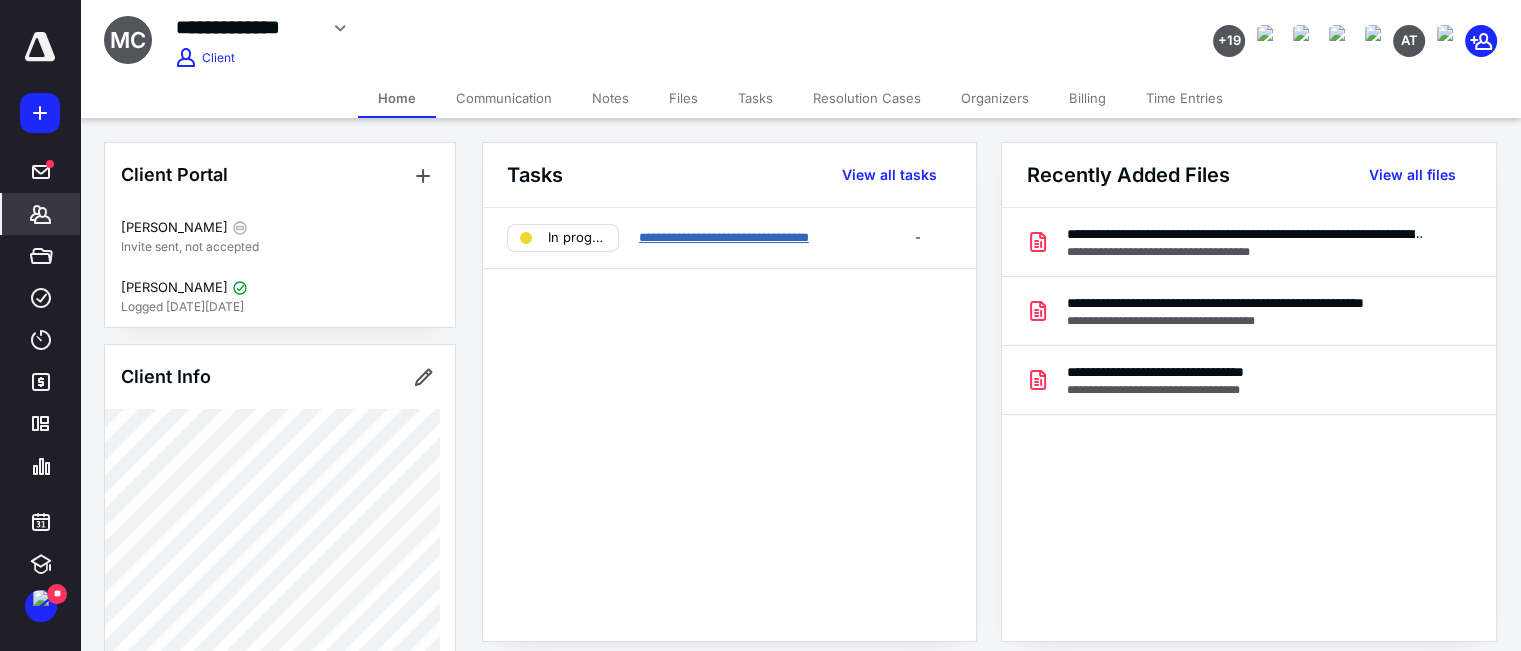click on "**********" at bounding box center [724, 237] 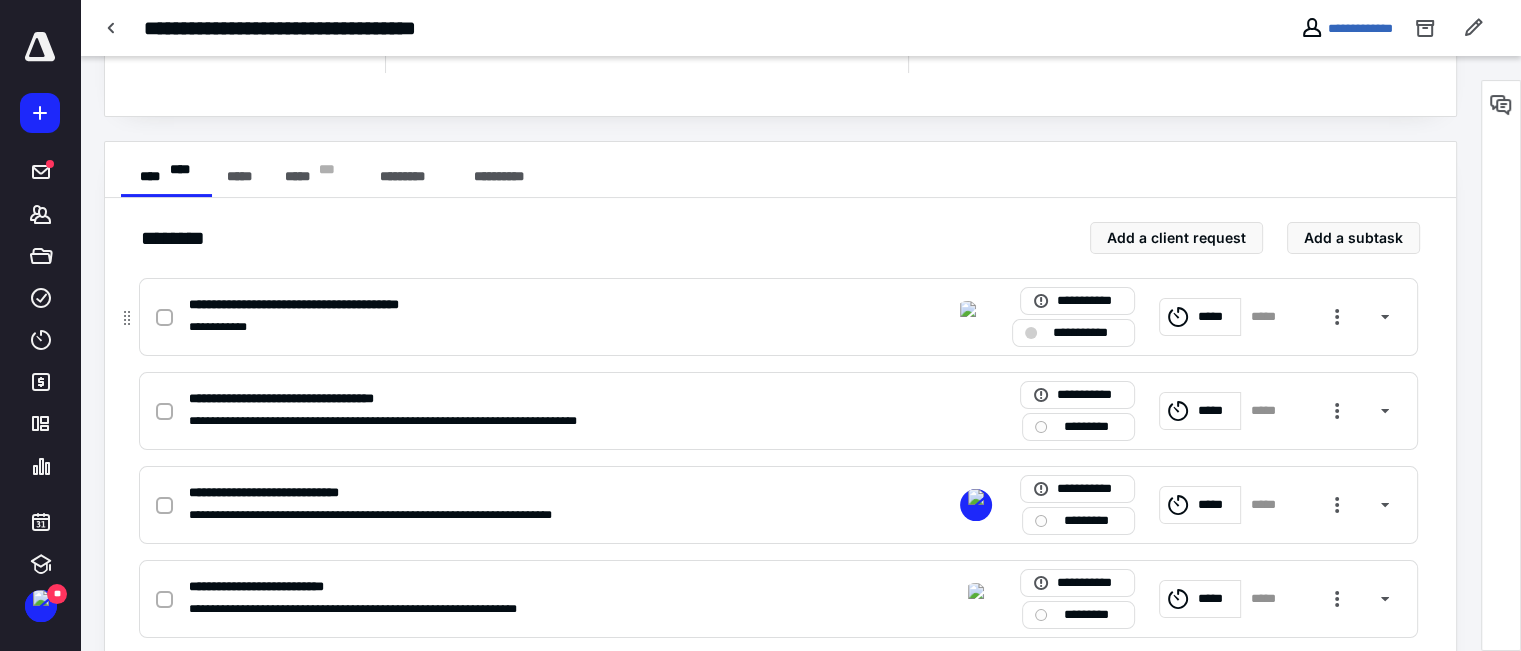 scroll, scrollTop: 500, scrollLeft: 0, axis: vertical 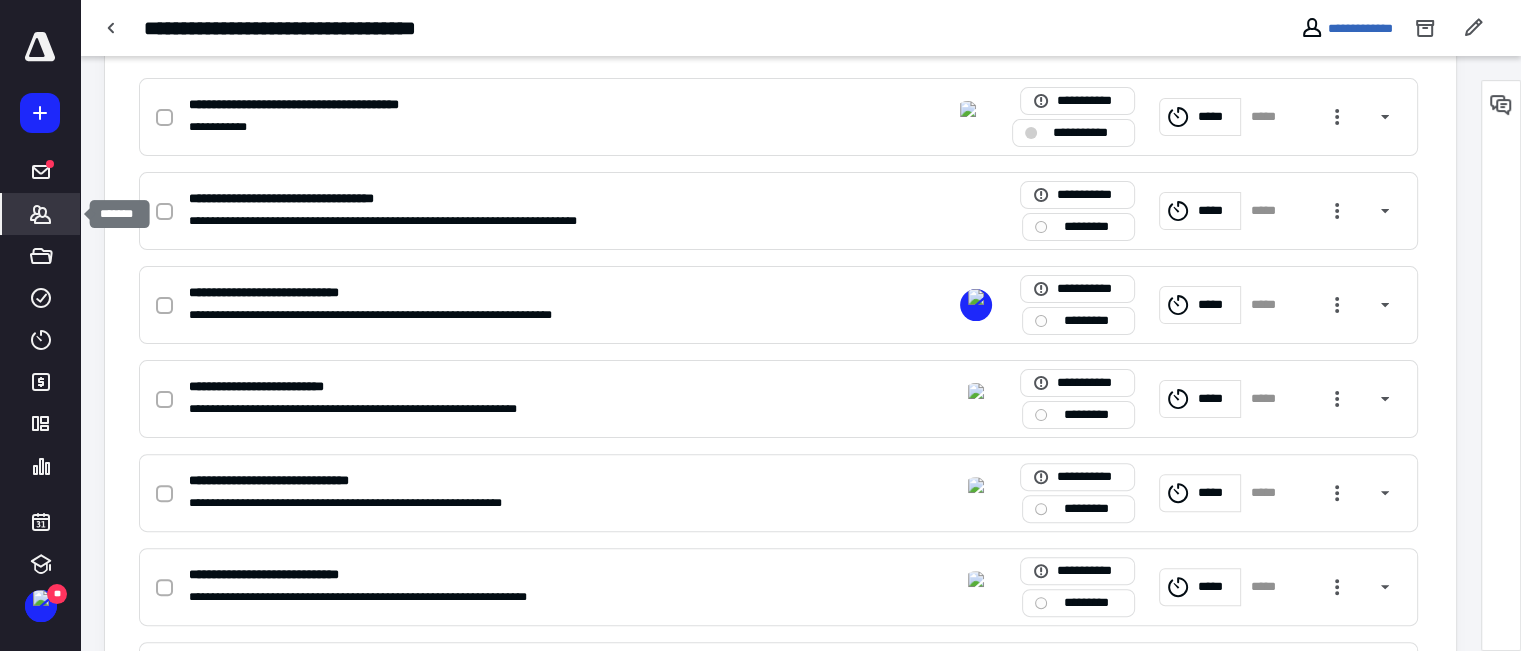 click 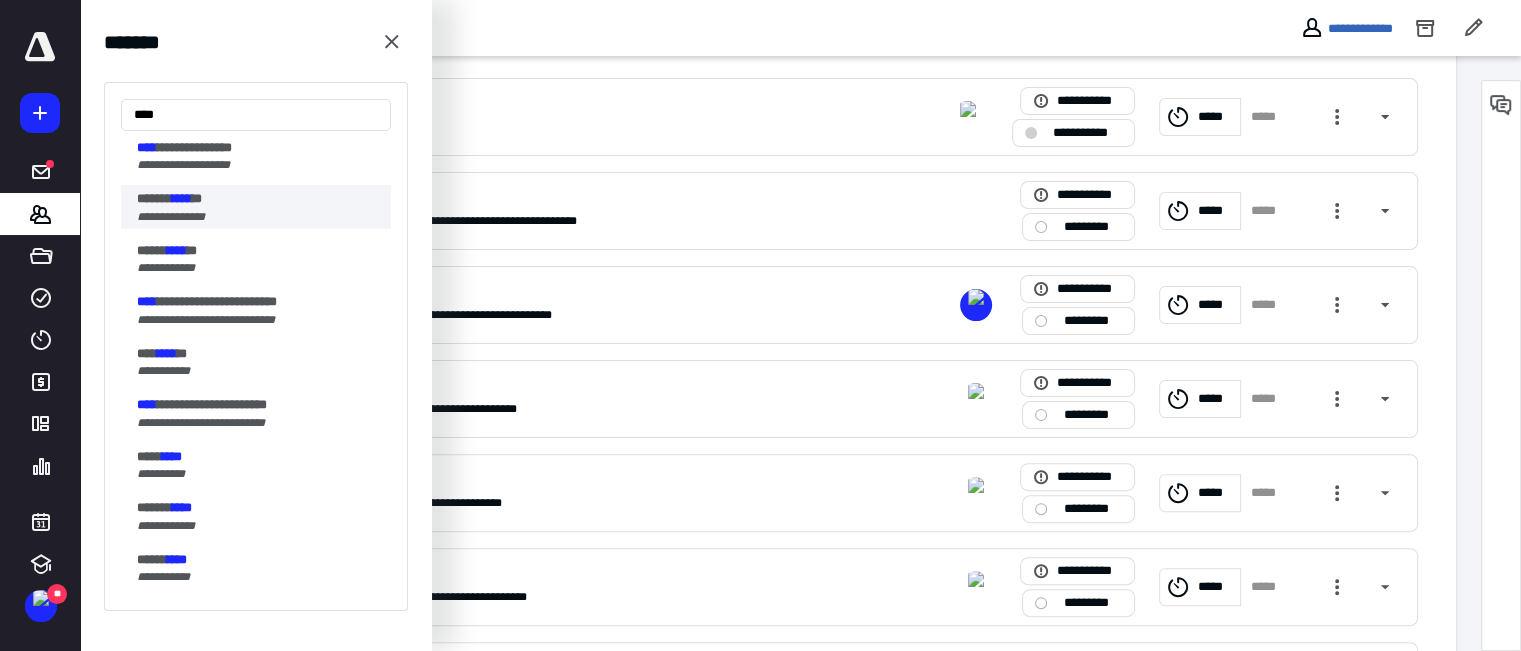scroll, scrollTop: 300, scrollLeft: 0, axis: vertical 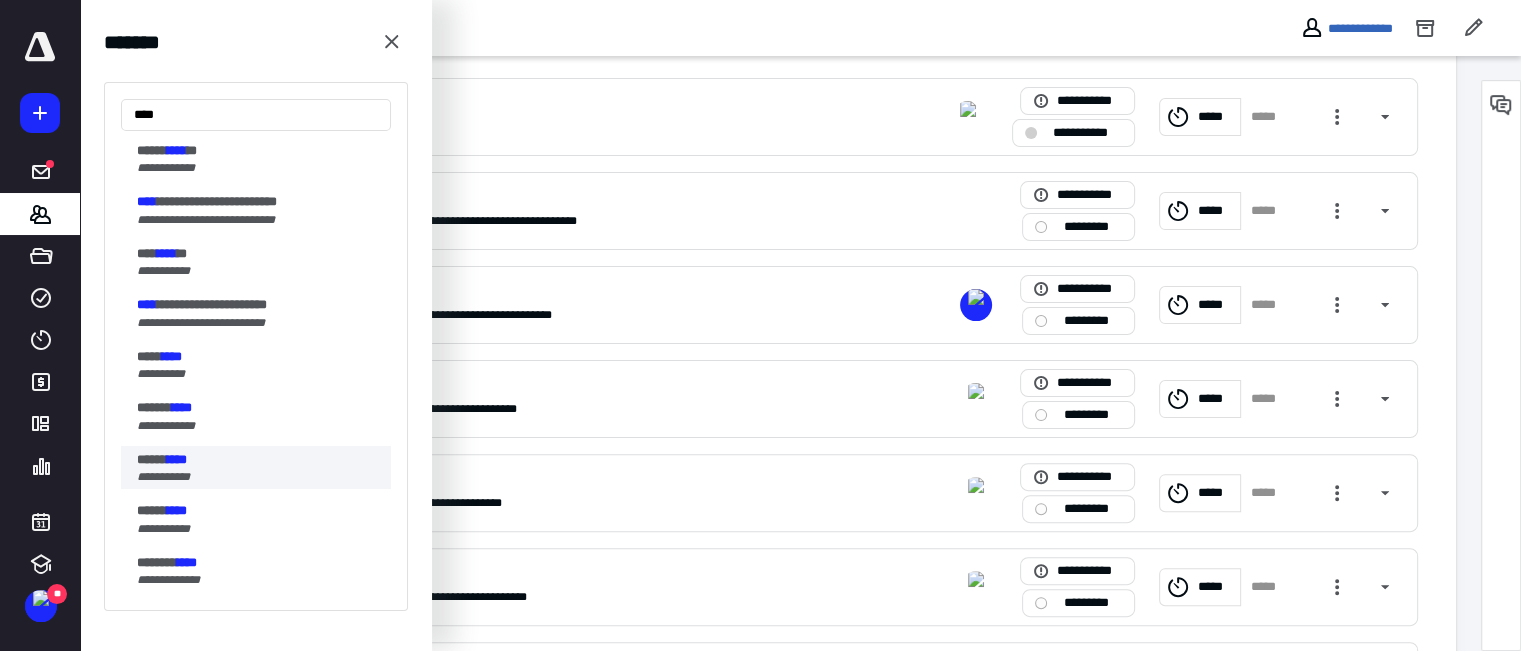 type on "****" 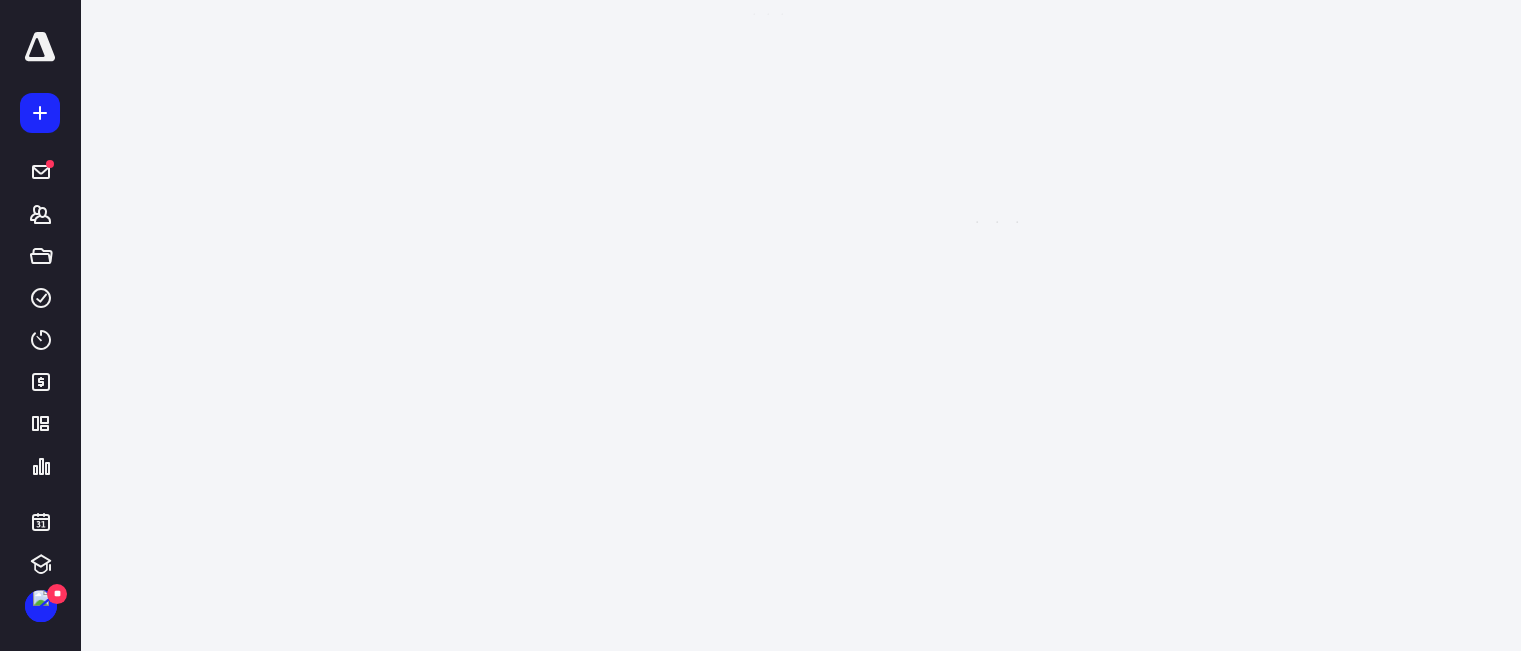 scroll, scrollTop: 0, scrollLeft: 0, axis: both 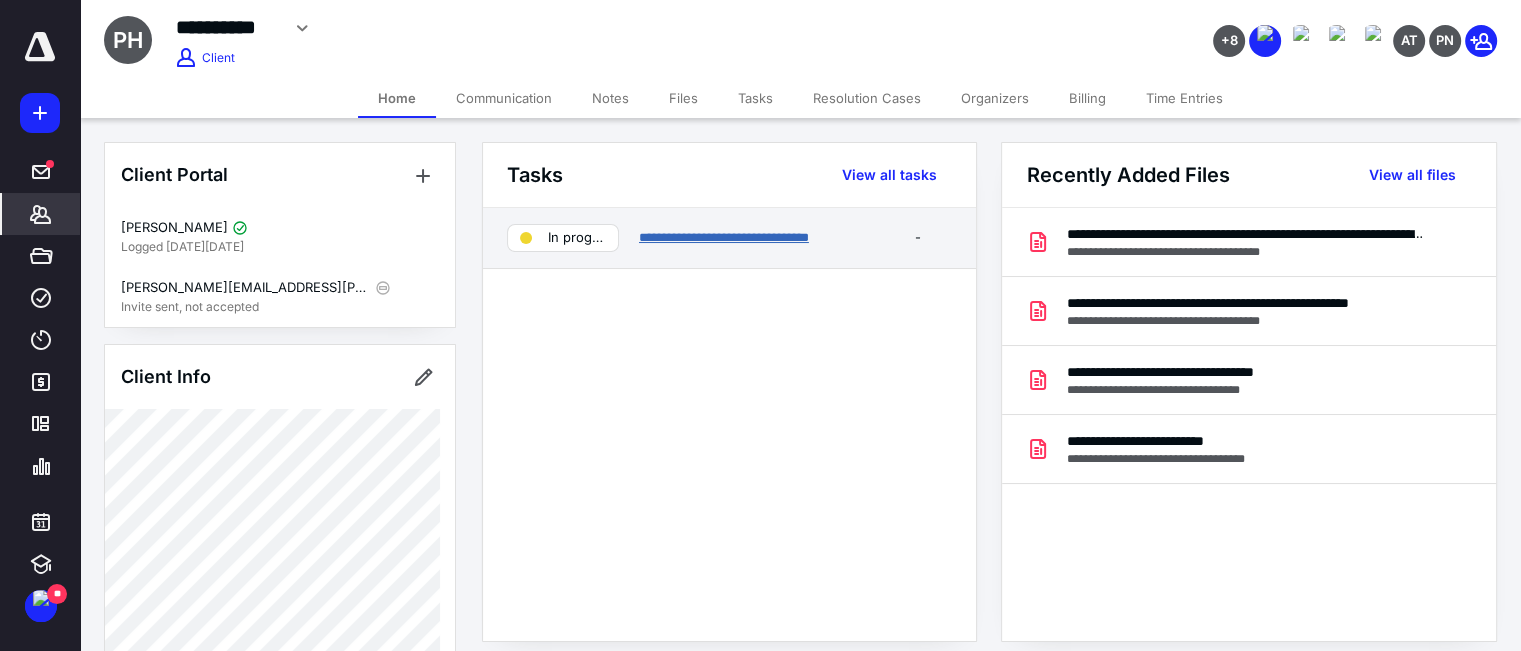 click on "**********" at bounding box center [724, 237] 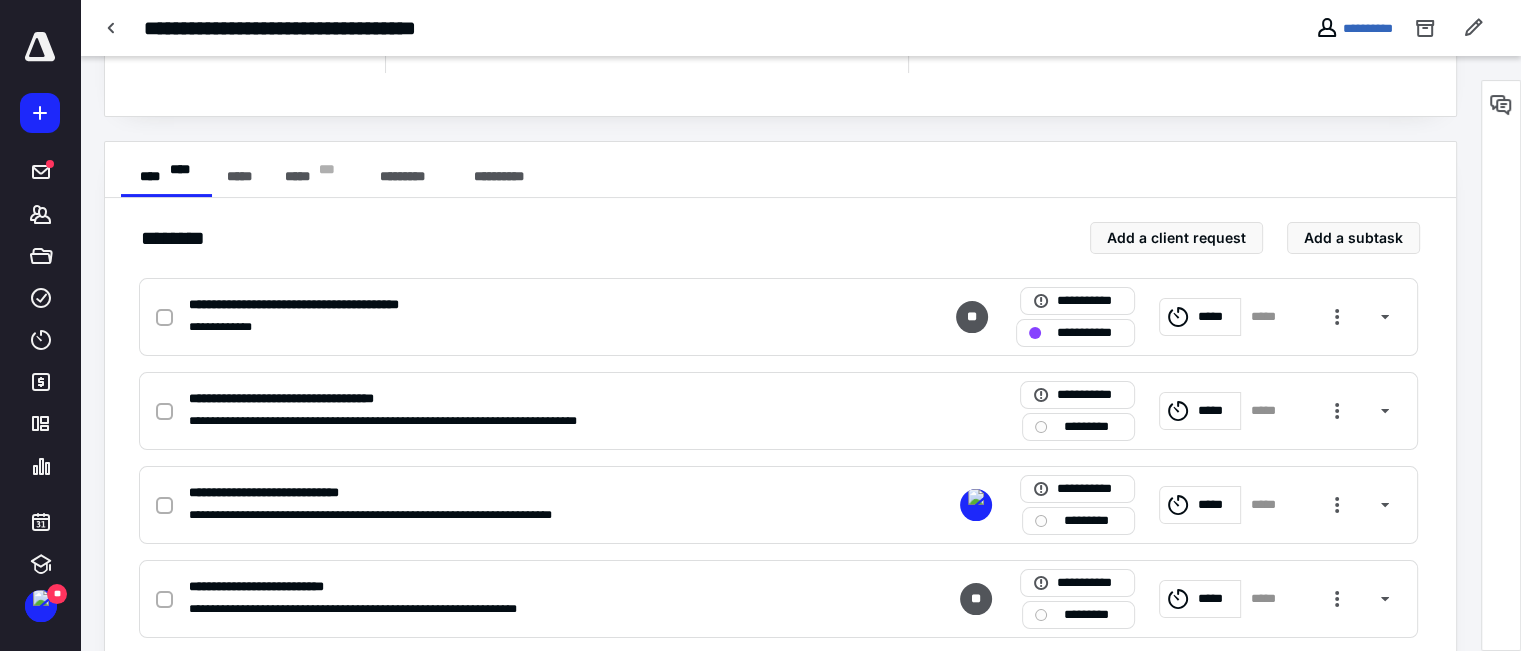scroll, scrollTop: 400, scrollLeft: 0, axis: vertical 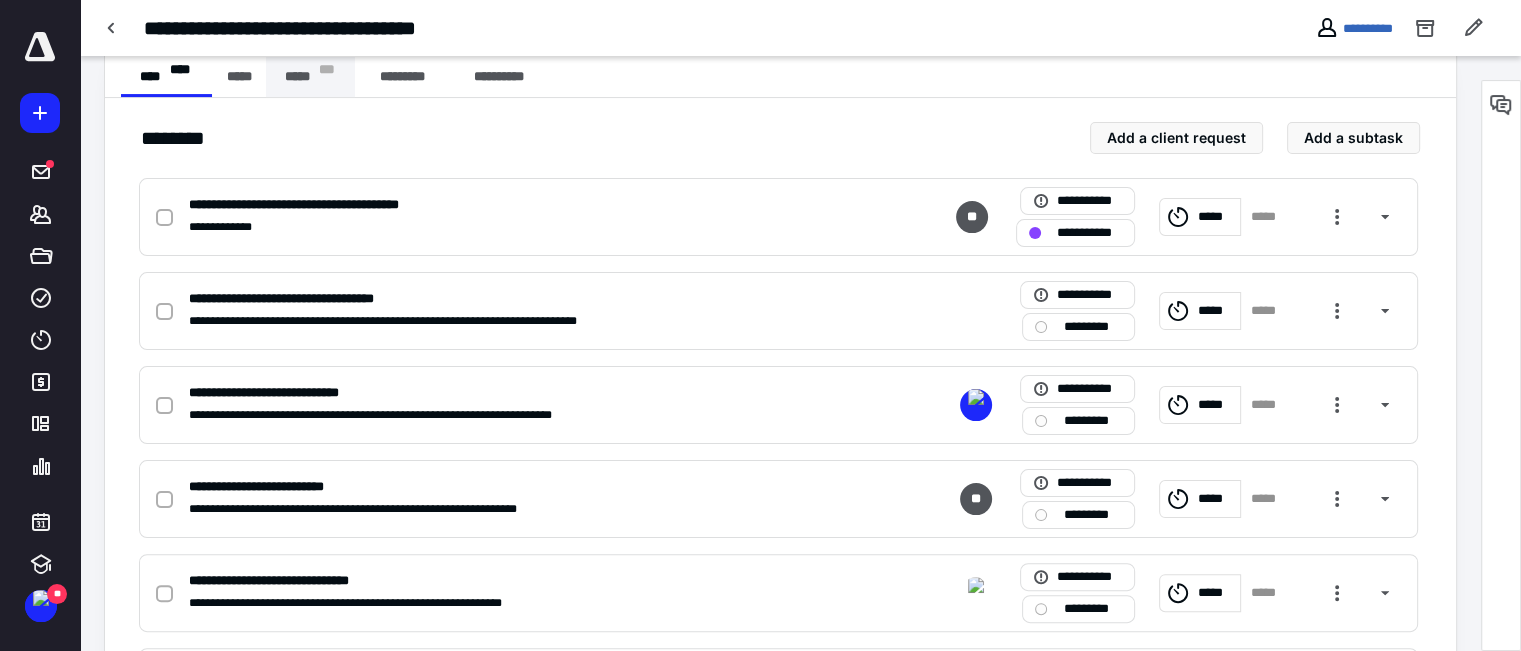 click on "***** * * *" at bounding box center (310, 77) 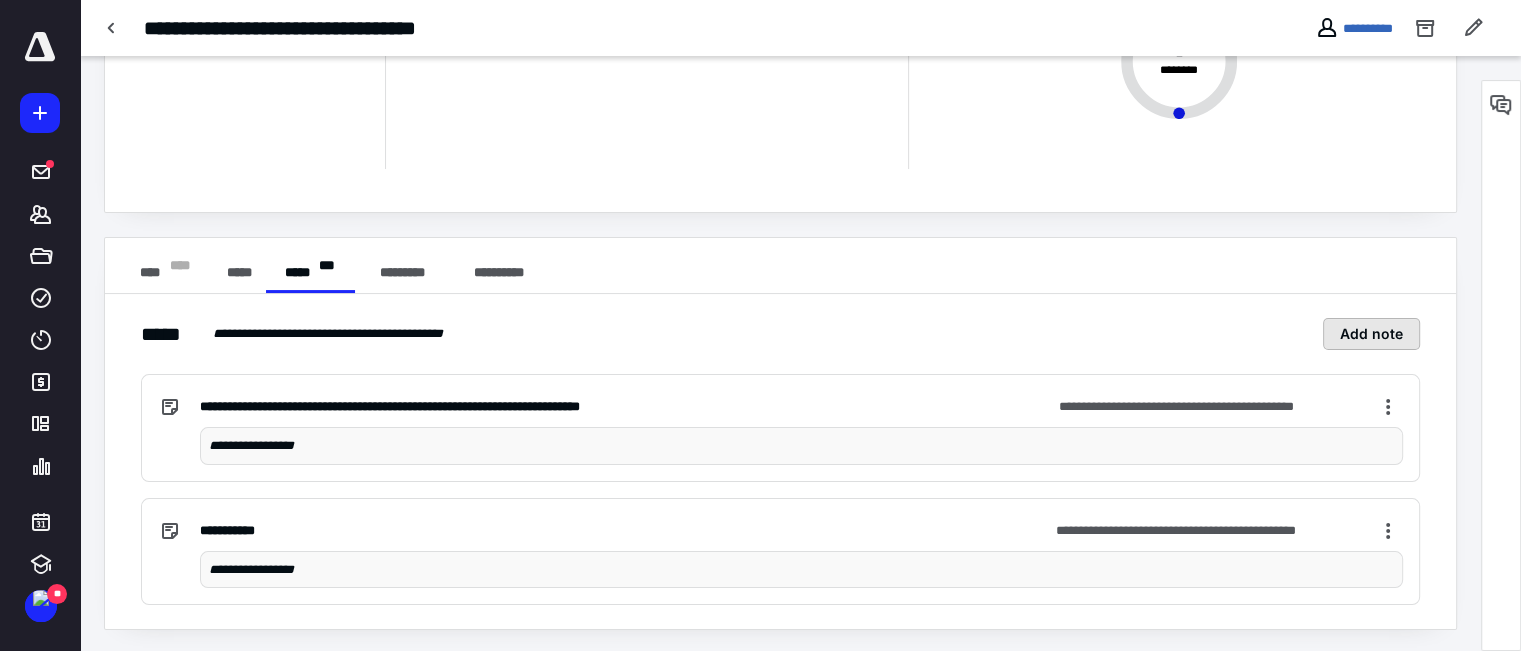 click on "Add note" at bounding box center (1371, 334) 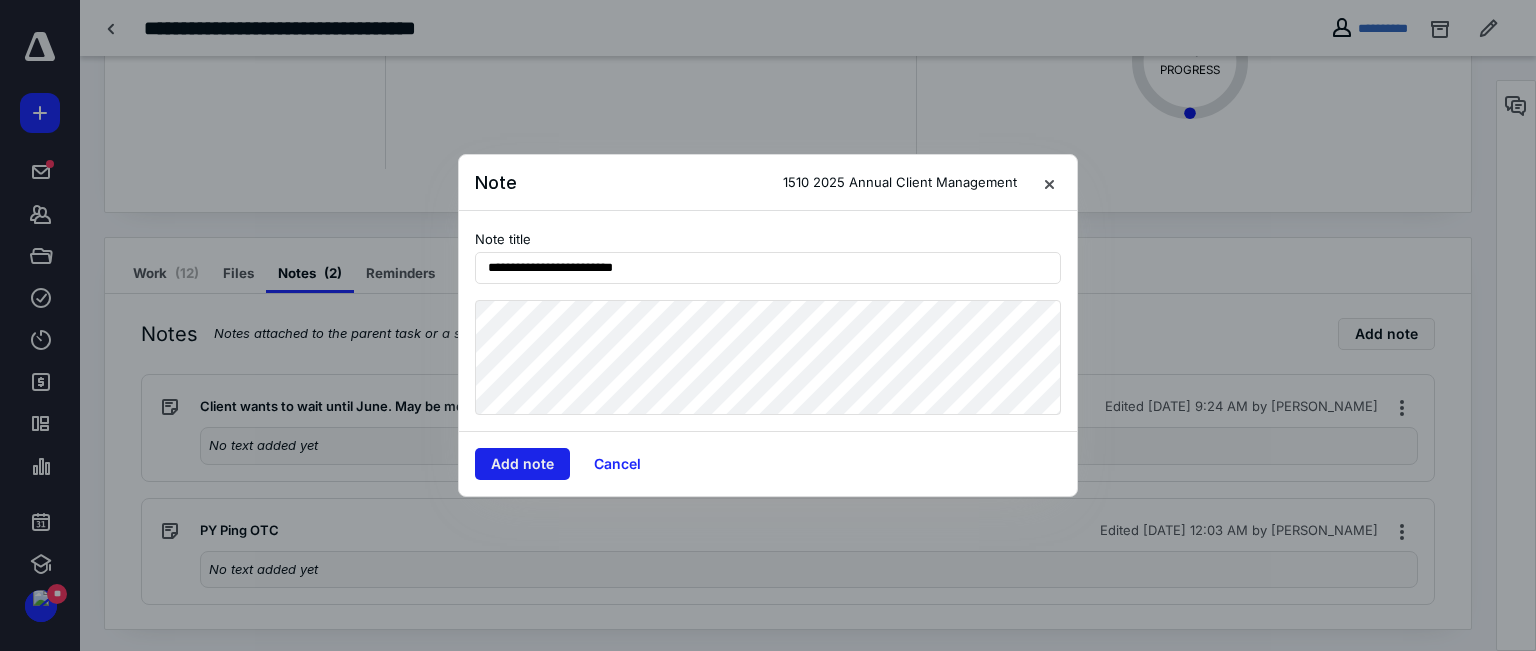 type on "**********" 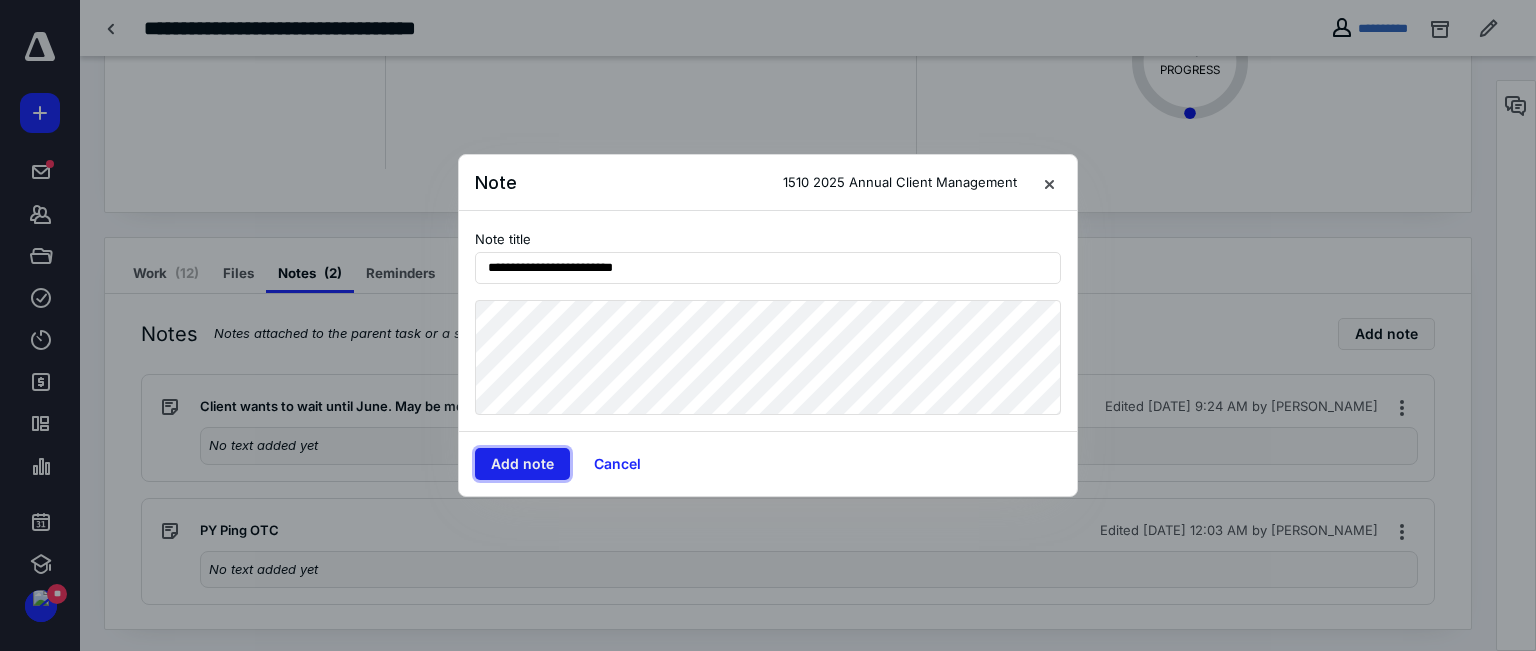 click on "Add note" at bounding box center (522, 464) 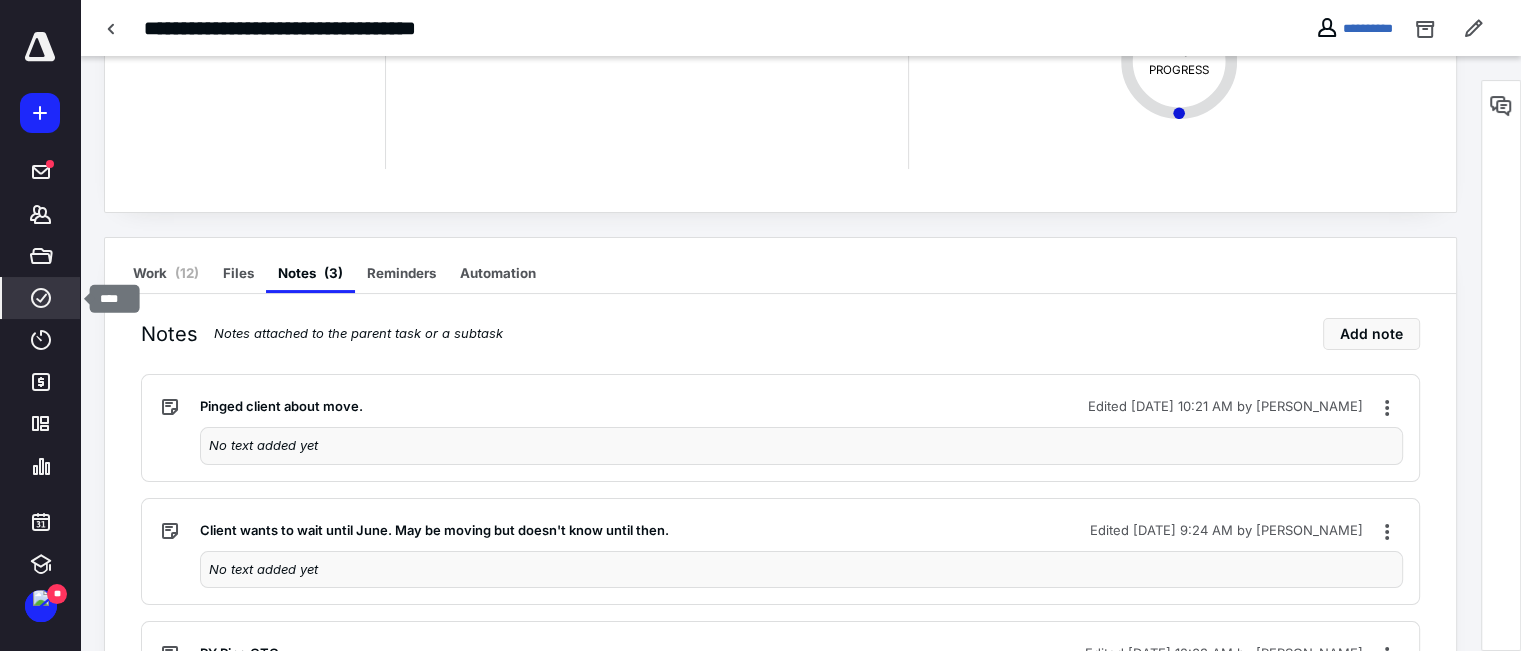 click 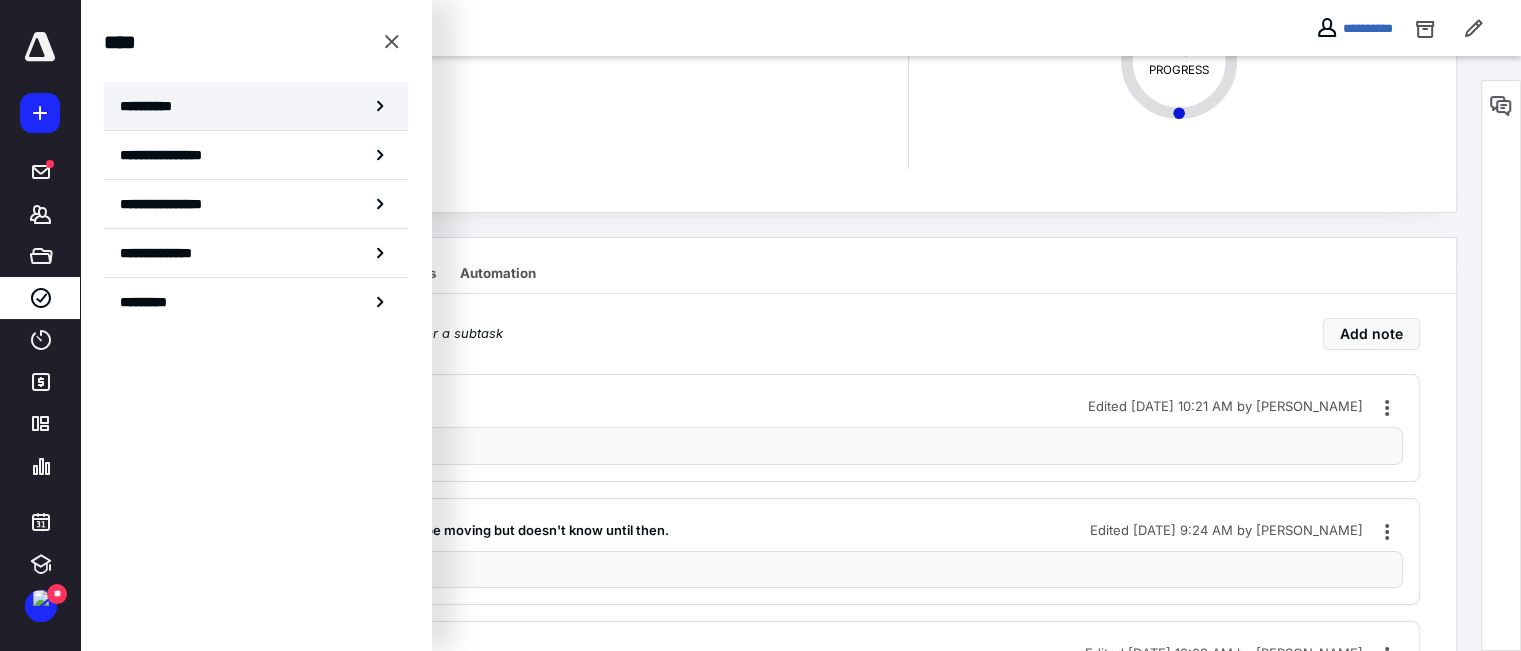 click on "**********" at bounding box center [256, 106] 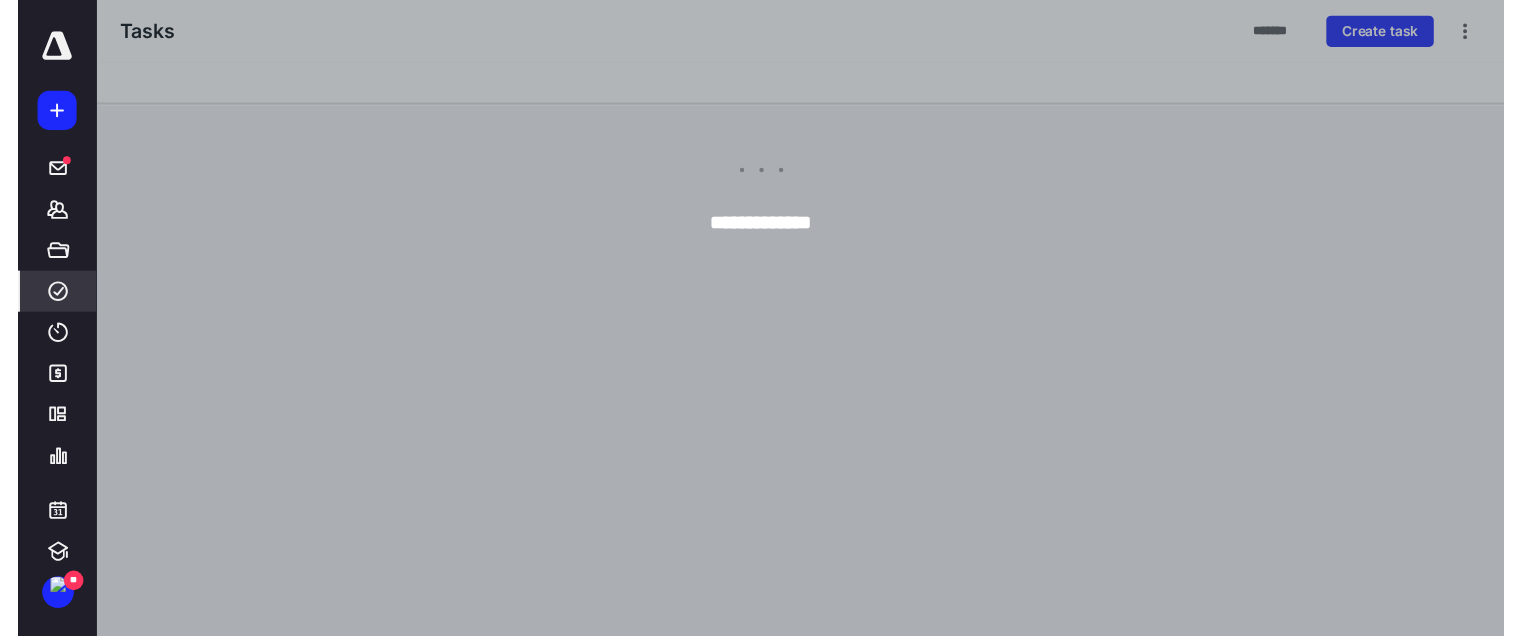 scroll, scrollTop: 0, scrollLeft: 0, axis: both 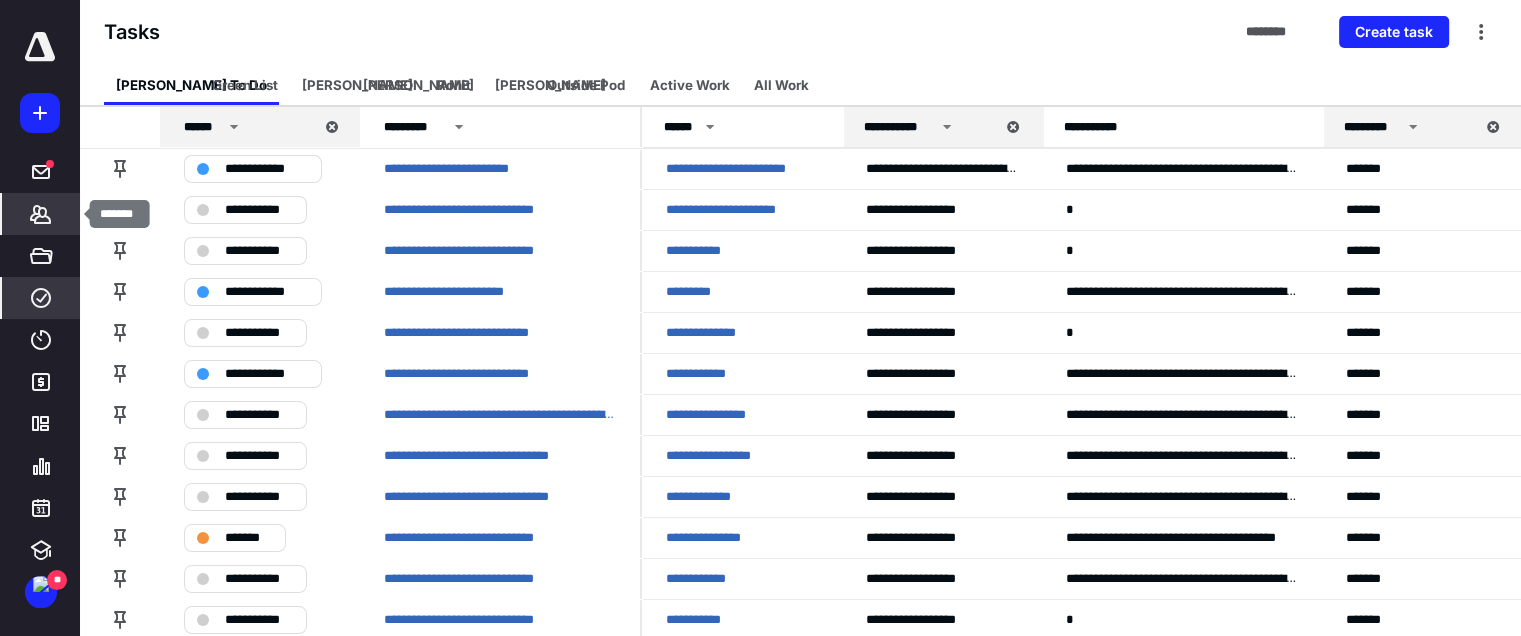 click 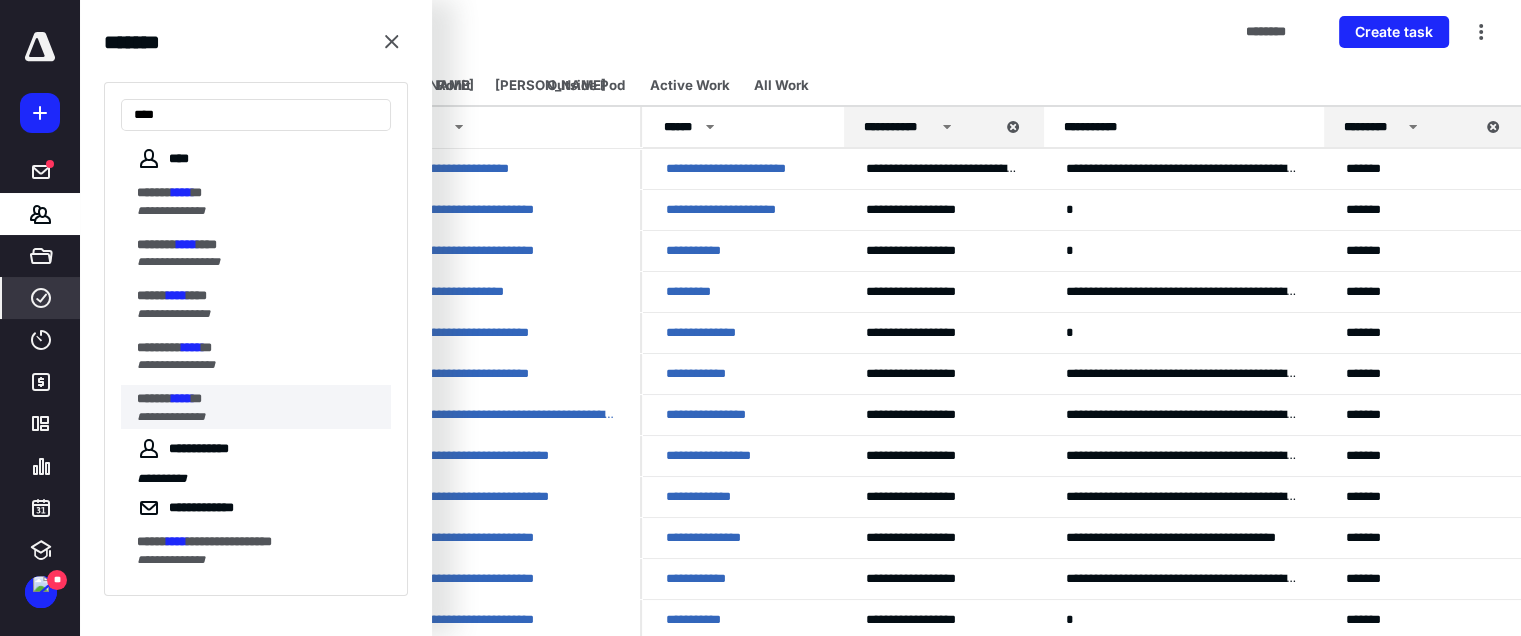 type on "****" 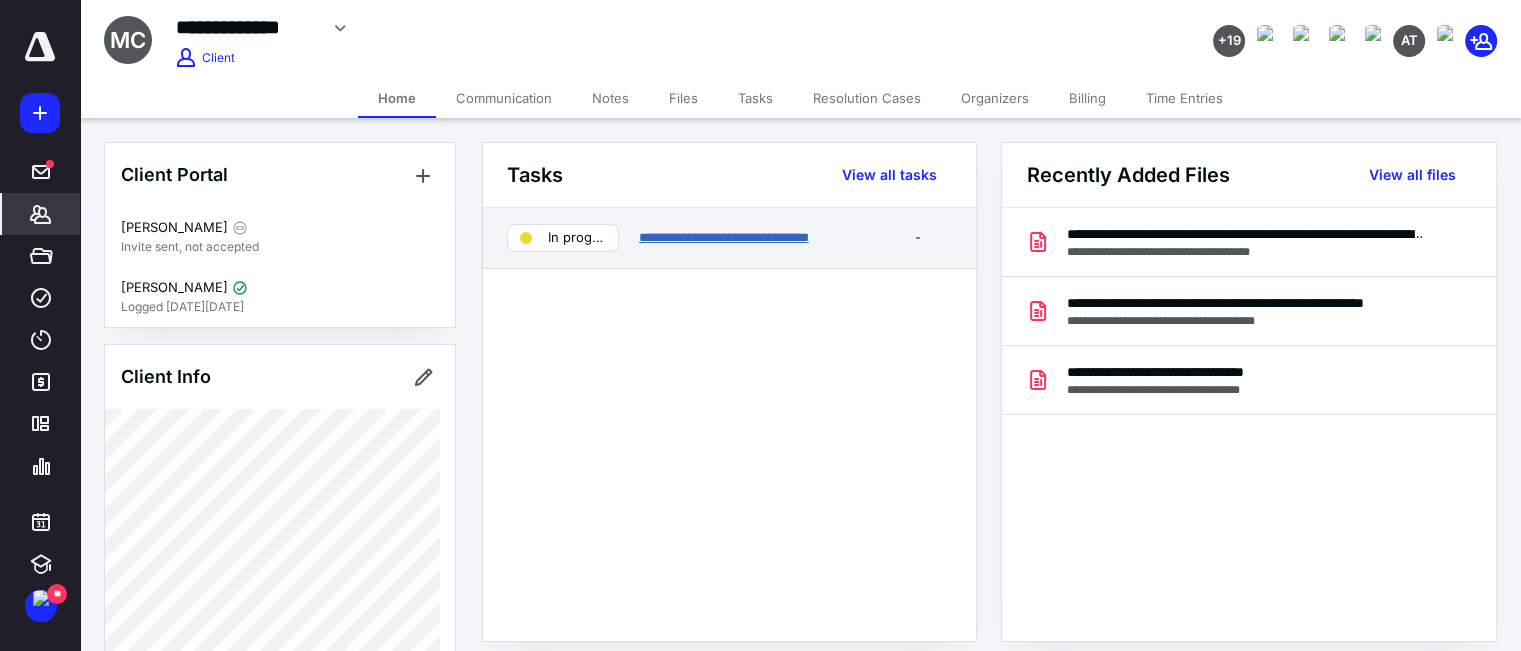 click on "**********" at bounding box center [724, 237] 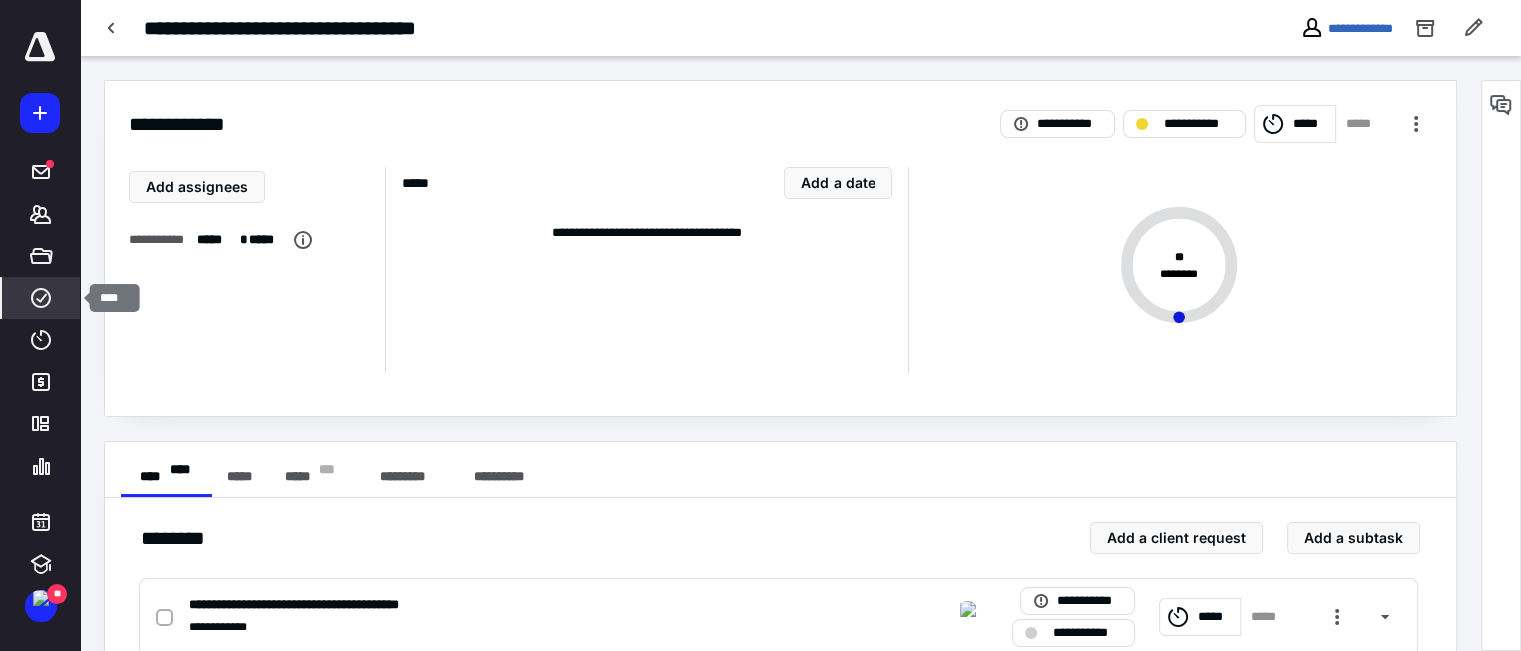 click 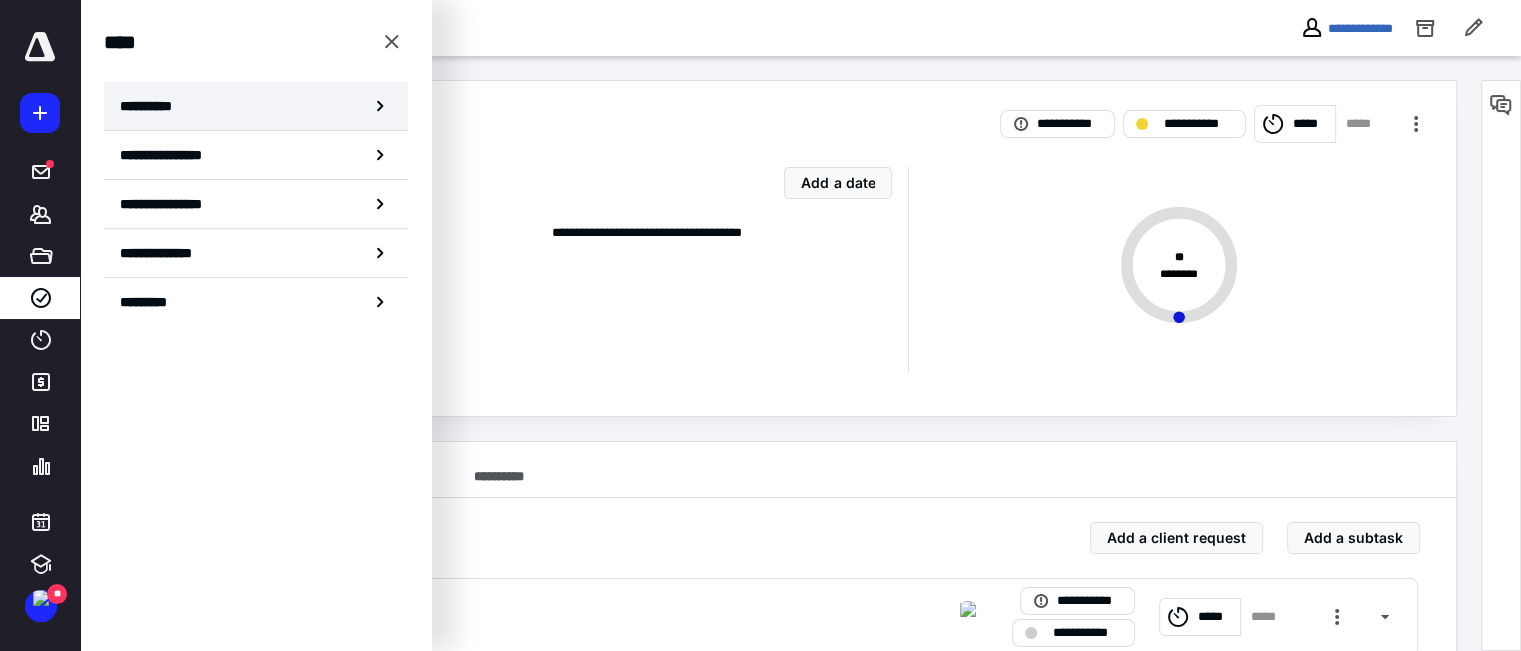 click on "**********" at bounding box center (153, 106) 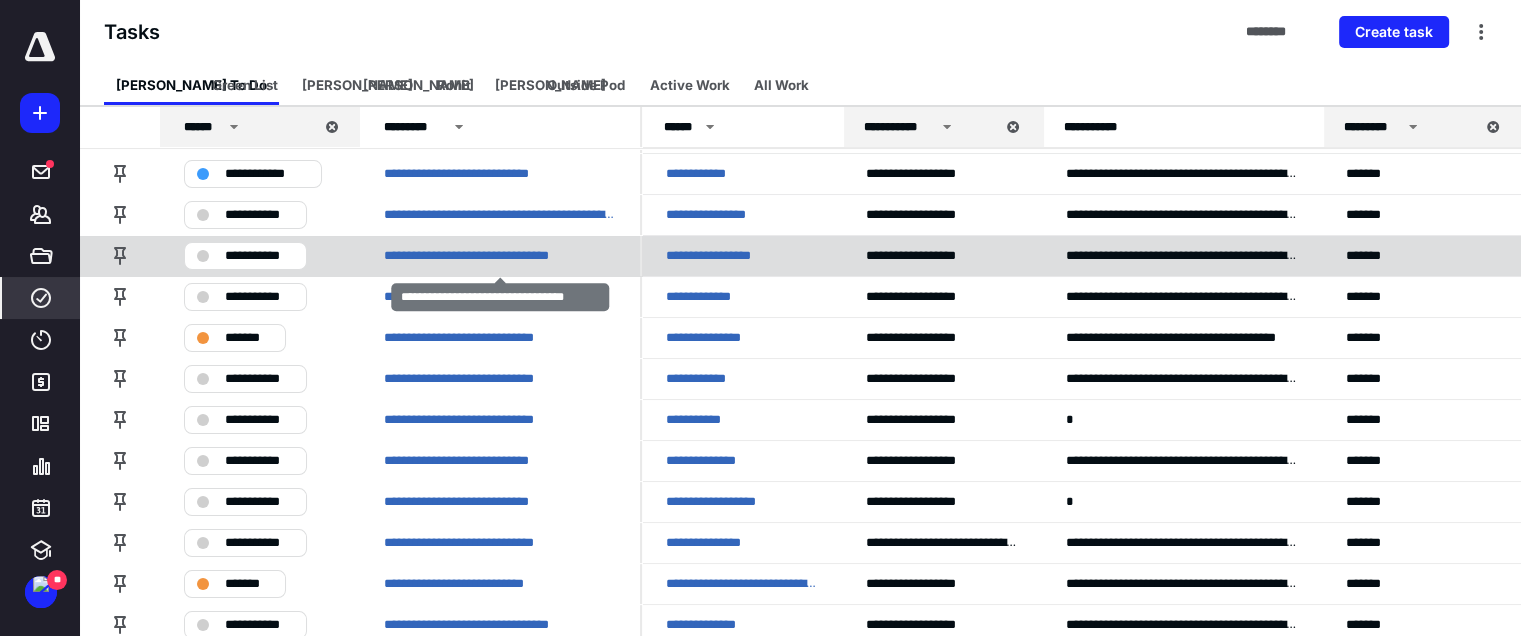 scroll, scrollTop: 300, scrollLeft: 0, axis: vertical 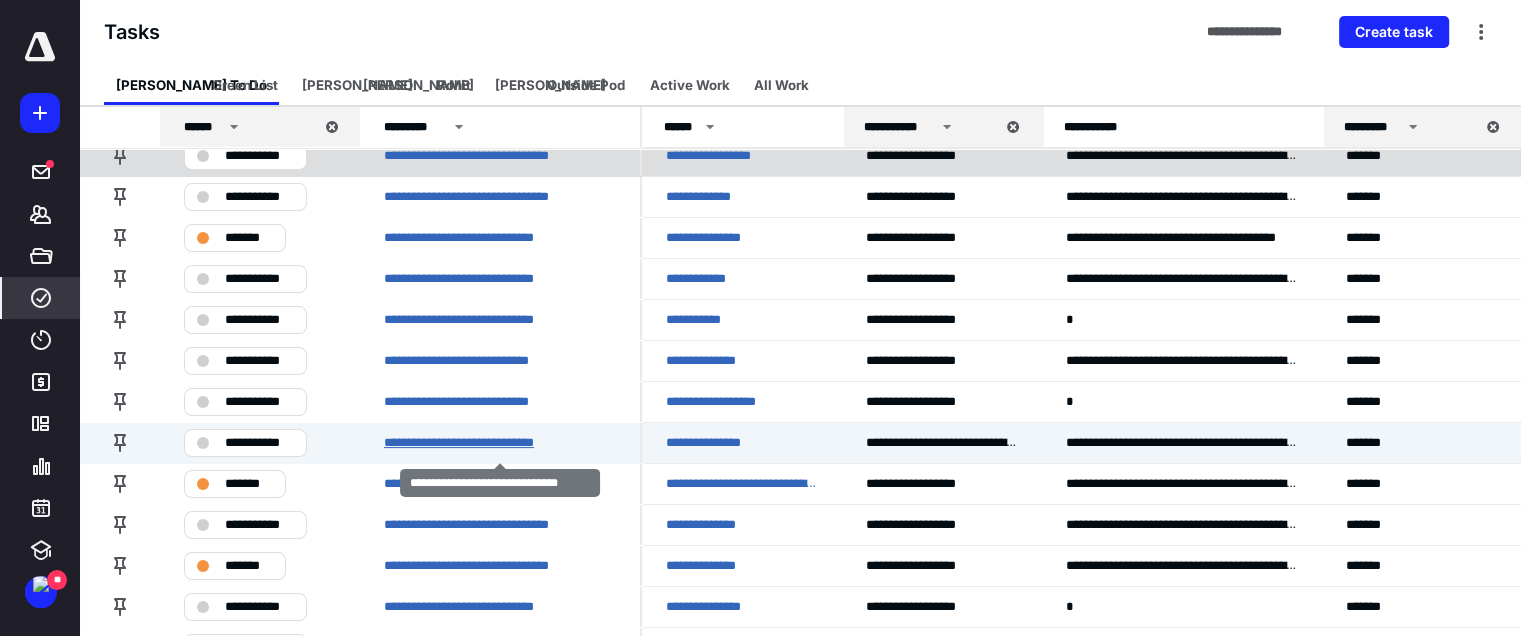 click on "**********" at bounding box center (480, 443) 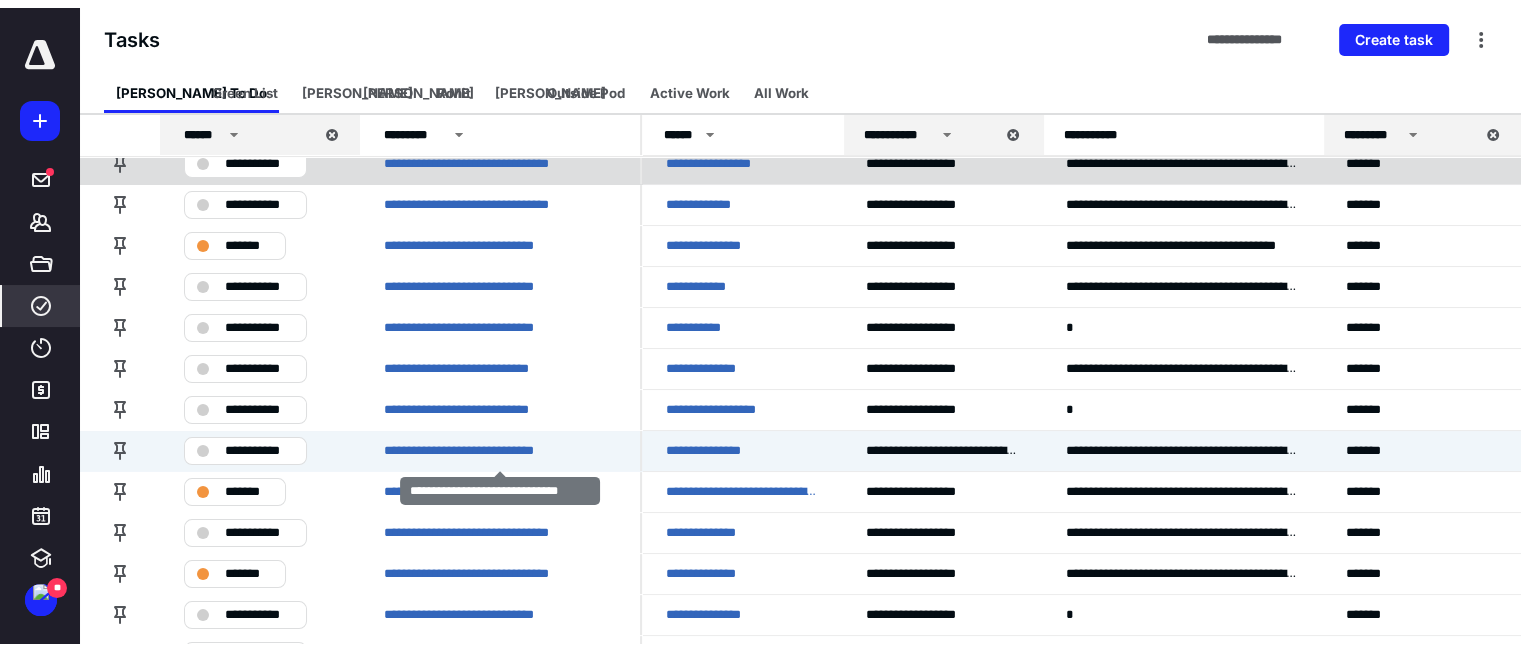 scroll, scrollTop: 0, scrollLeft: 0, axis: both 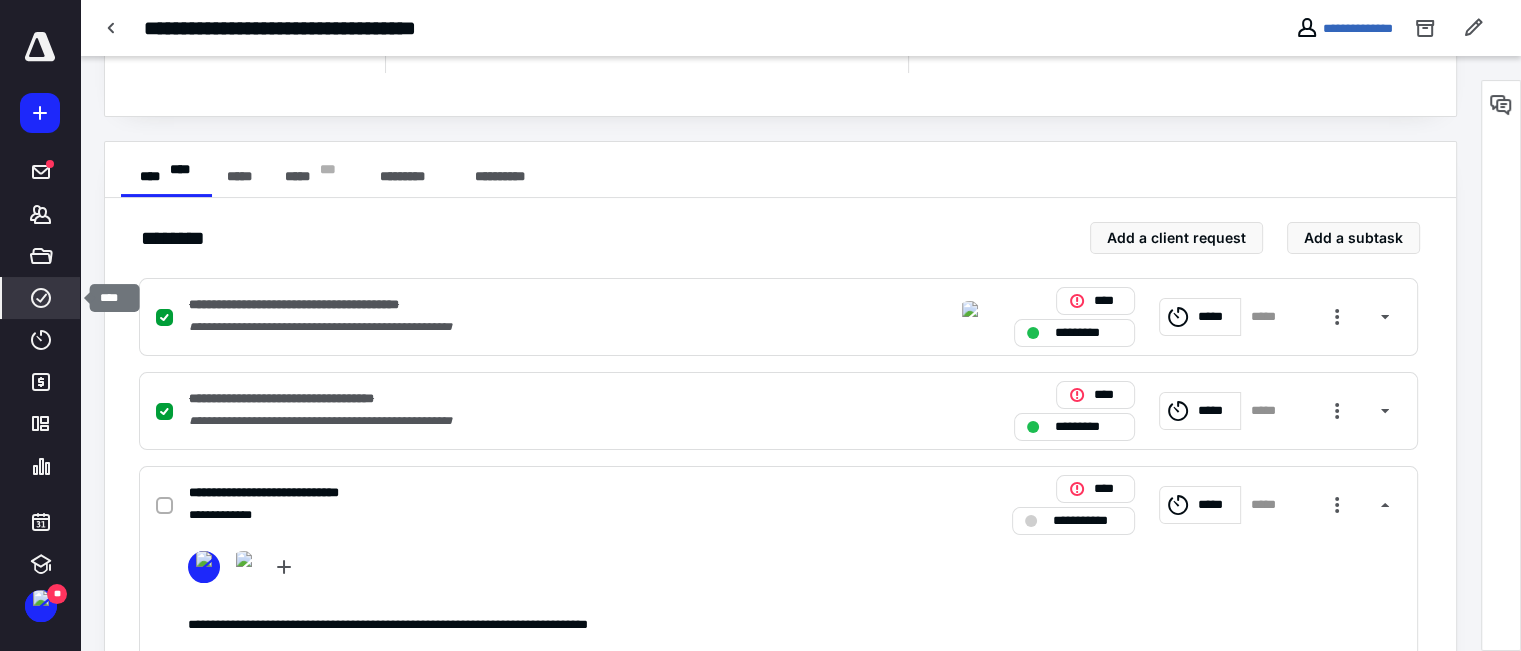 click 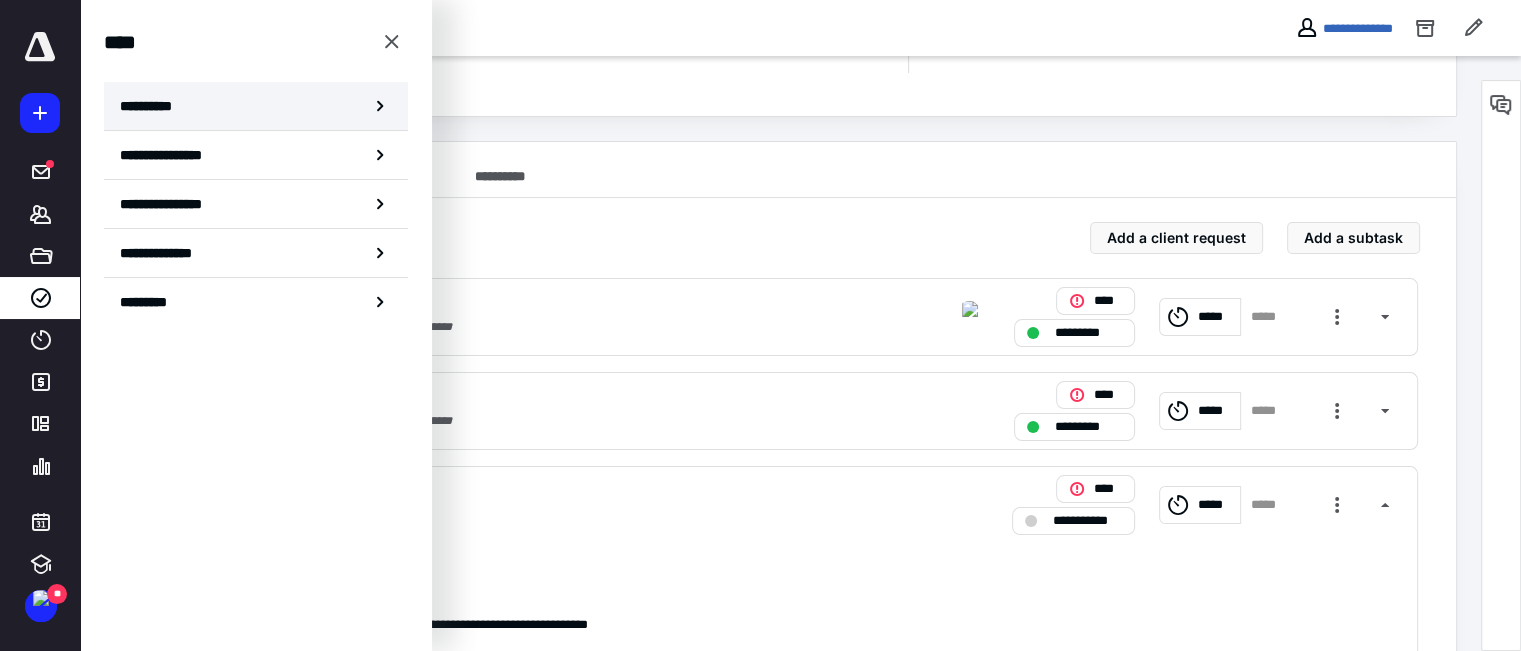 click on "**********" at bounding box center (153, 106) 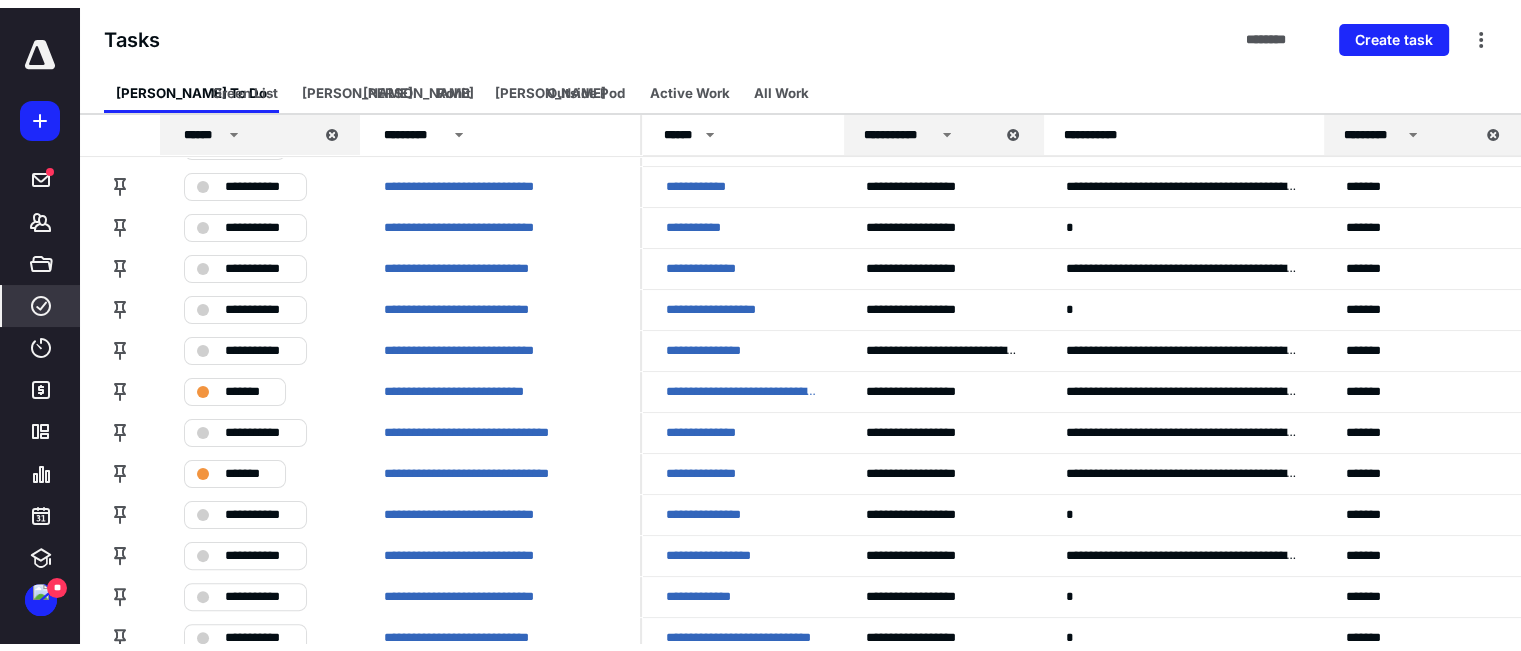 scroll, scrollTop: 0, scrollLeft: 0, axis: both 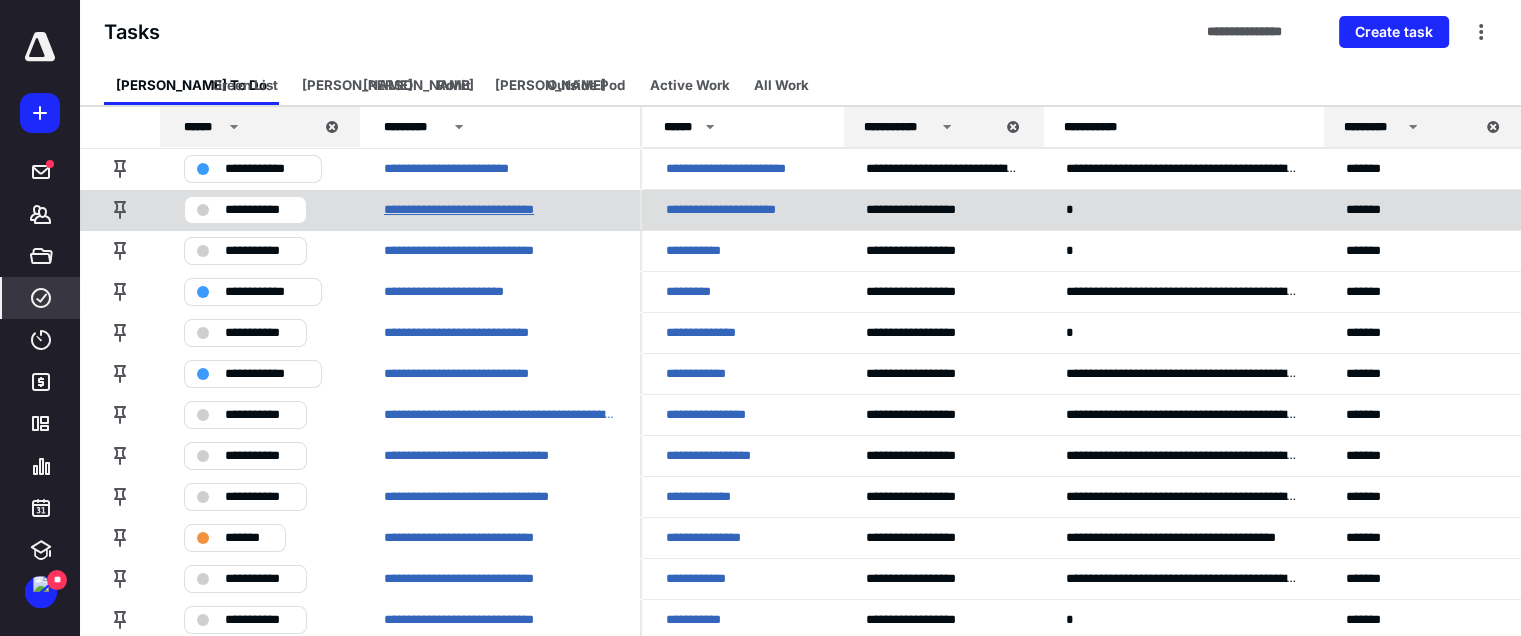 click on "**********" at bounding box center [480, 210] 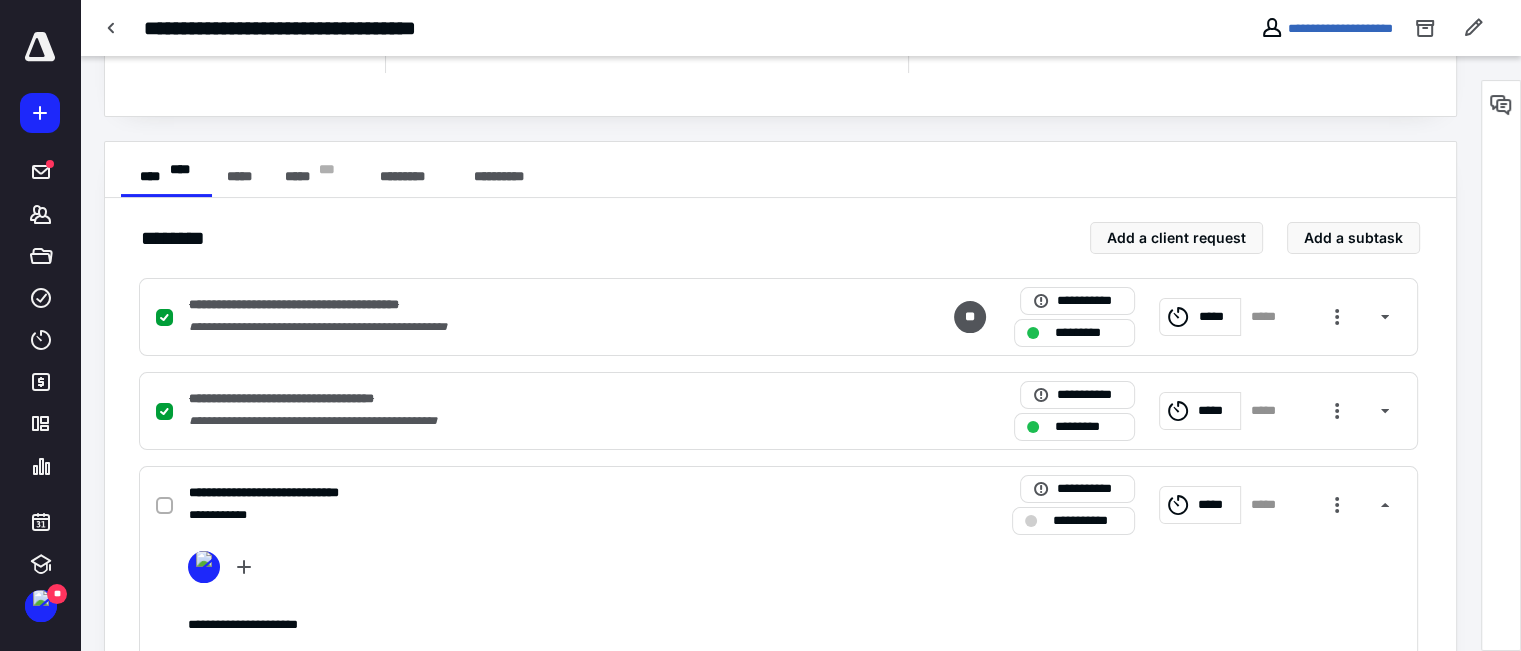 scroll, scrollTop: 400, scrollLeft: 0, axis: vertical 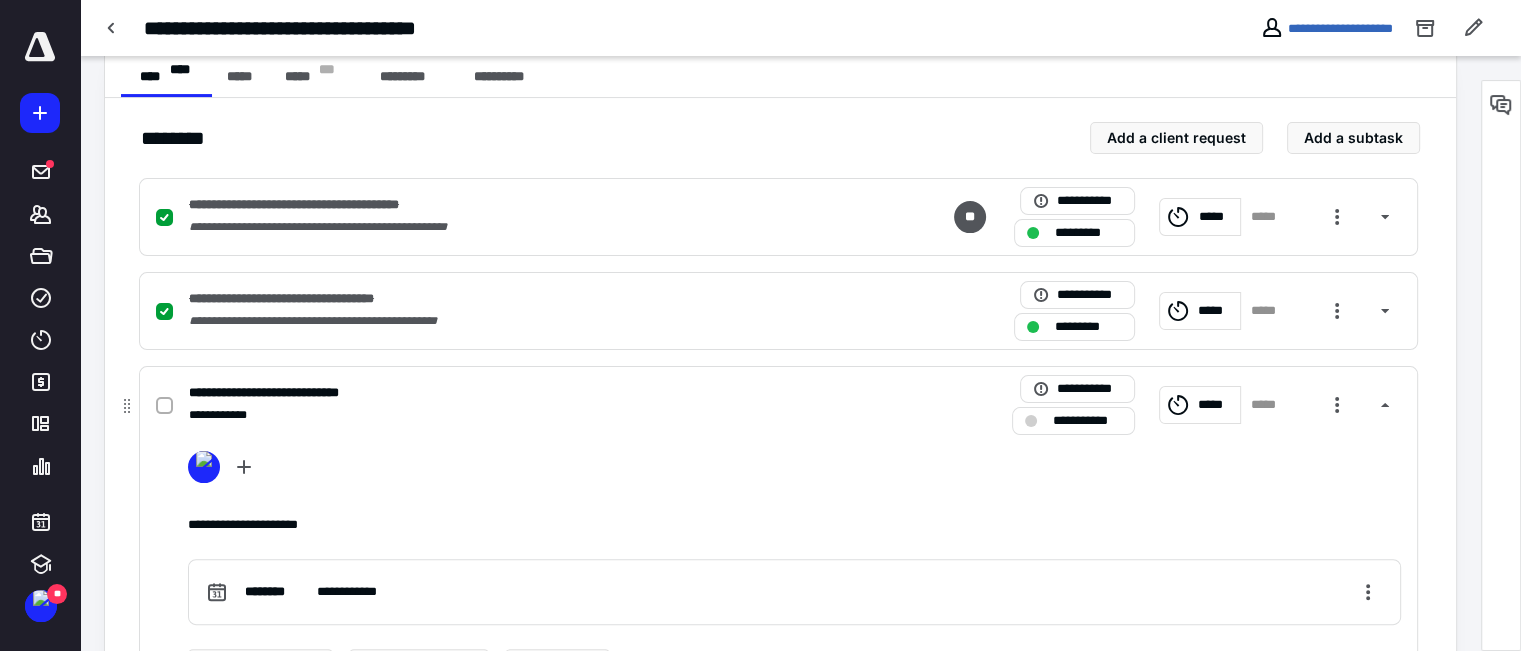 click at bounding box center (164, 405) 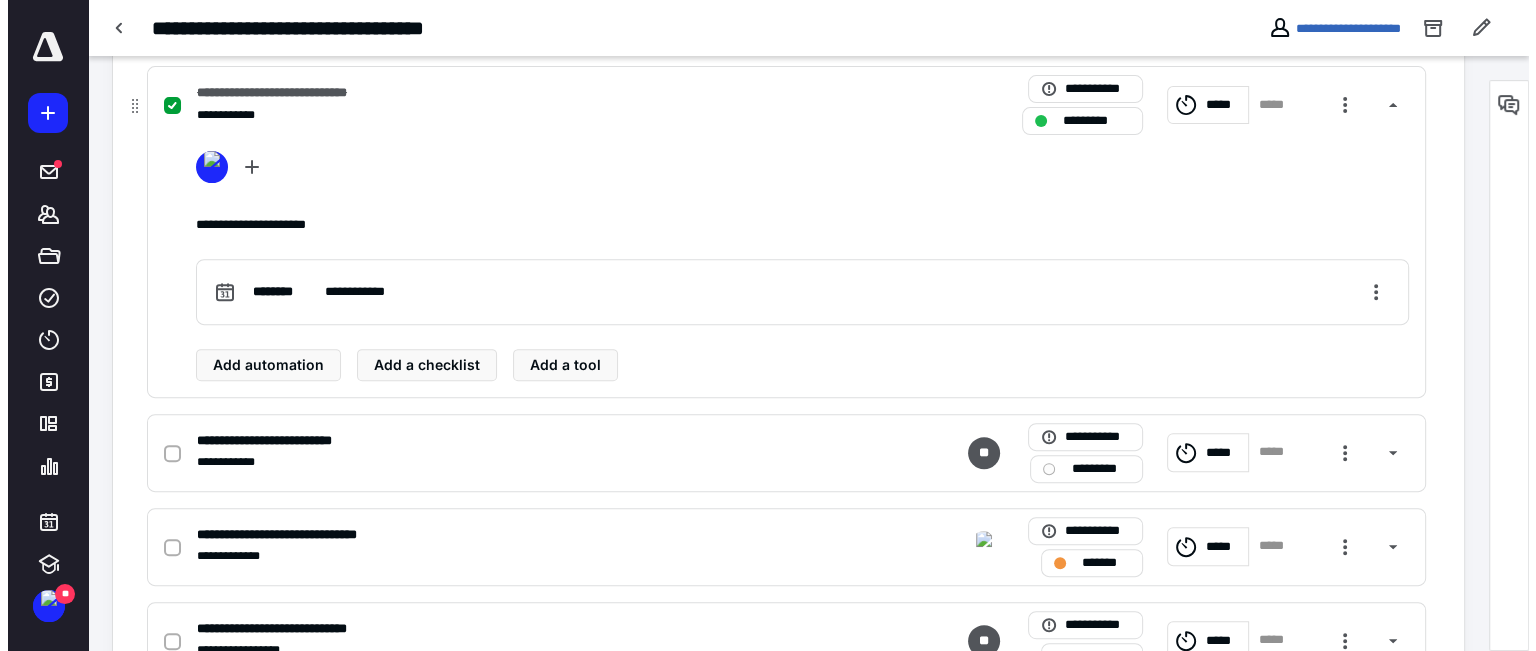 scroll, scrollTop: 800, scrollLeft: 0, axis: vertical 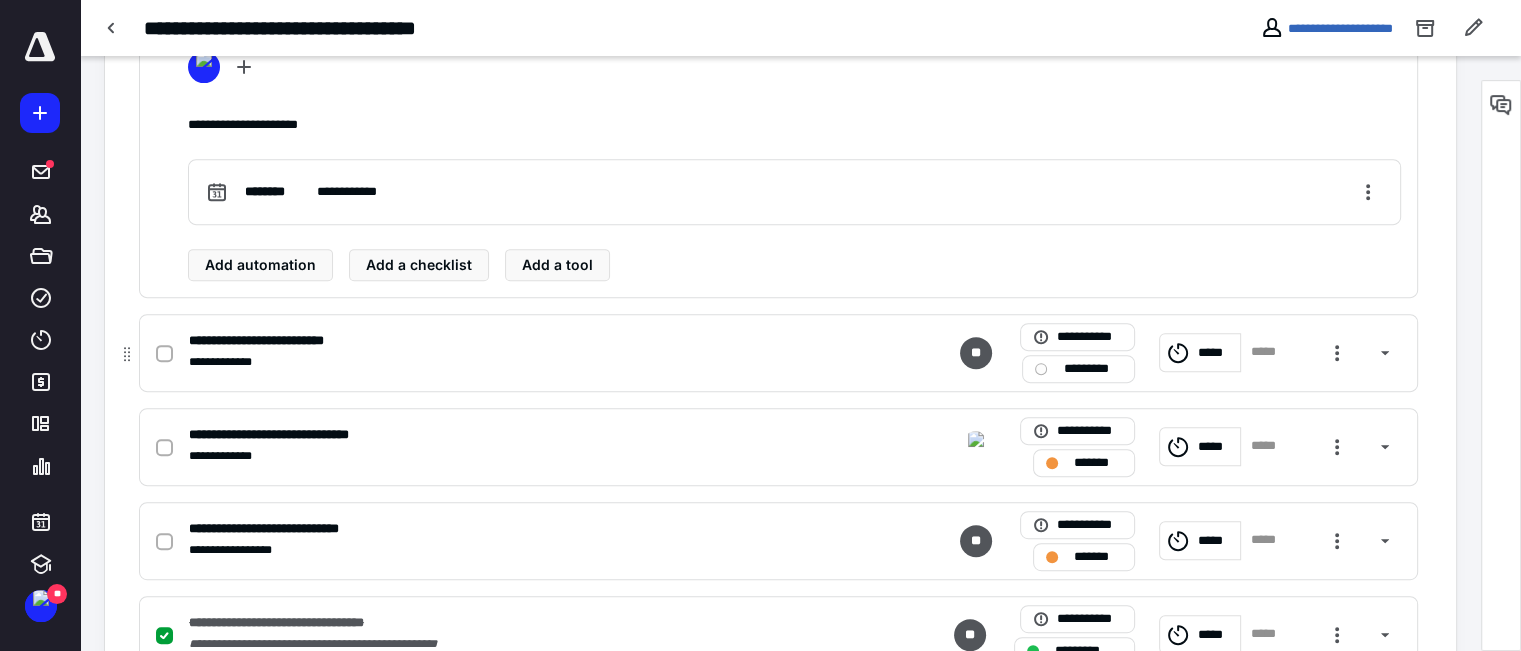 click on "*********" at bounding box center (1092, 369) 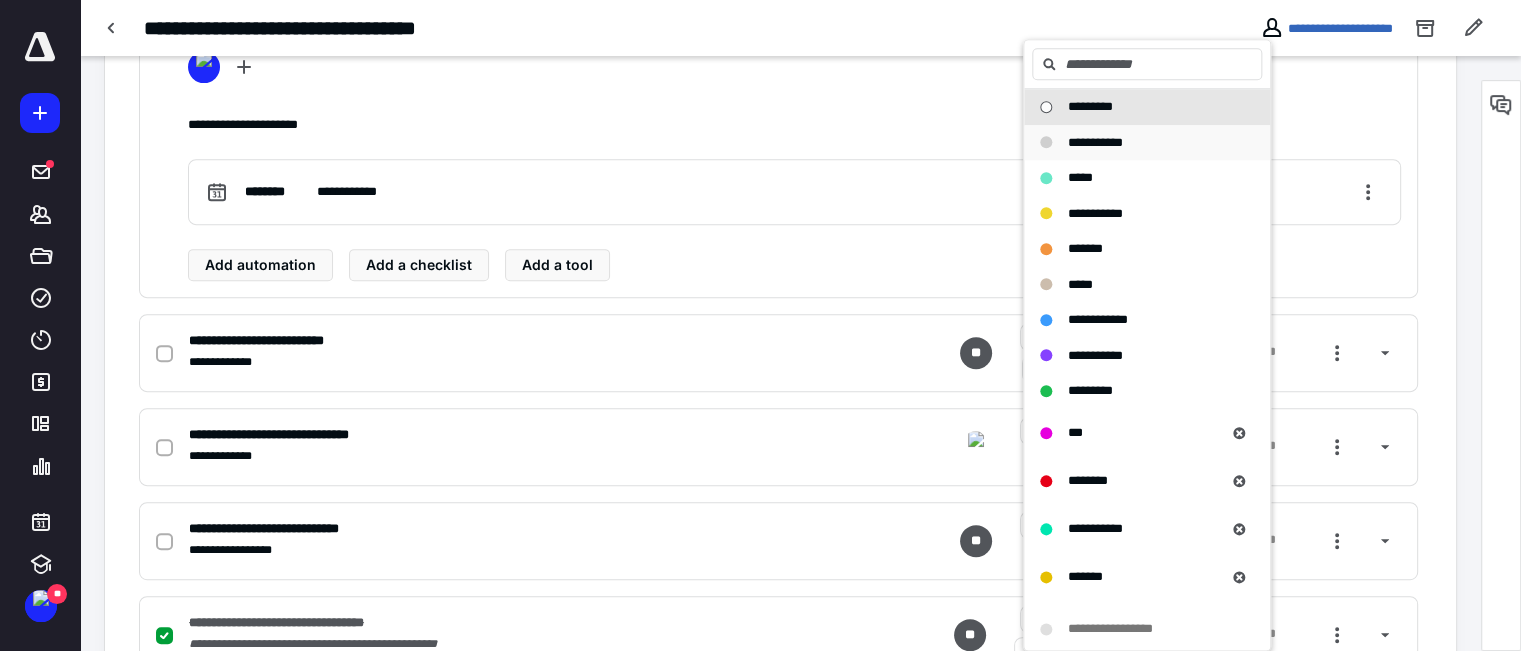 click on "**********" at bounding box center (1095, 142) 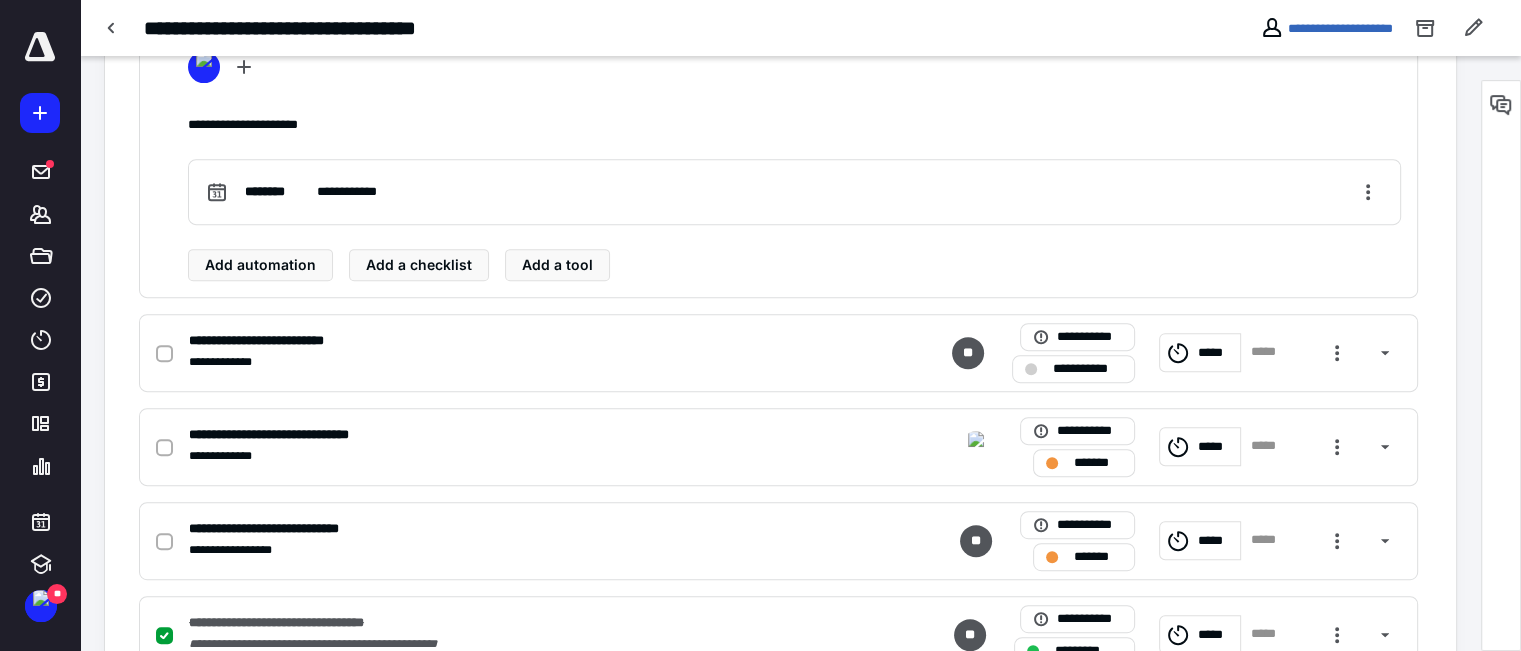 click 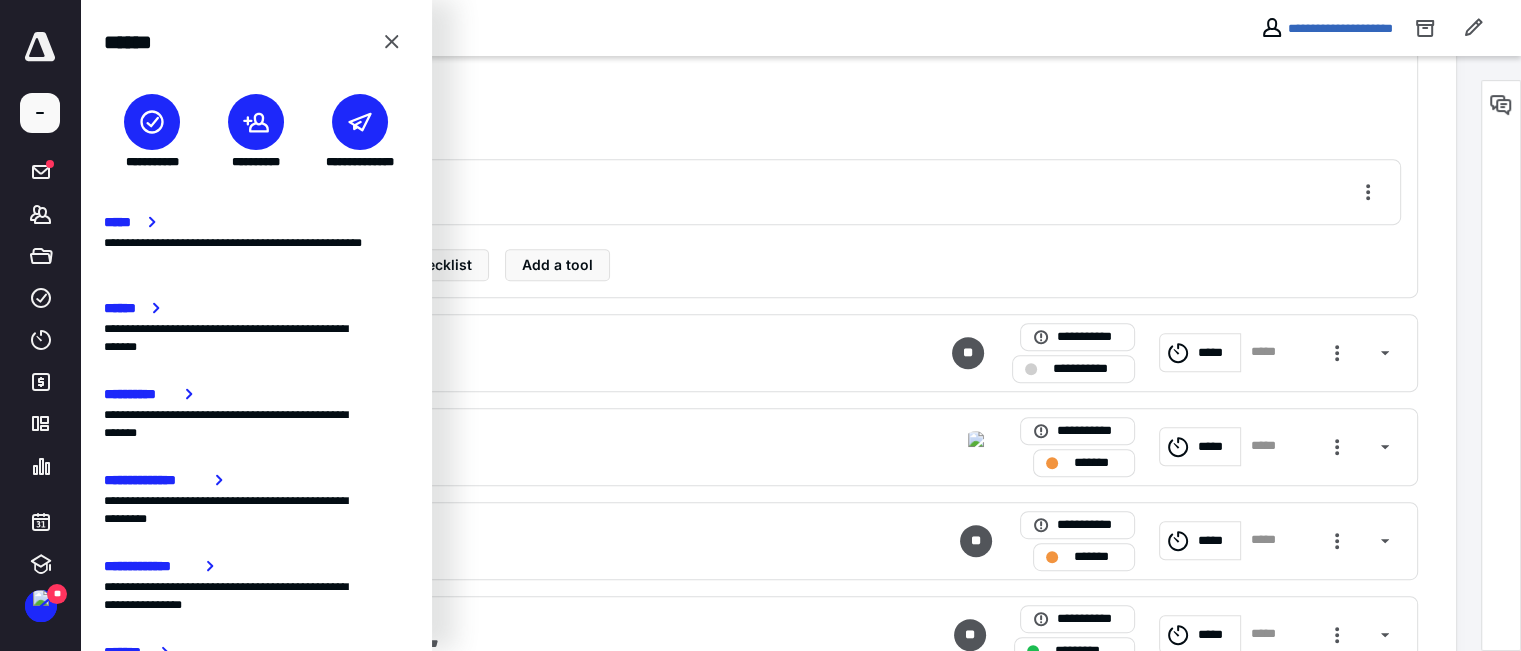 click 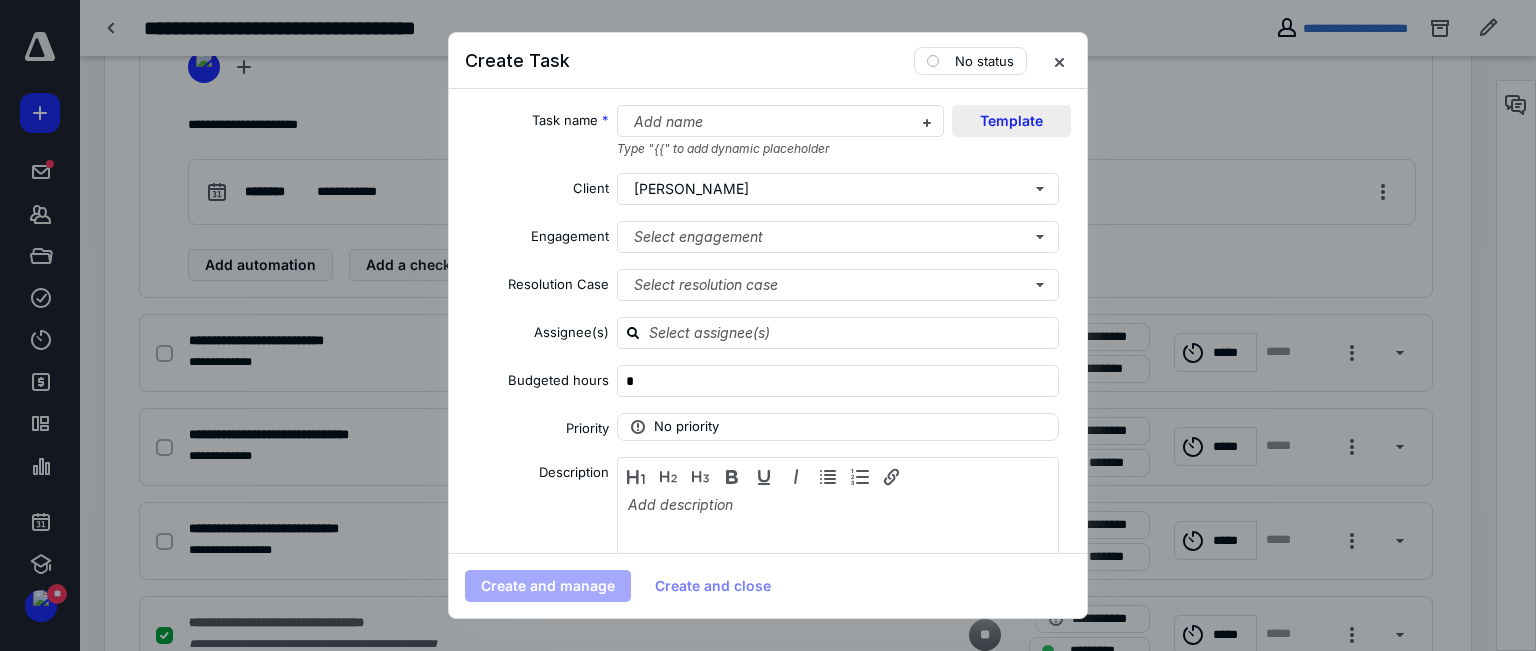 click on "Template" at bounding box center (1011, 121) 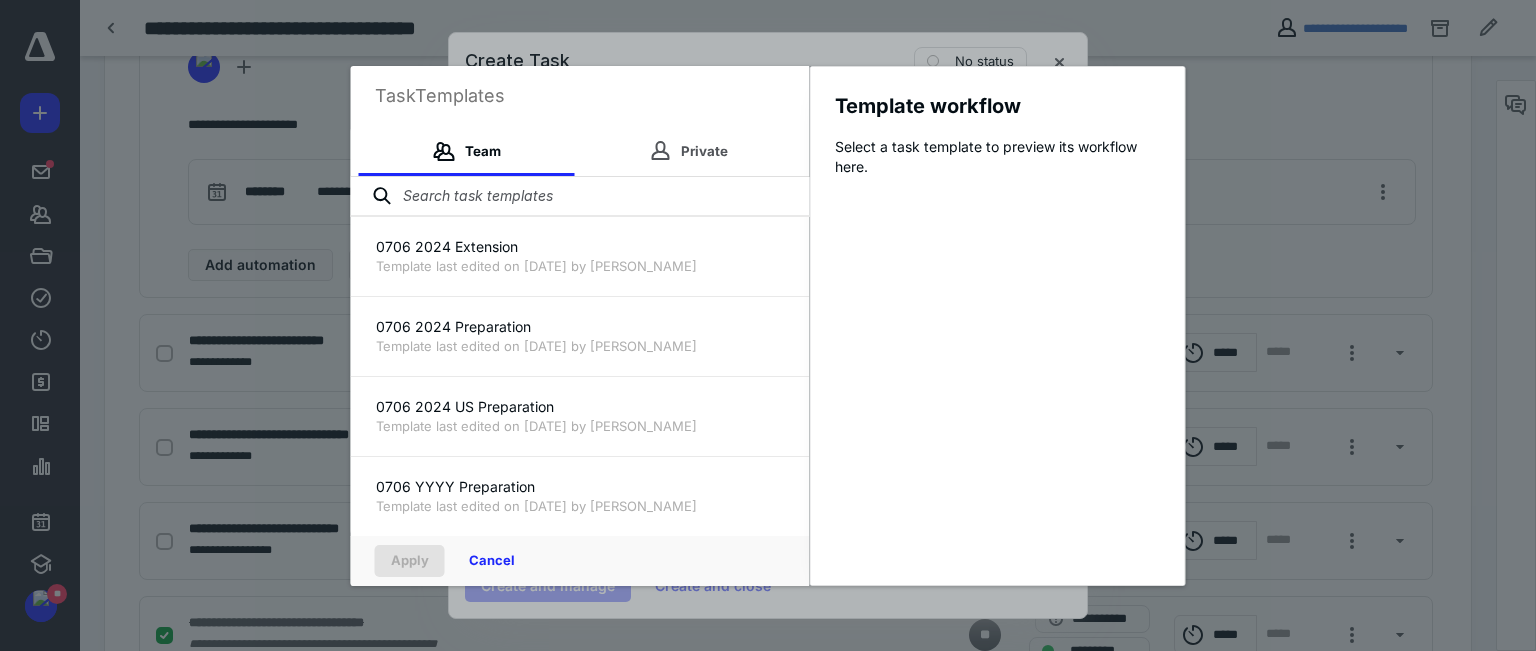 click at bounding box center (580, 197) 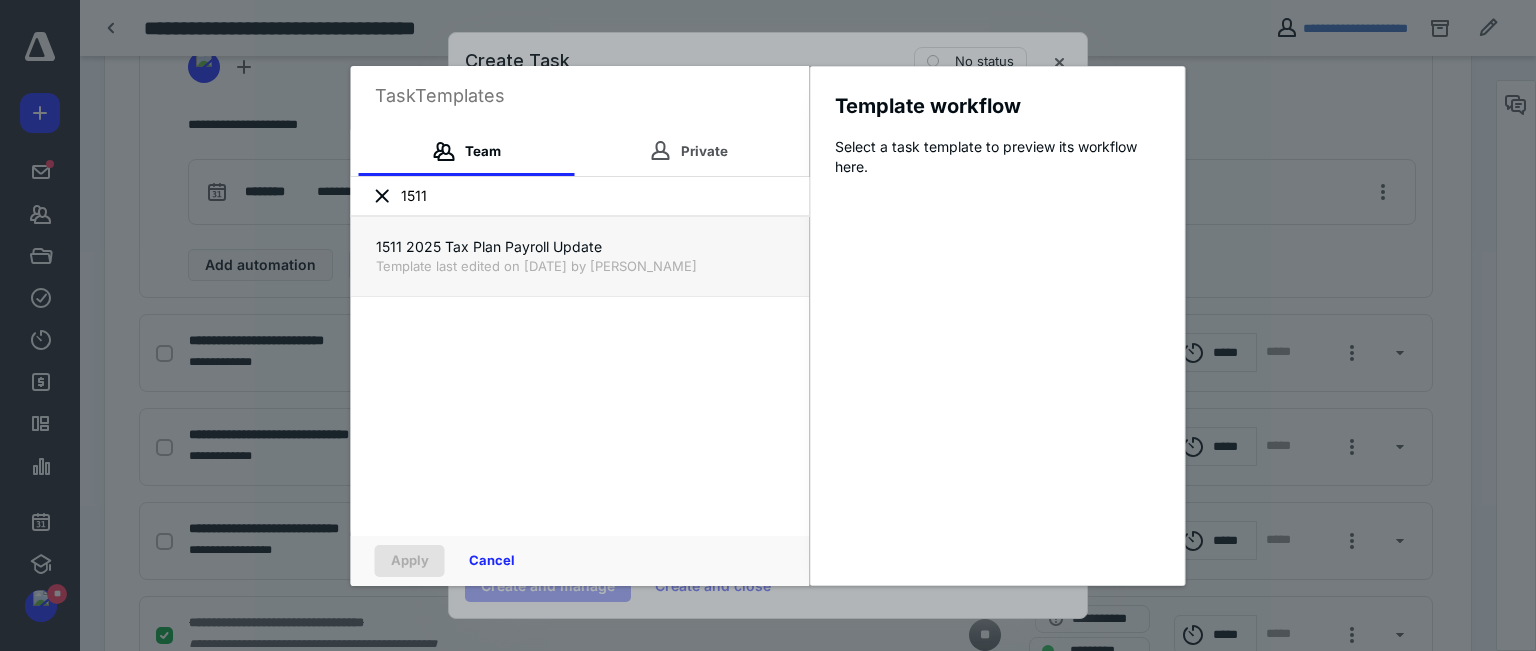 type on "1511" 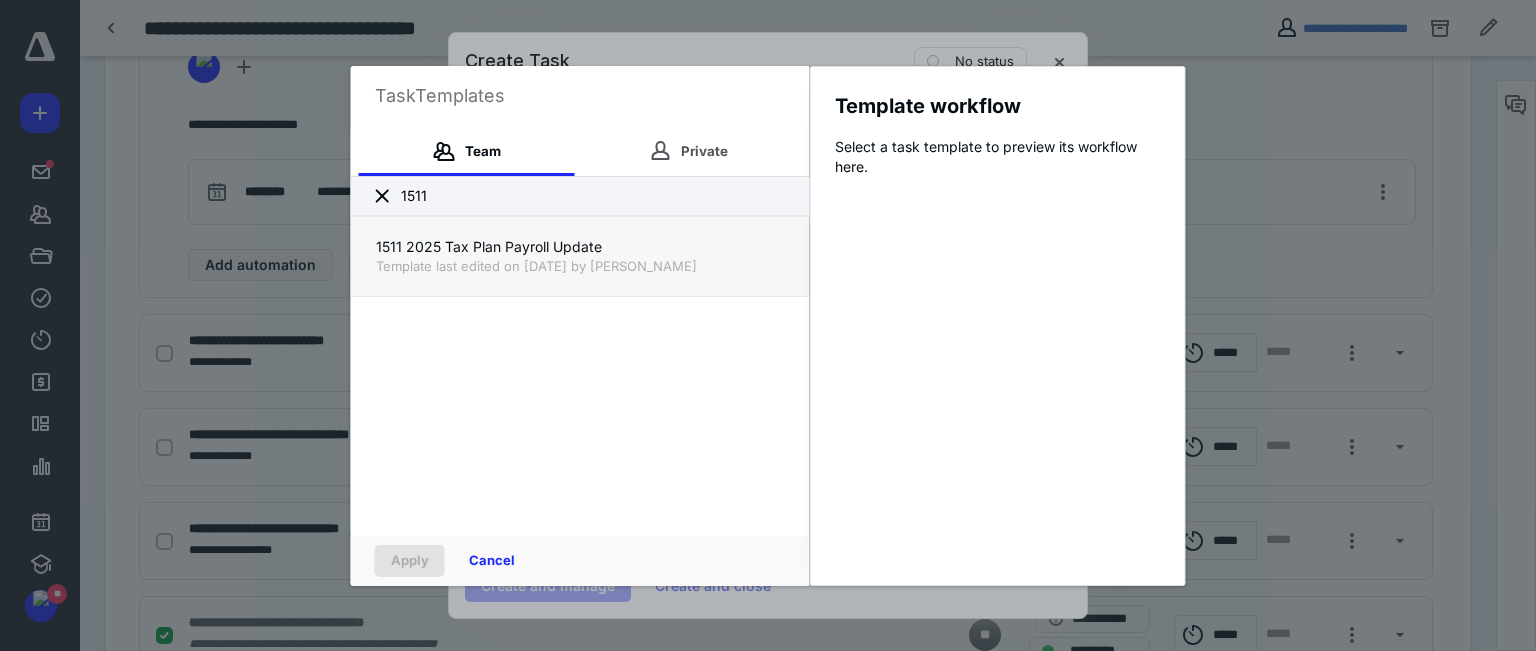 click on "Template last edited on [DATE] by [PERSON_NAME]" at bounding box center (580, 266) 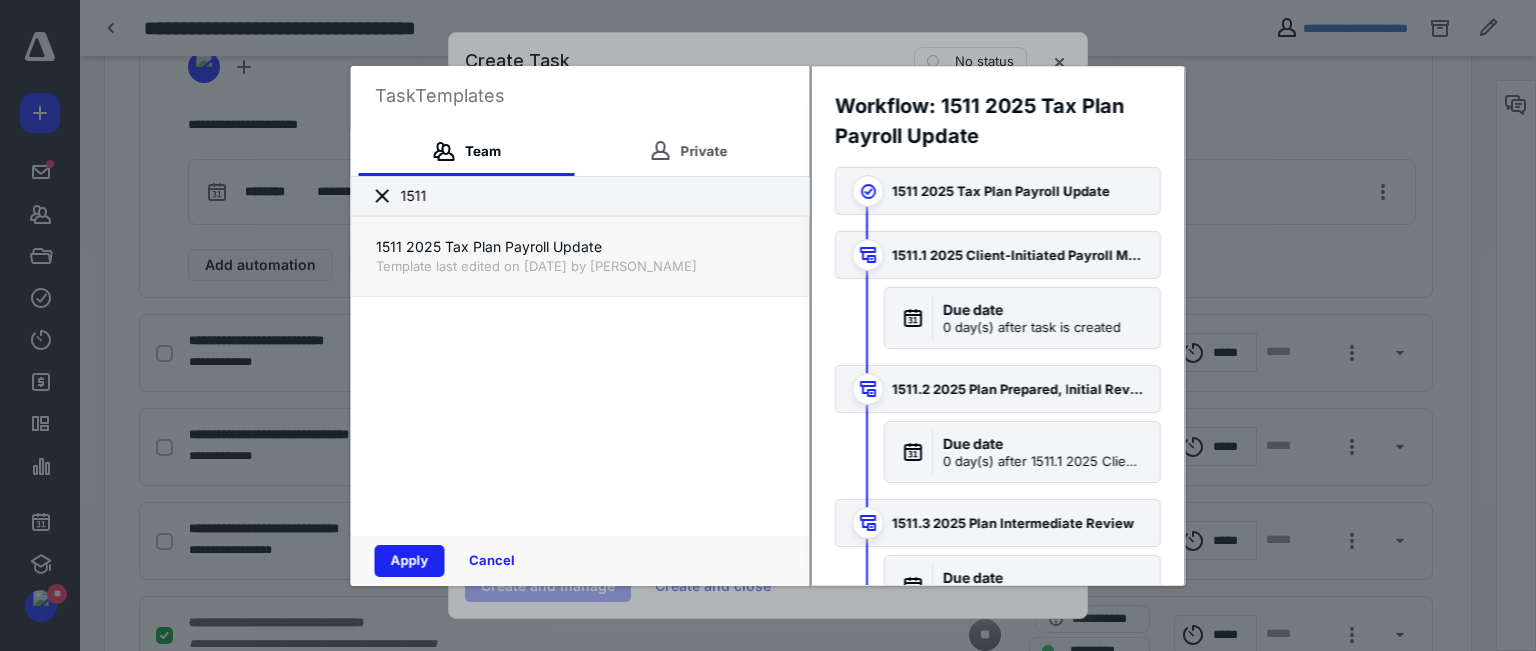 click on "Apply" at bounding box center (410, 561) 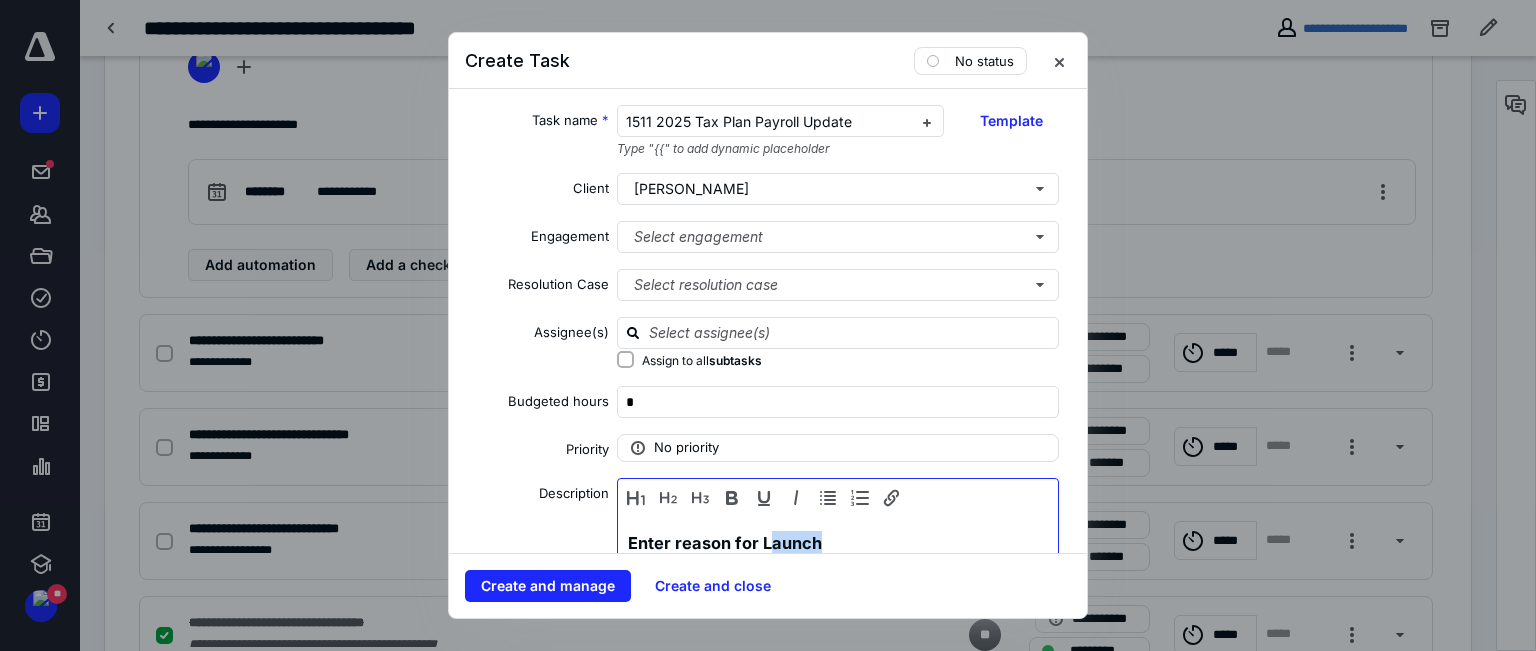 scroll, scrollTop: 9, scrollLeft: 0, axis: vertical 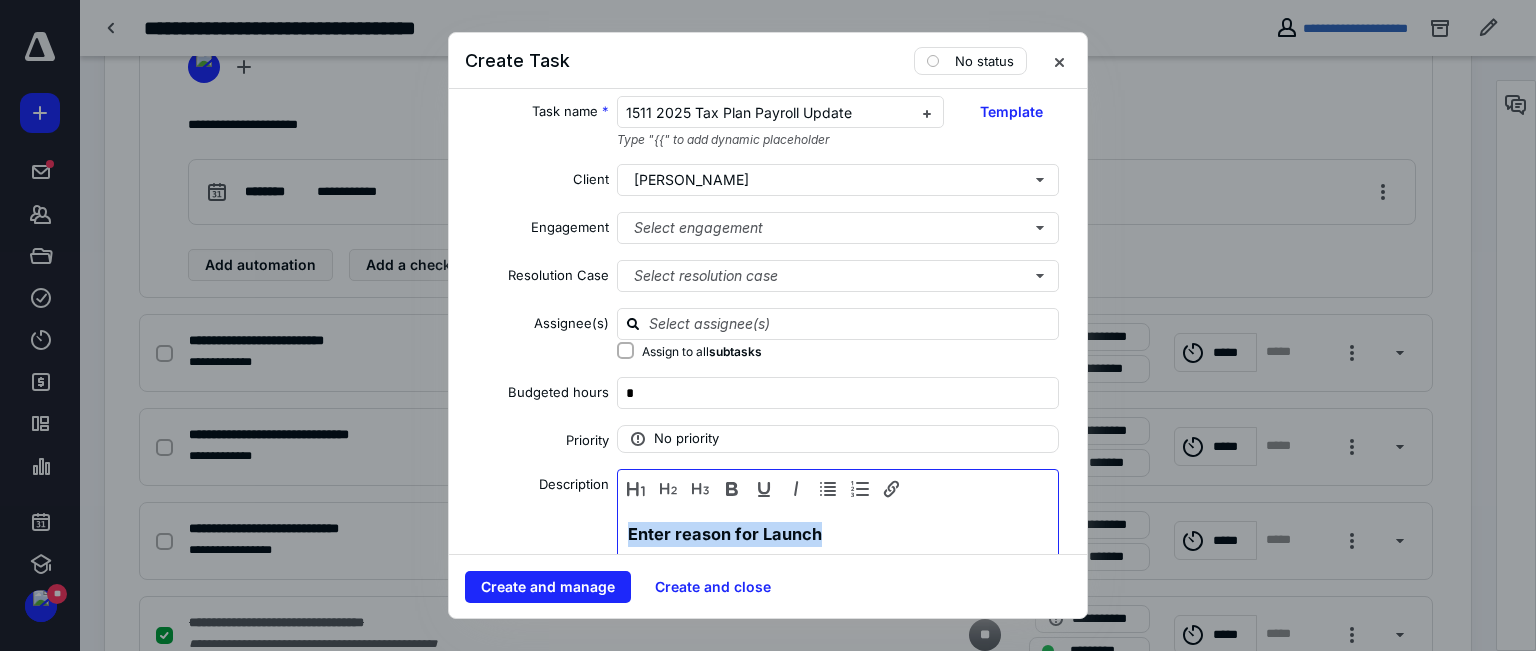 drag, startPoint x: 884, startPoint y: 543, endPoint x: 596, endPoint y: 527, distance: 288.4441 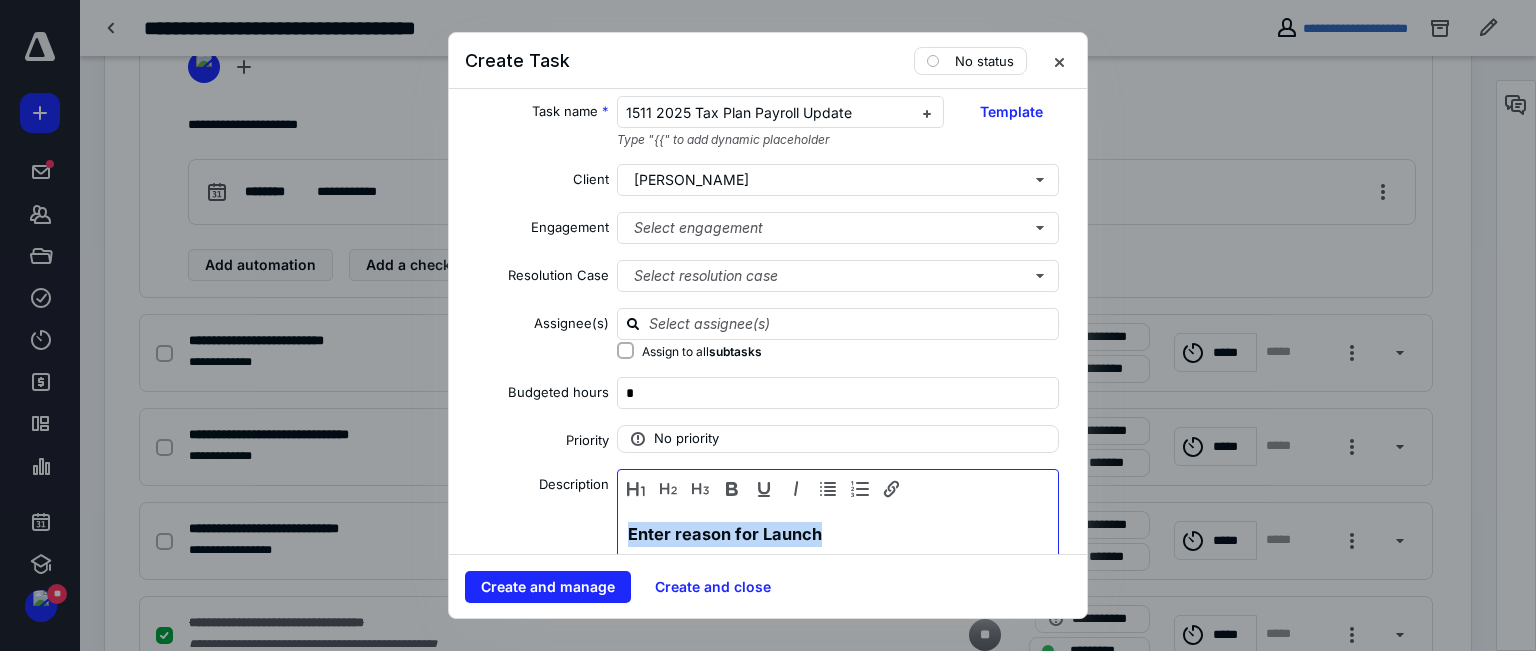 type 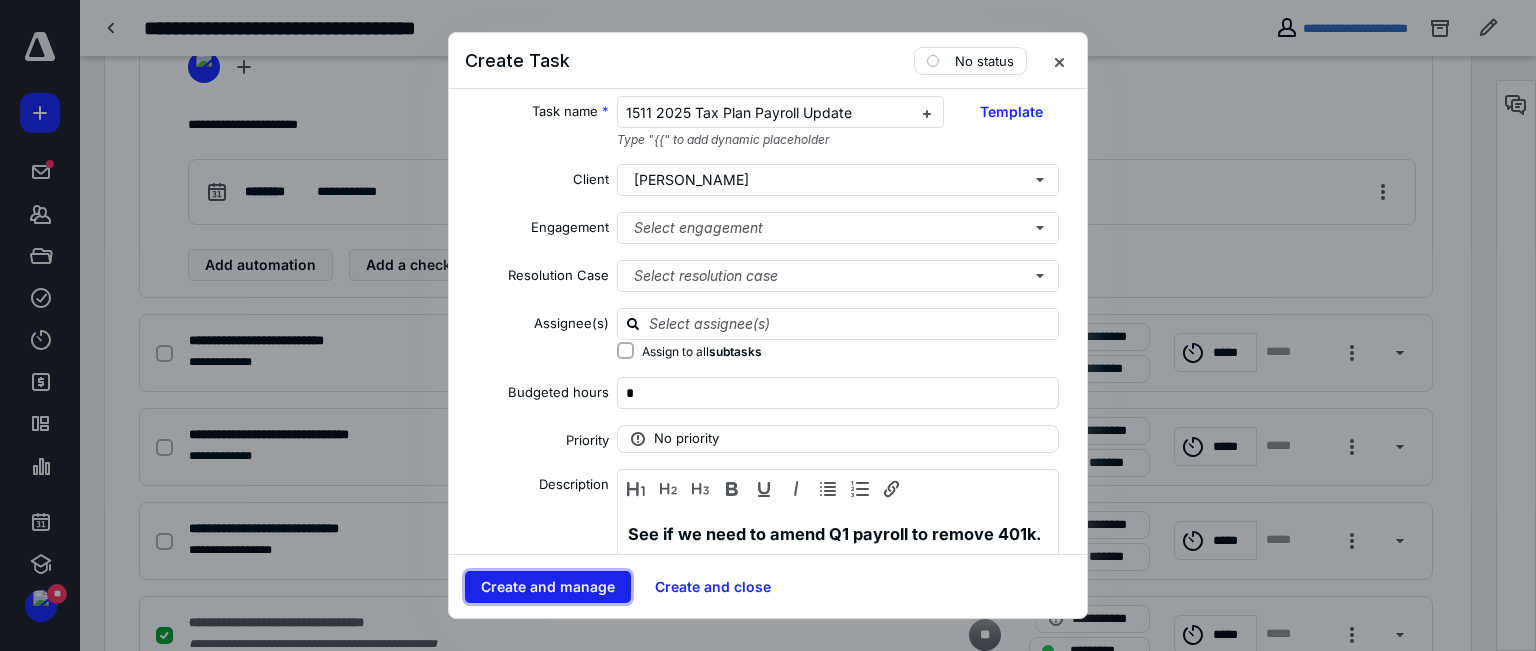 click on "Create and manage" at bounding box center [548, 587] 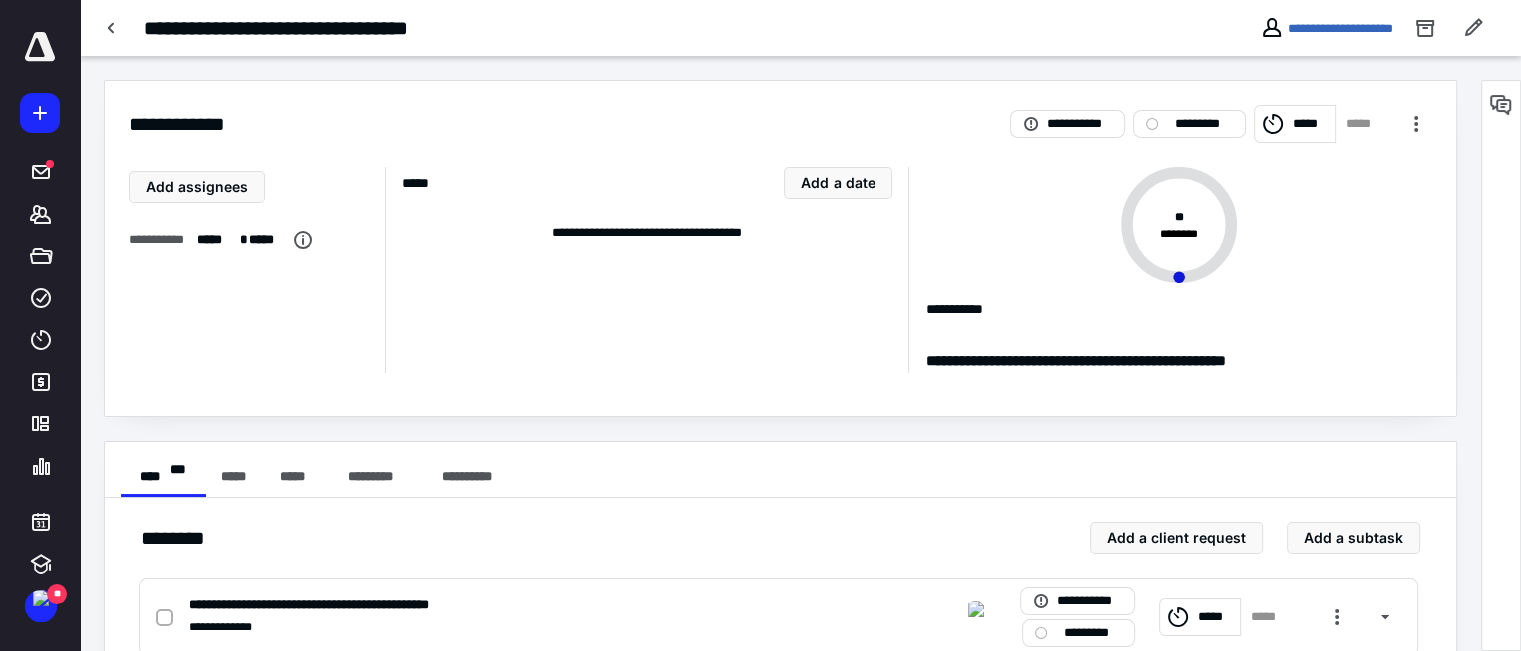scroll, scrollTop: 300, scrollLeft: 0, axis: vertical 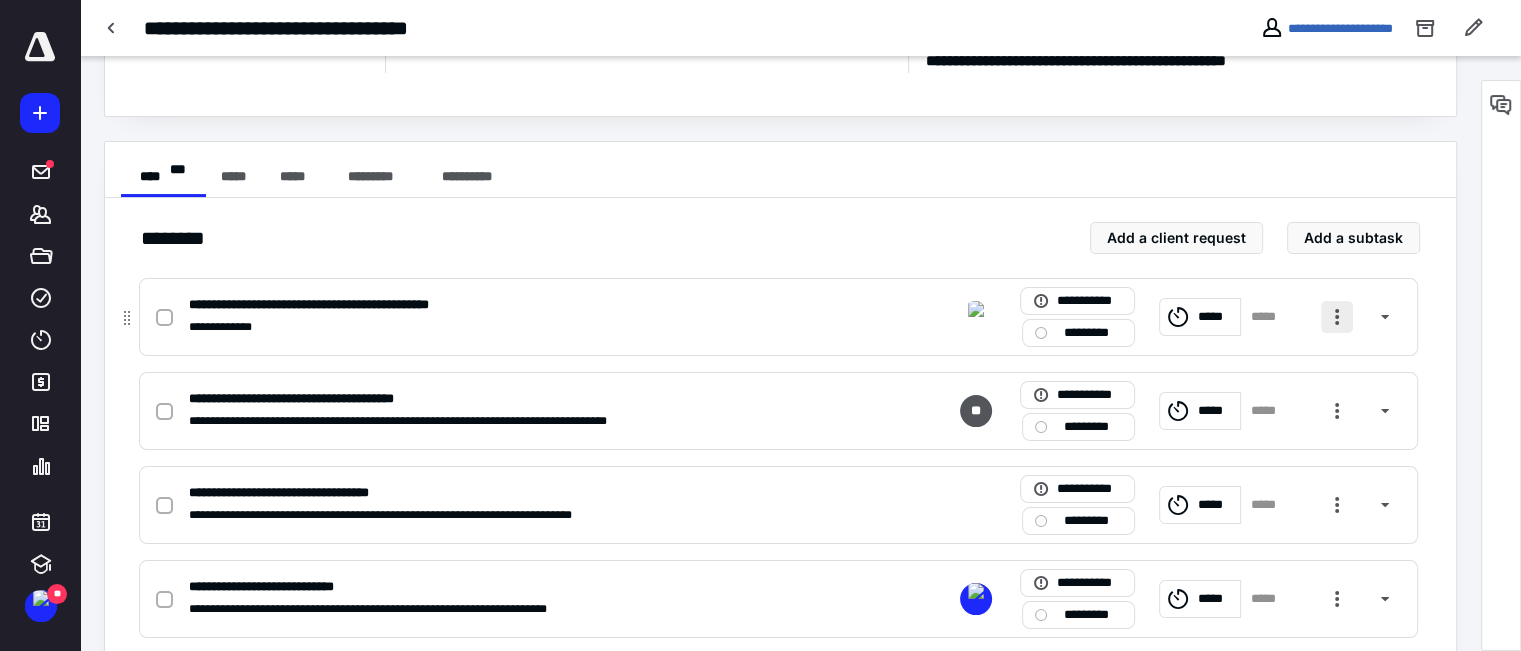 click at bounding box center [1337, 317] 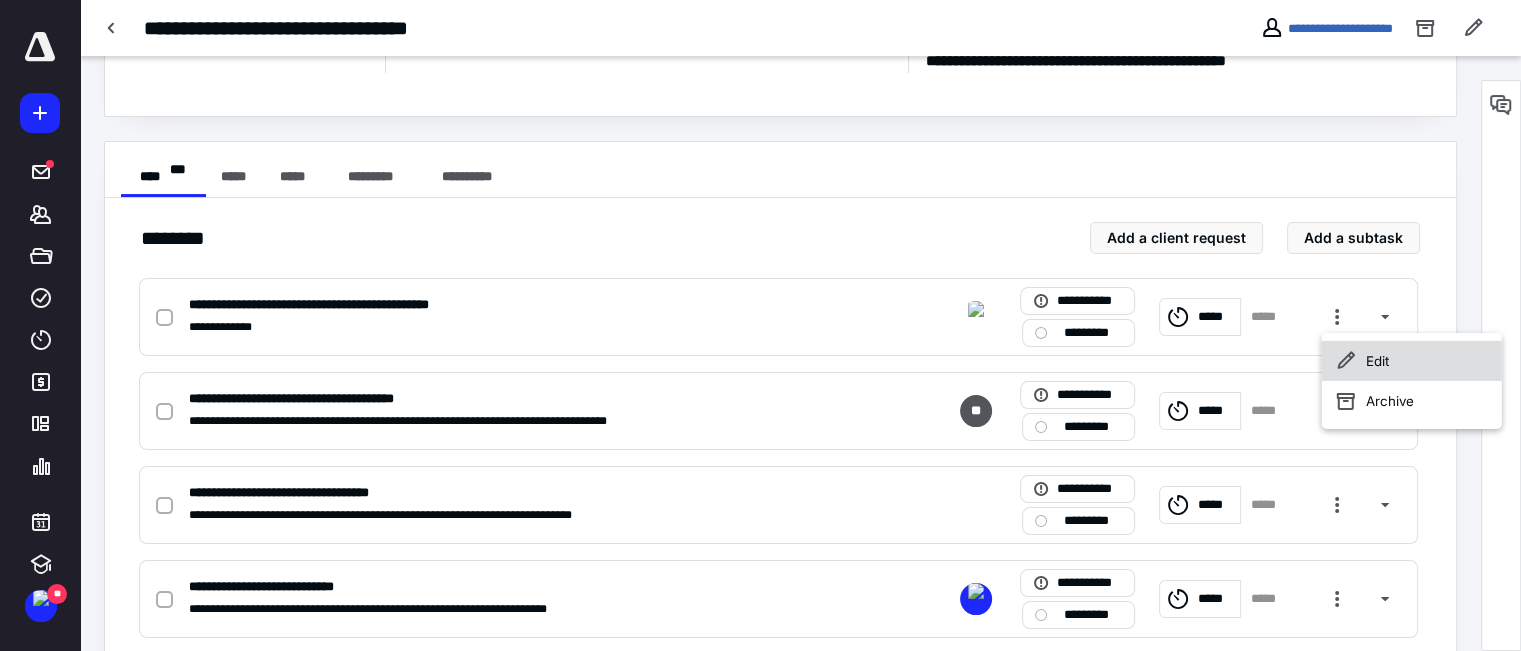 click 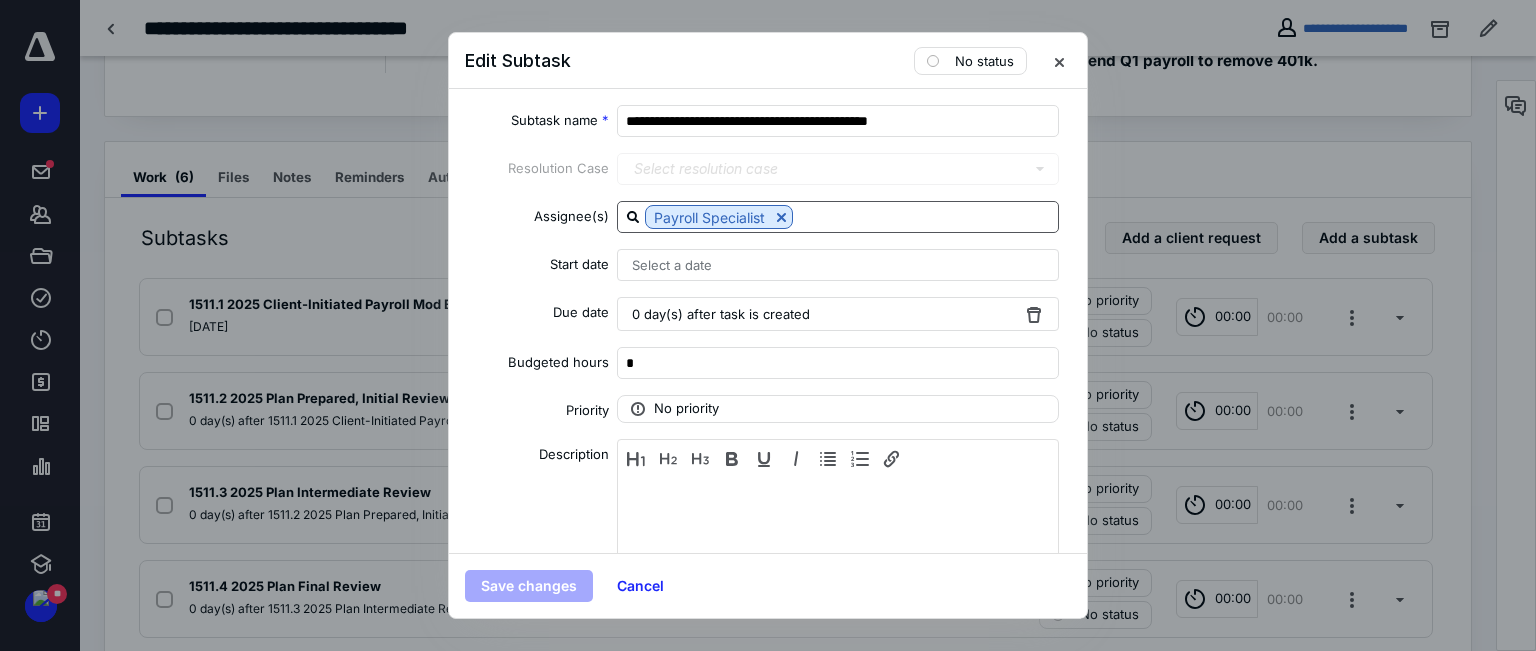 click at bounding box center [925, 216] 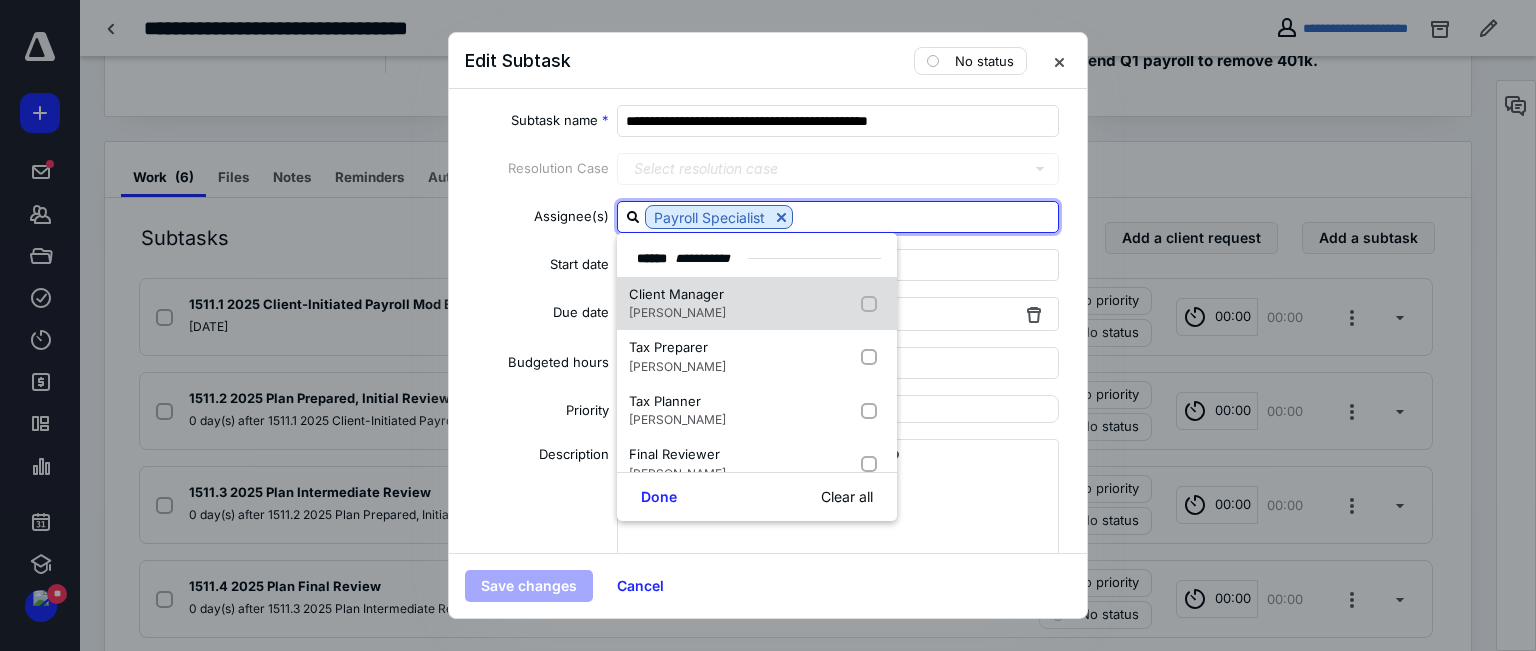click on "Client Manager [PERSON_NAME]" at bounding box center [681, 304] 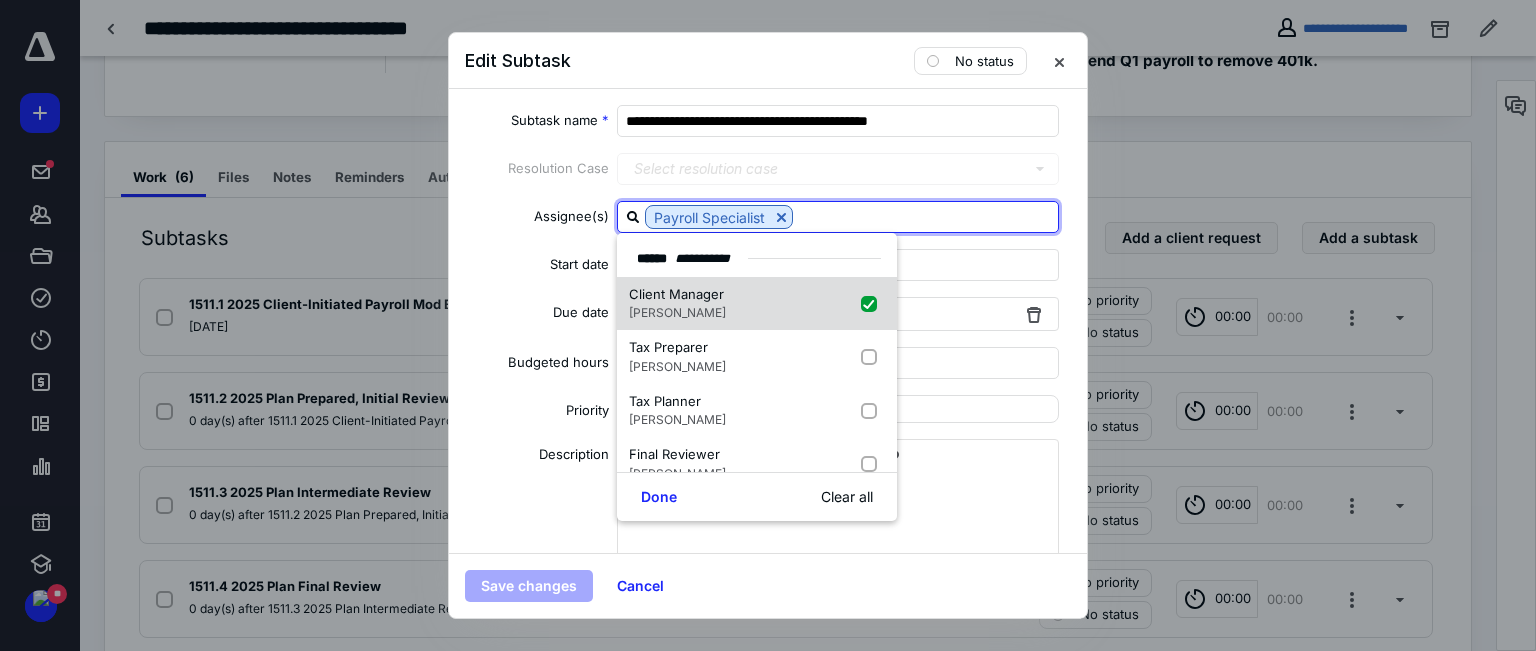 checkbox on "true" 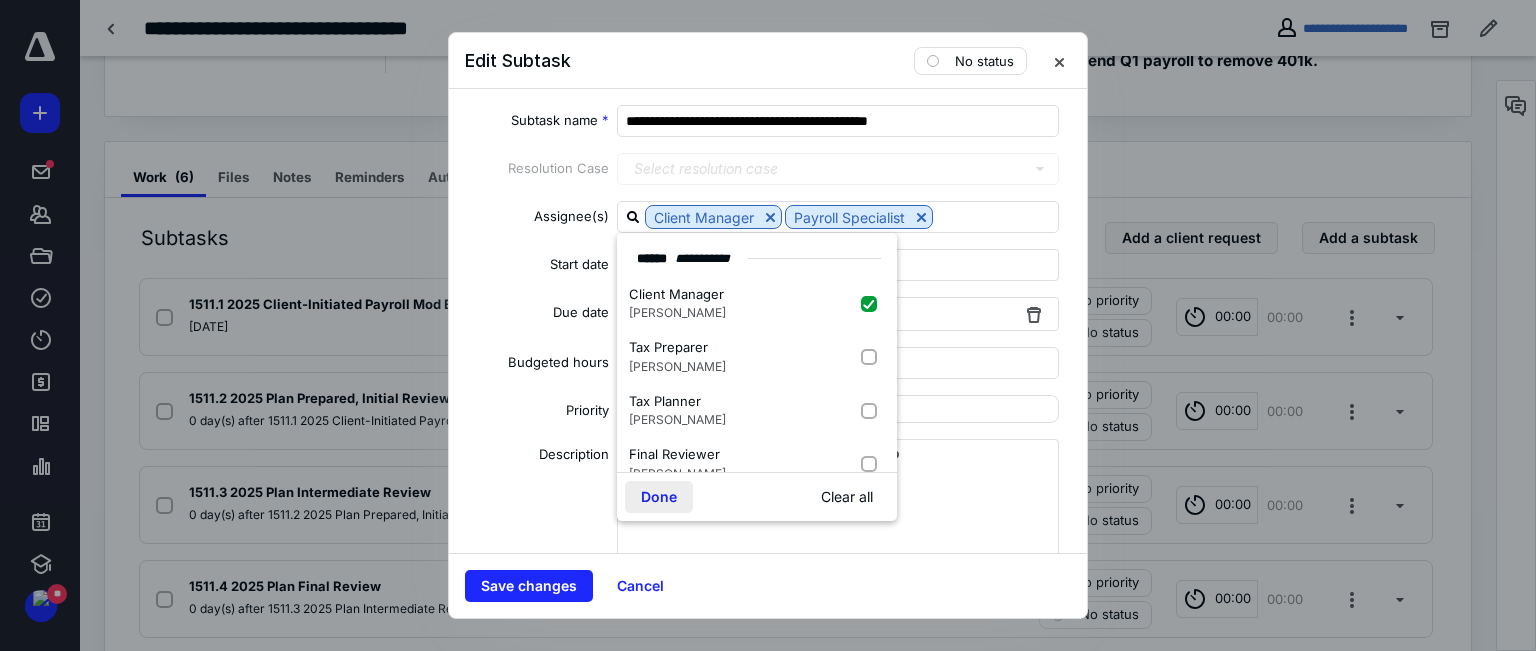 click on "Done" at bounding box center [659, 497] 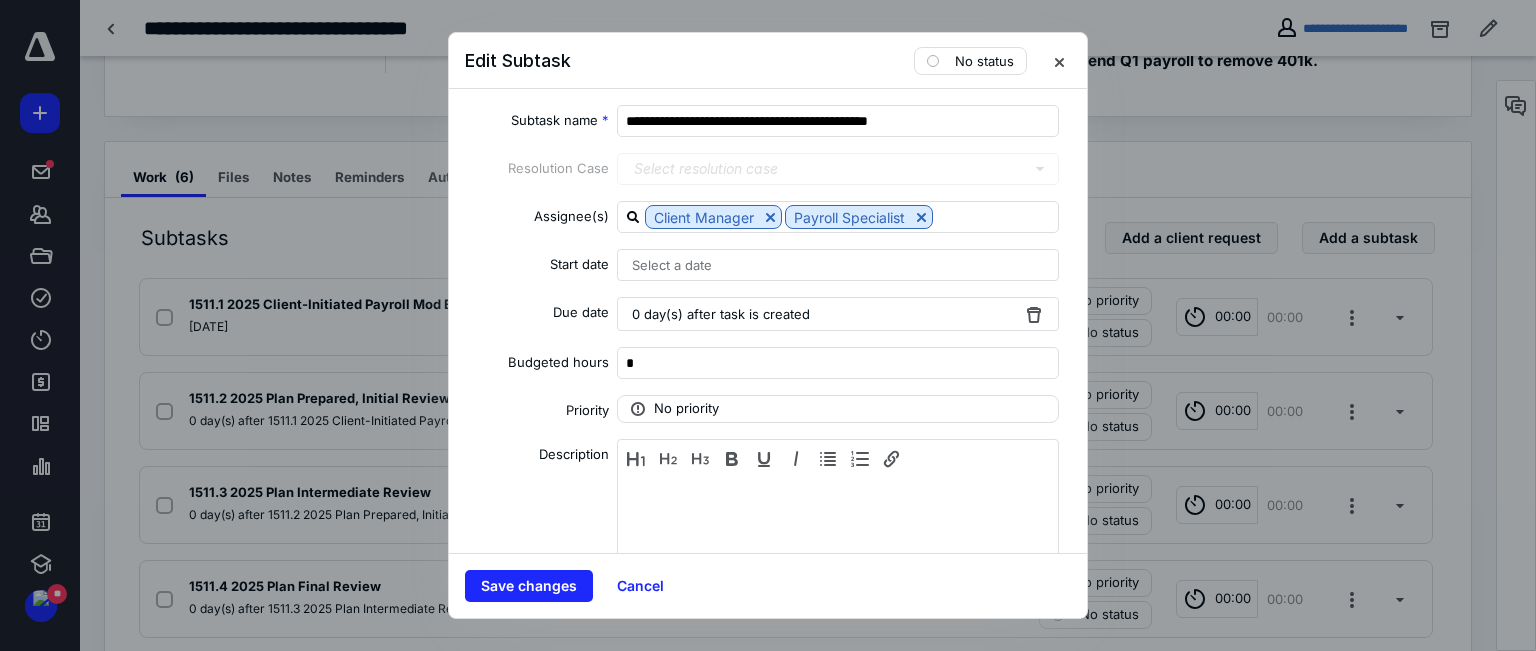 click on "0 day(s) after task is created" at bounding box center [721, 314] 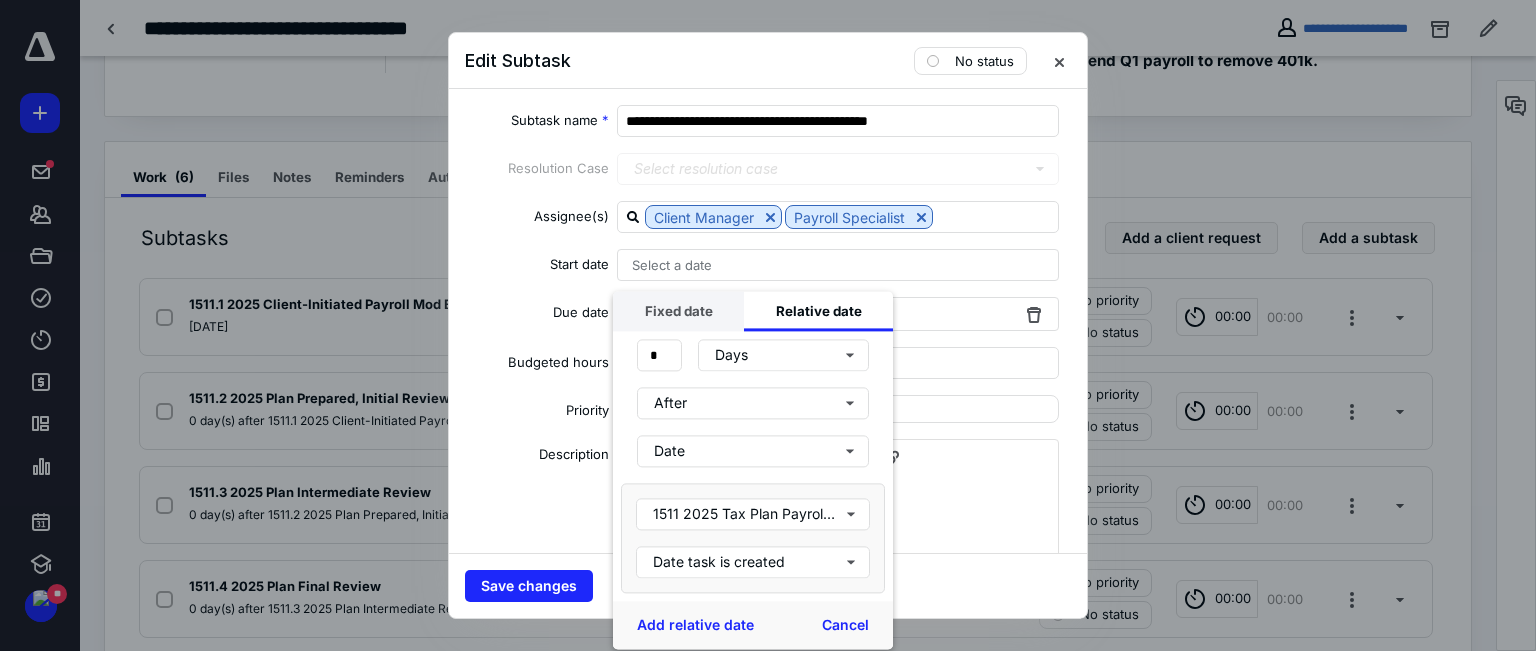 click on "Fixed date" at bounding box center [678, 311] 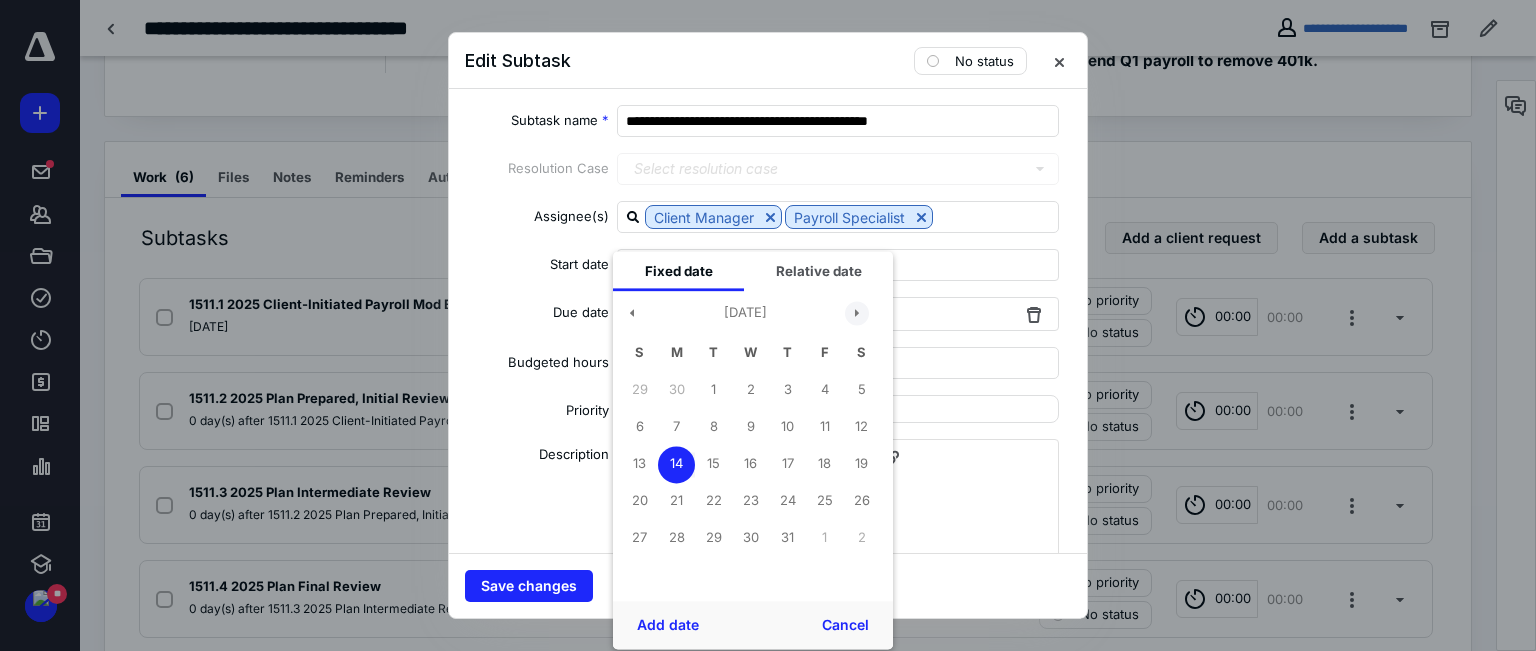 click at bounding box center [857, 313] 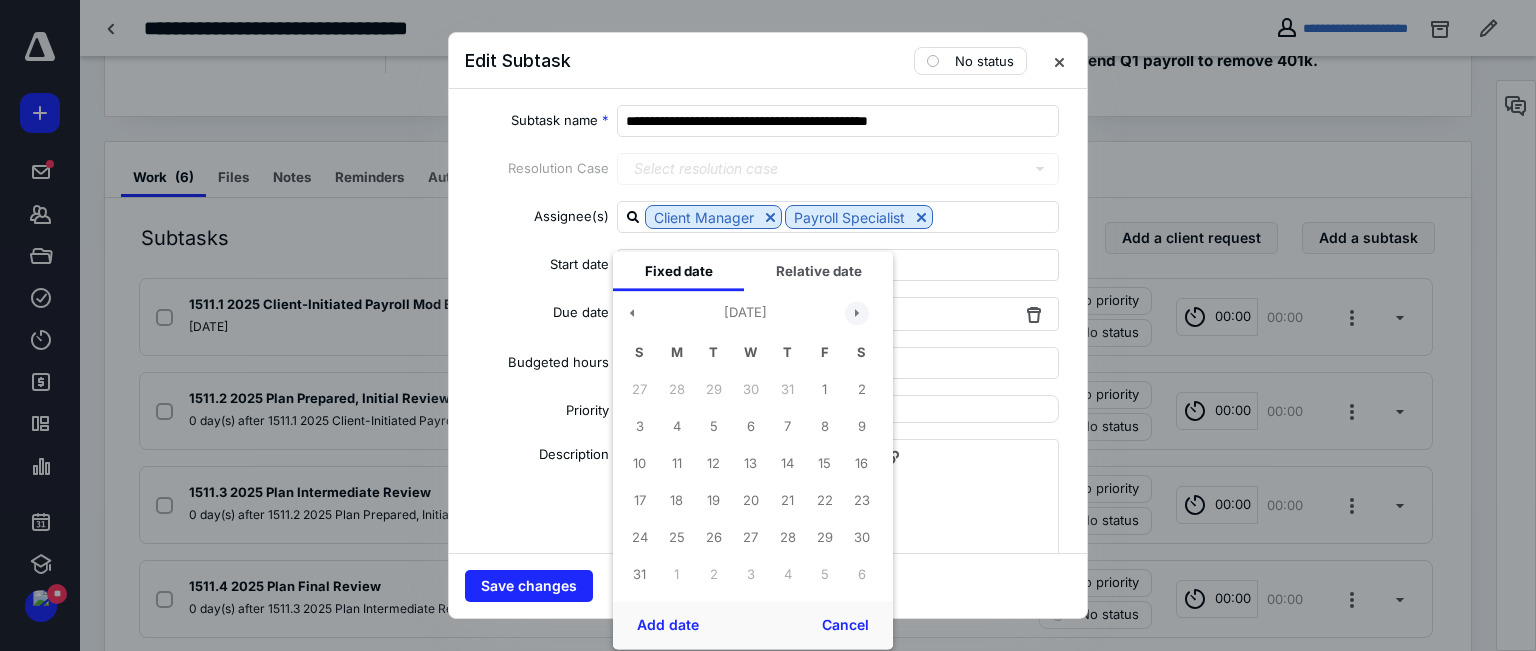 click at bounding box center [857, 313] 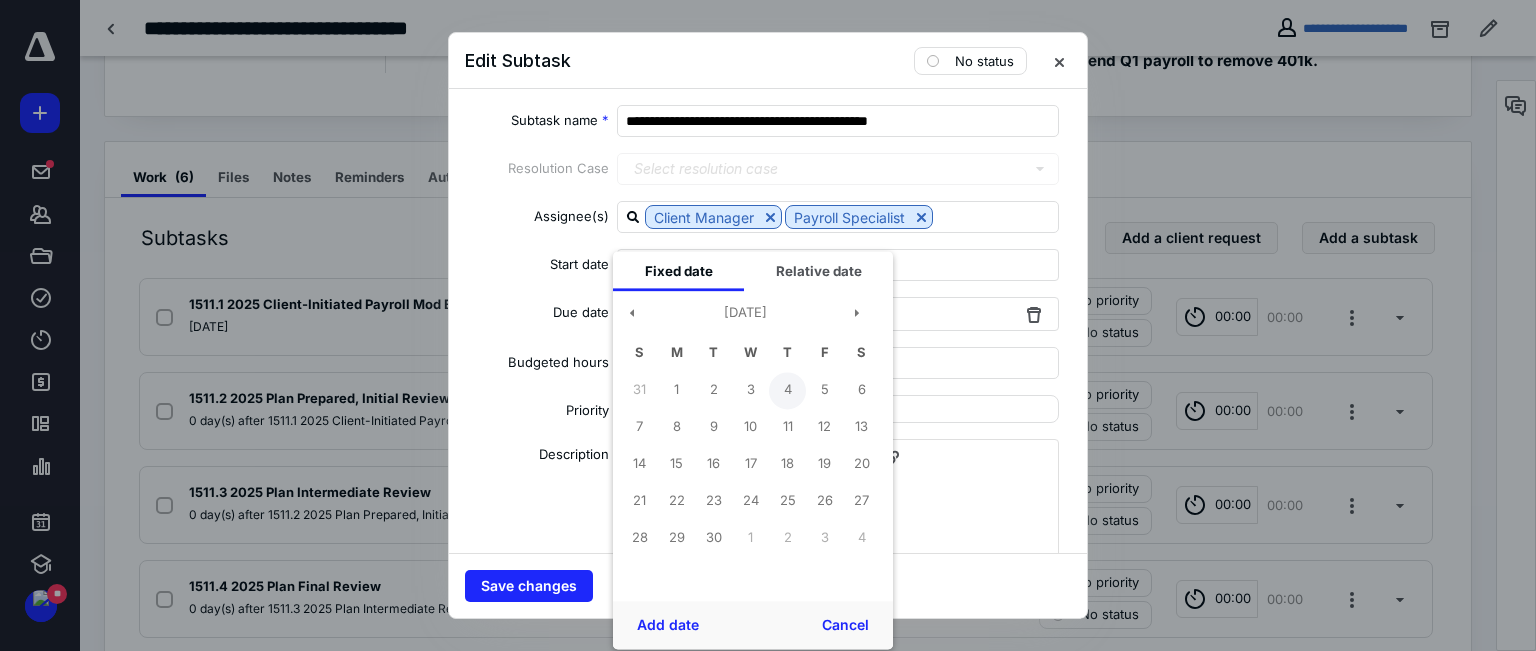 click on "4" at bounding box center (787, 390) 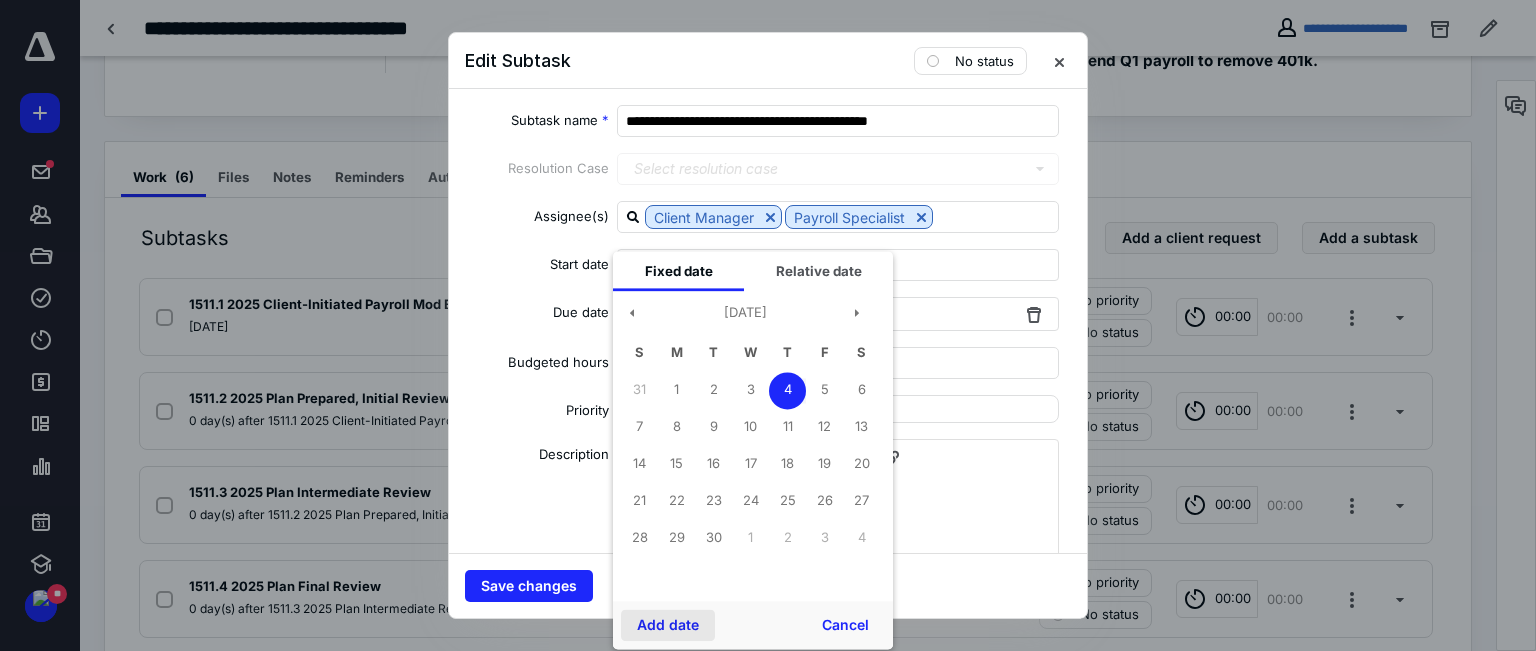 click on "Add date" at bounding box center [668, 625] 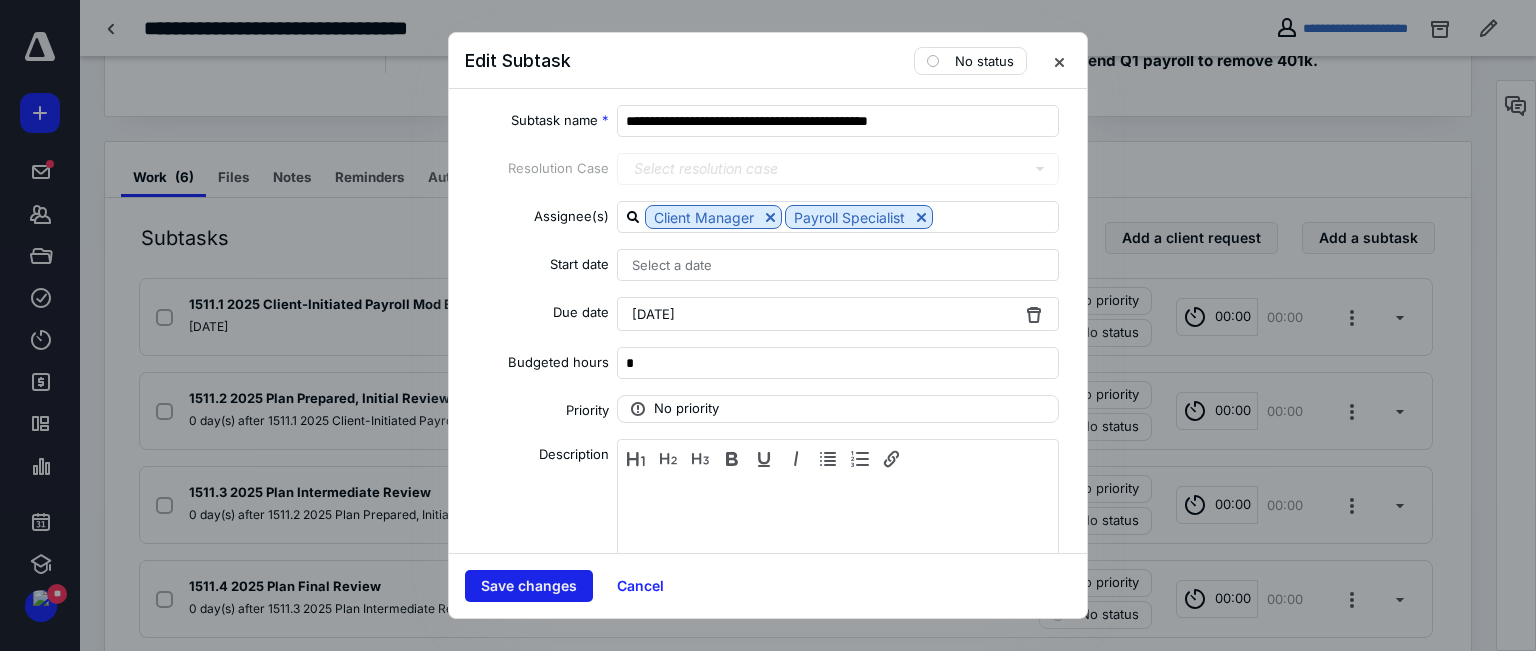 click on "Save changes" at bounding box center (529, 586) 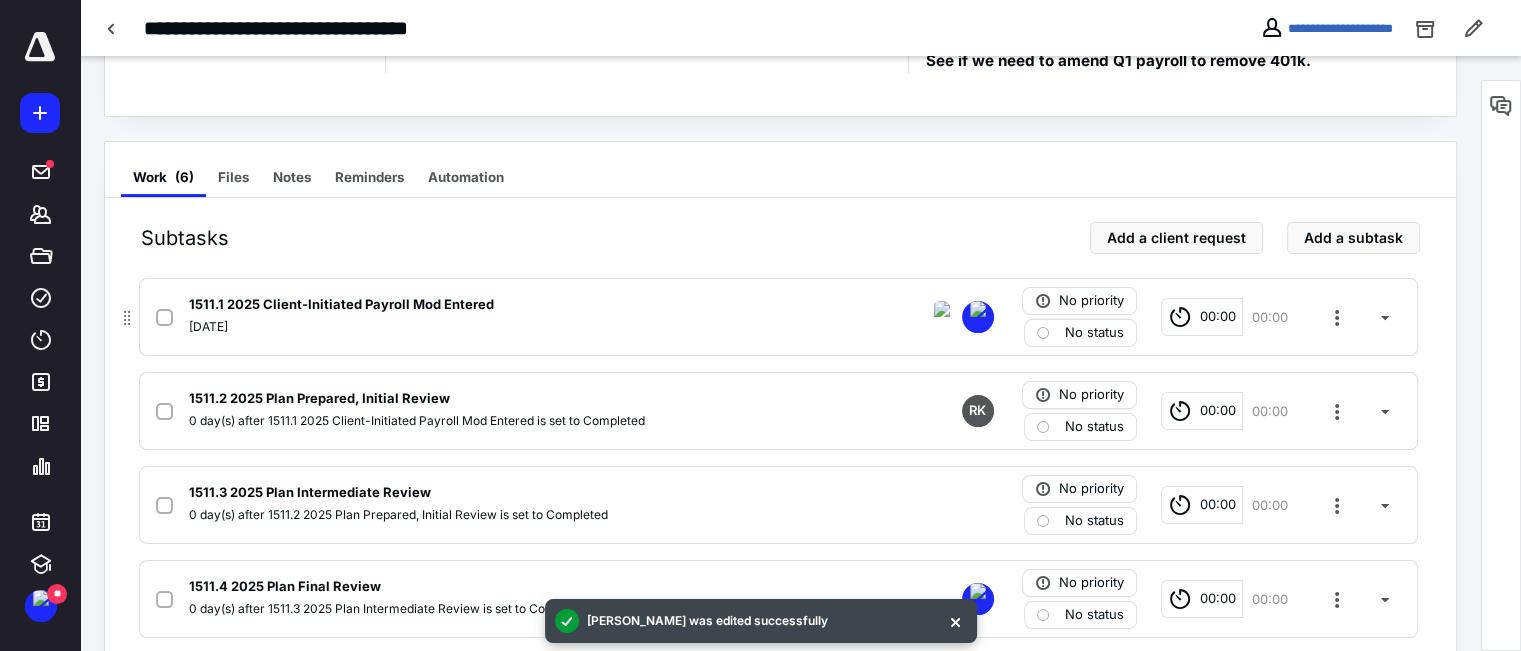 click on "No status" at bounding box center [1094, 333] 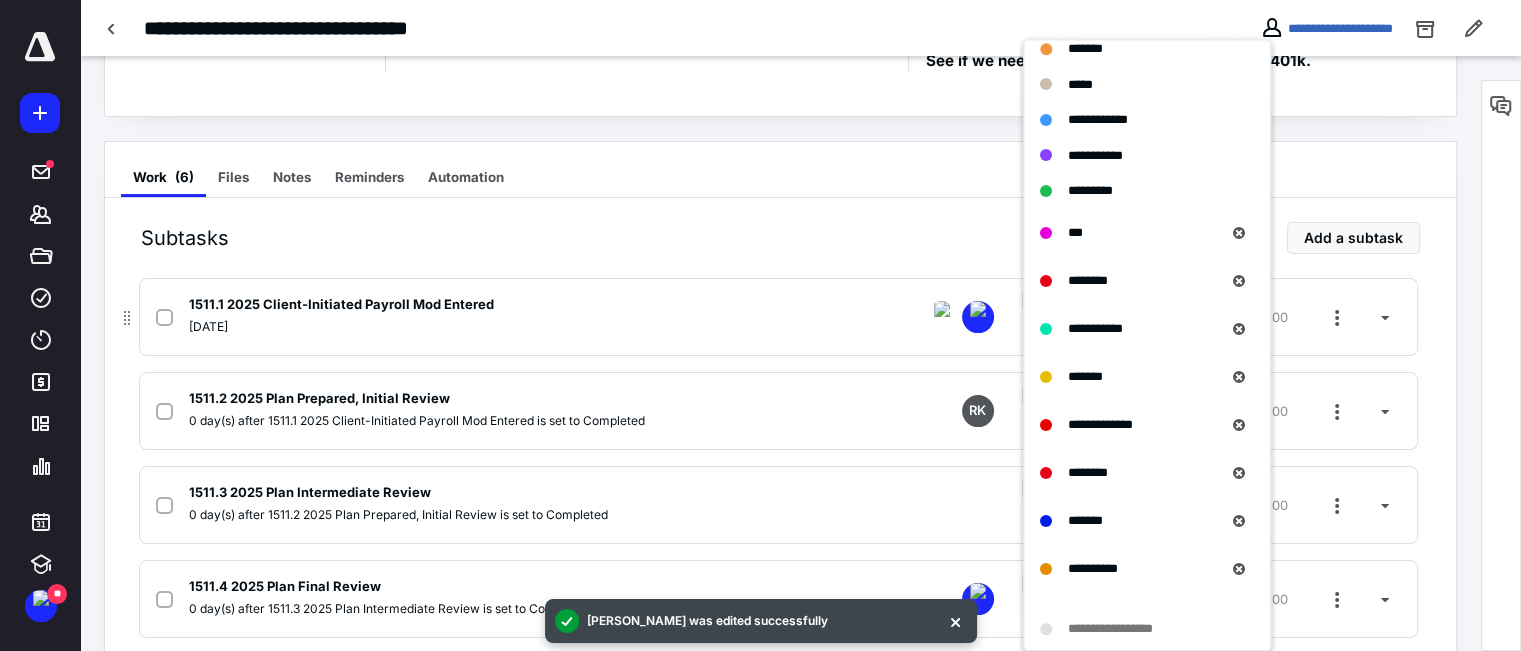 scroll, scrollTop: 300, scrollLeft: 0, axis: vertical 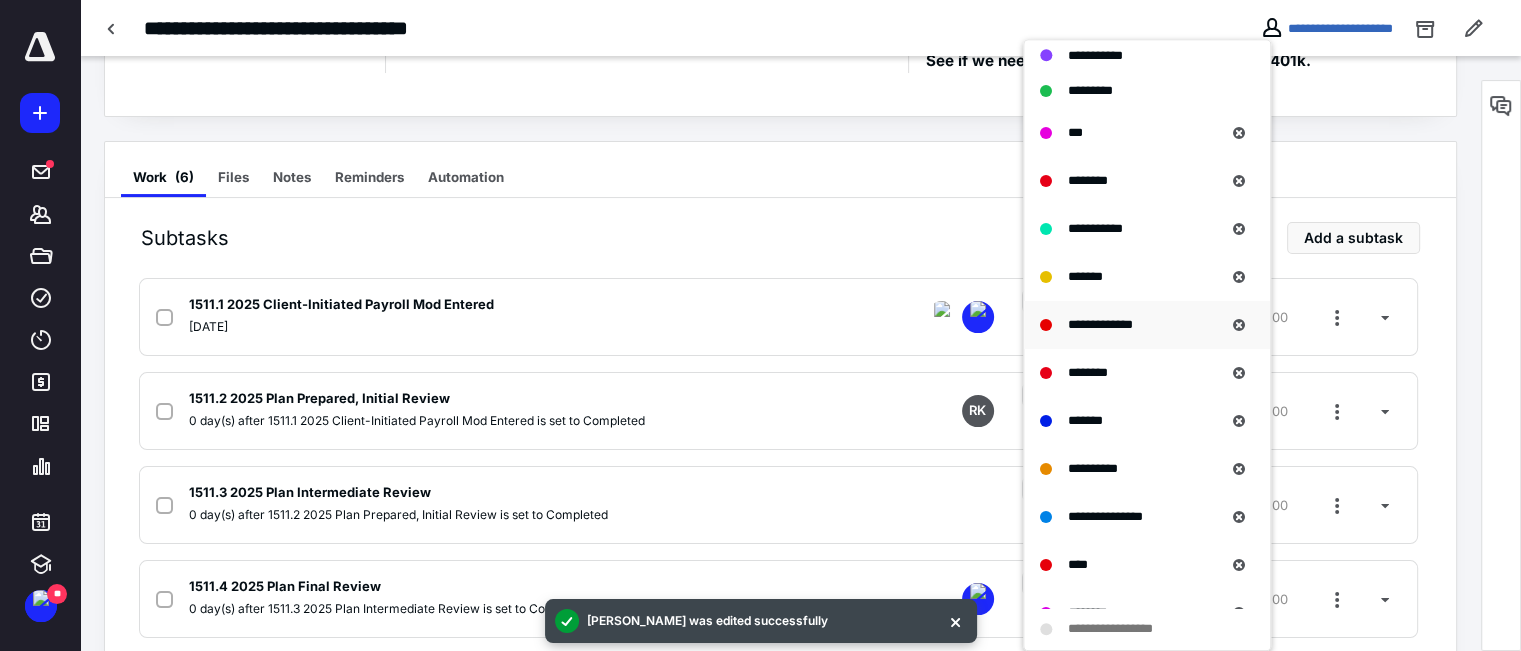 click on "**********" at bounding box center [1100, 324] 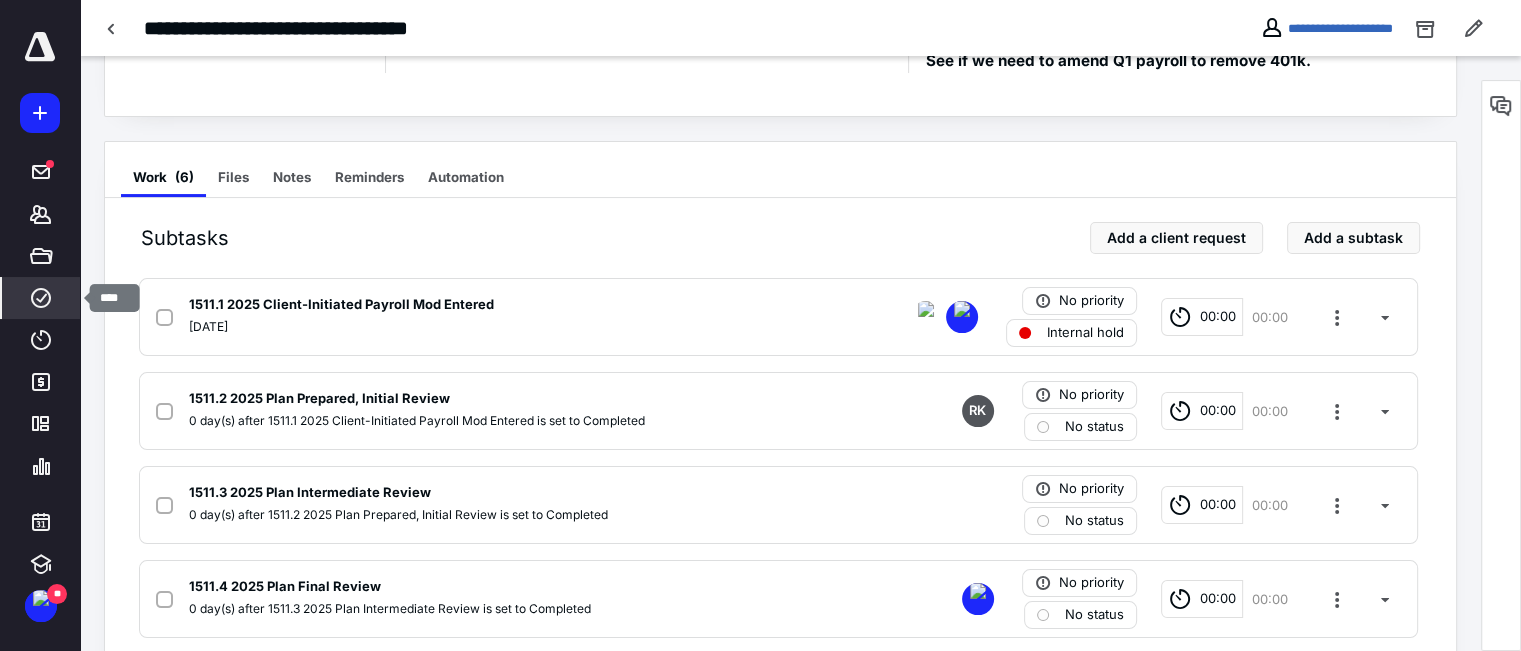 click 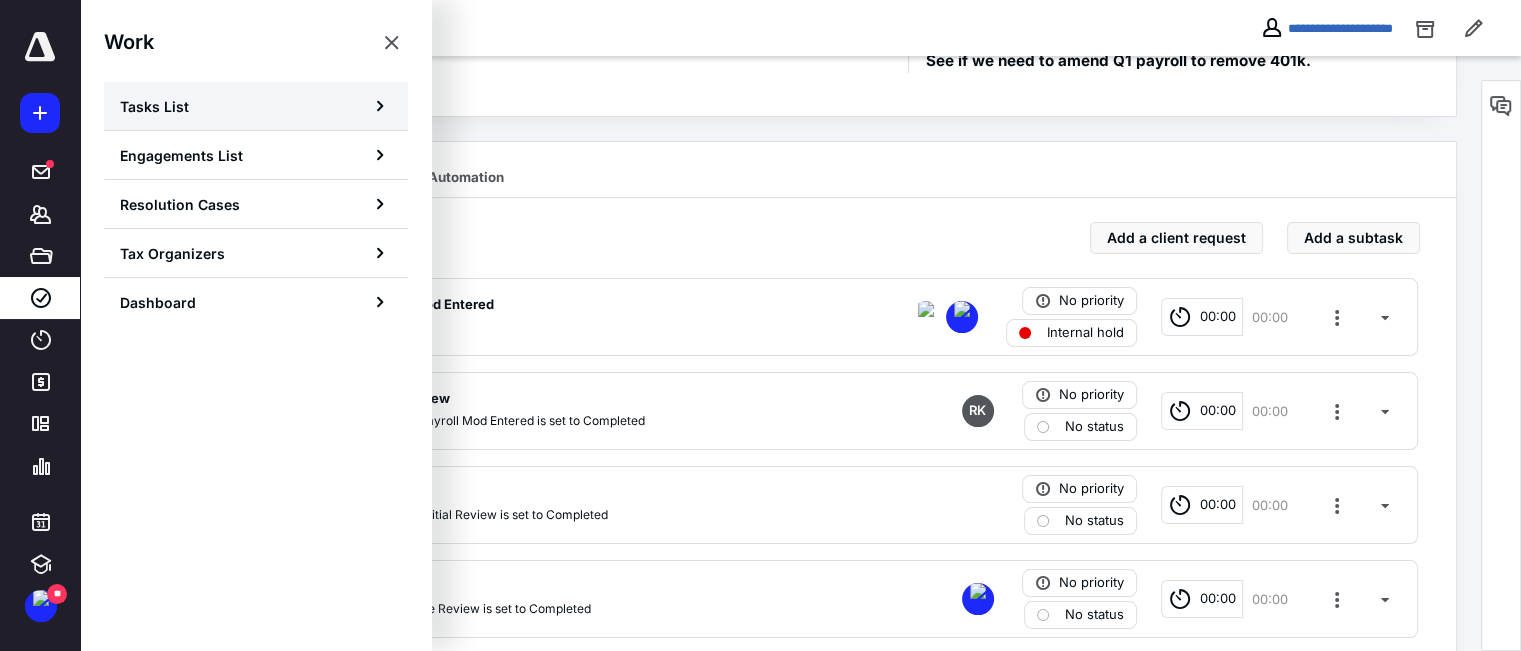 click on "Tasks List" at bounding box center [154, 106] 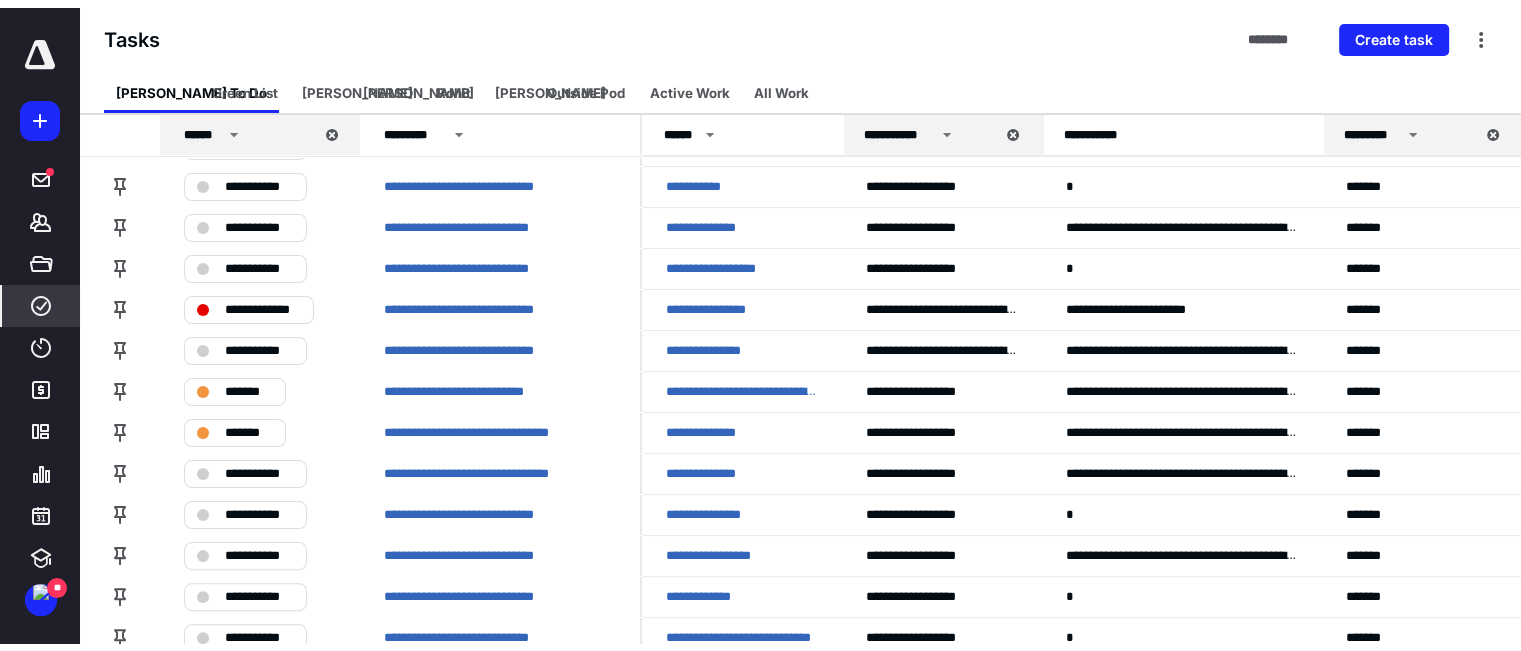 scroll, scrollTop: 0, scrollLeft: 0, axis: both 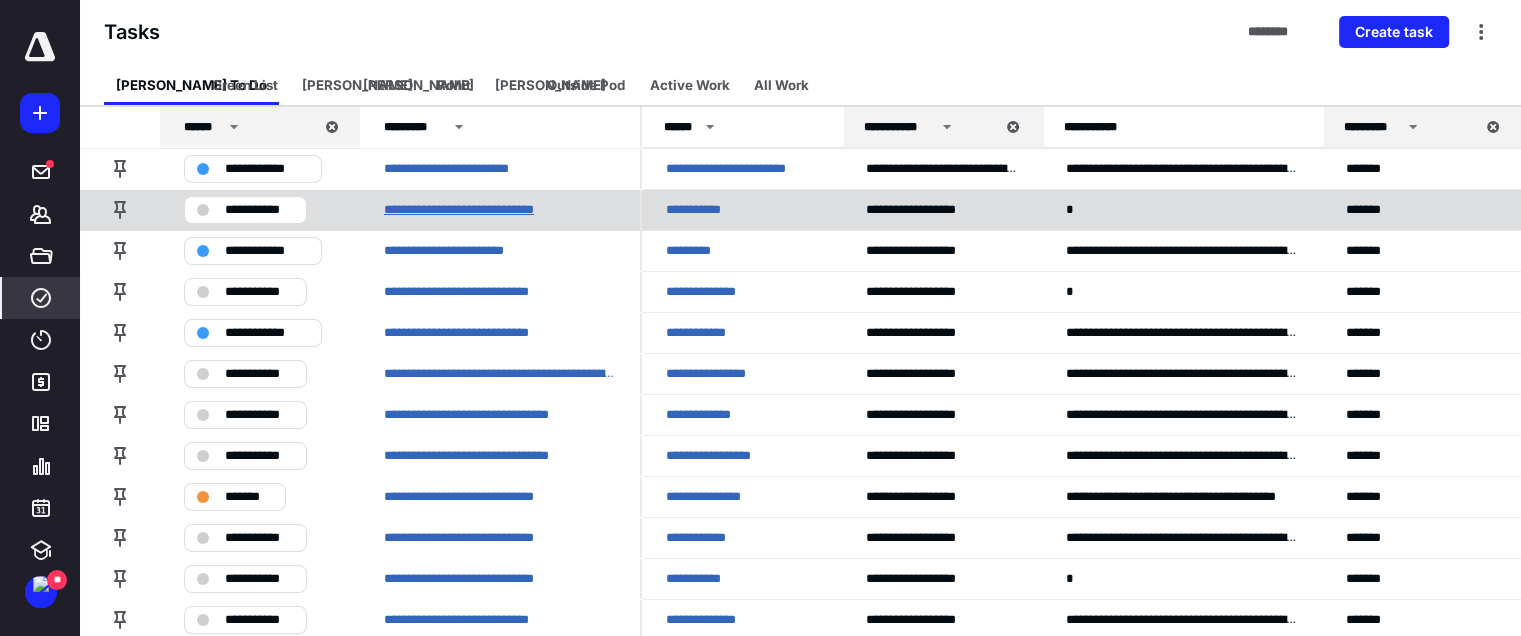 click on "**********" at bounding box center (480, 210) 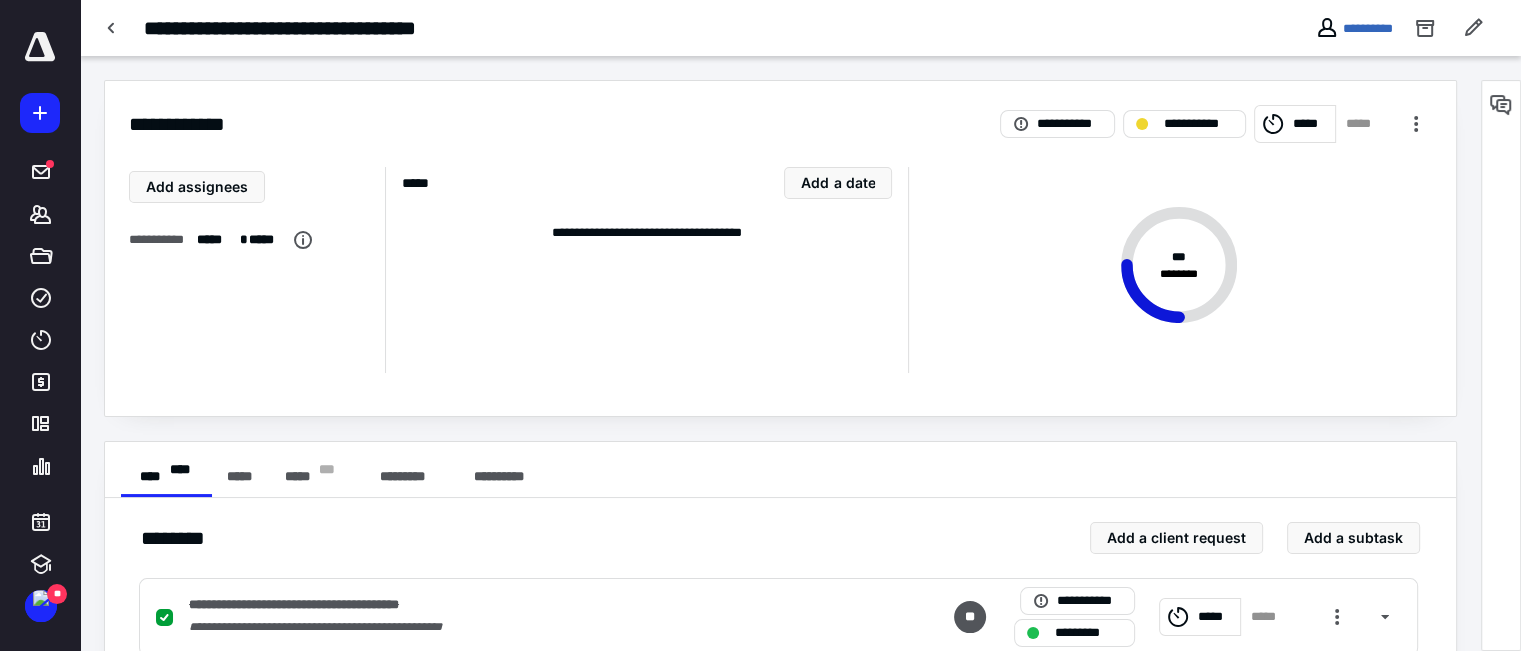 scroll, scrollTop: 400, scrollLeft: 0, axis: vertical 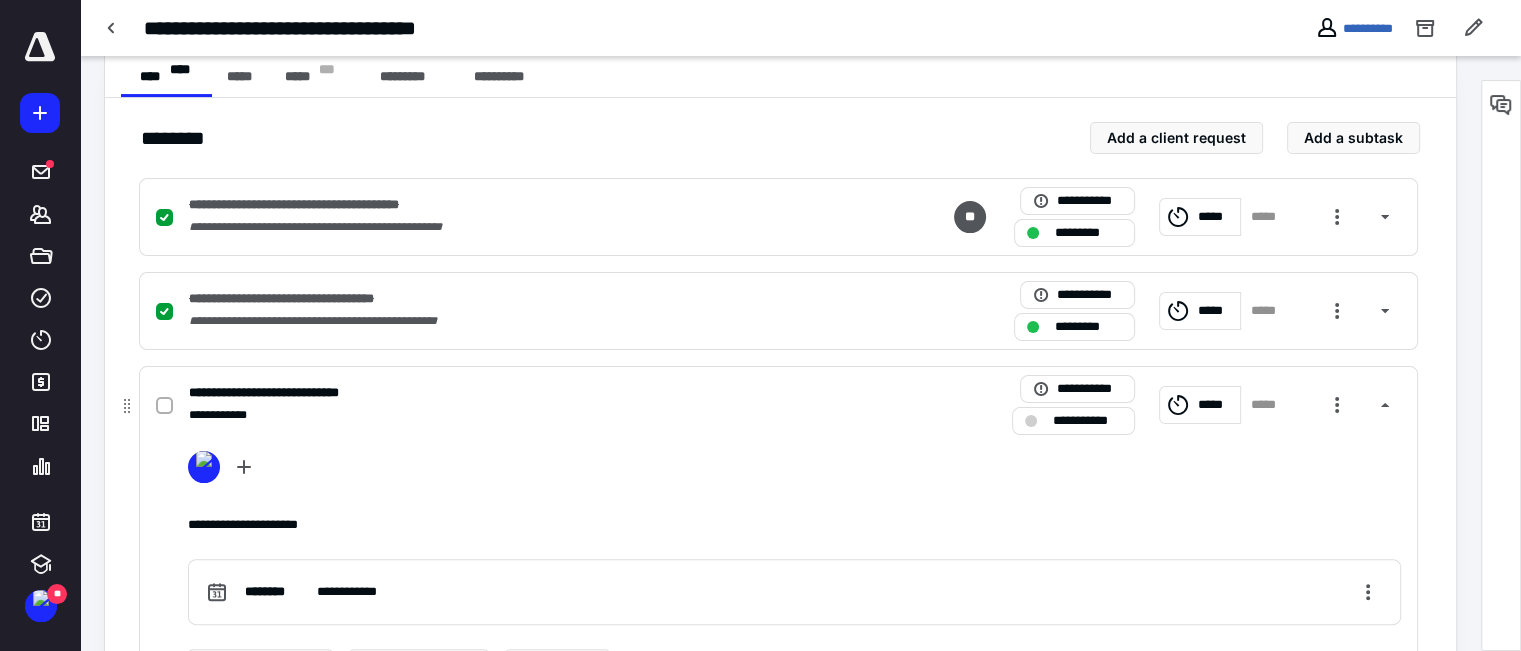 click 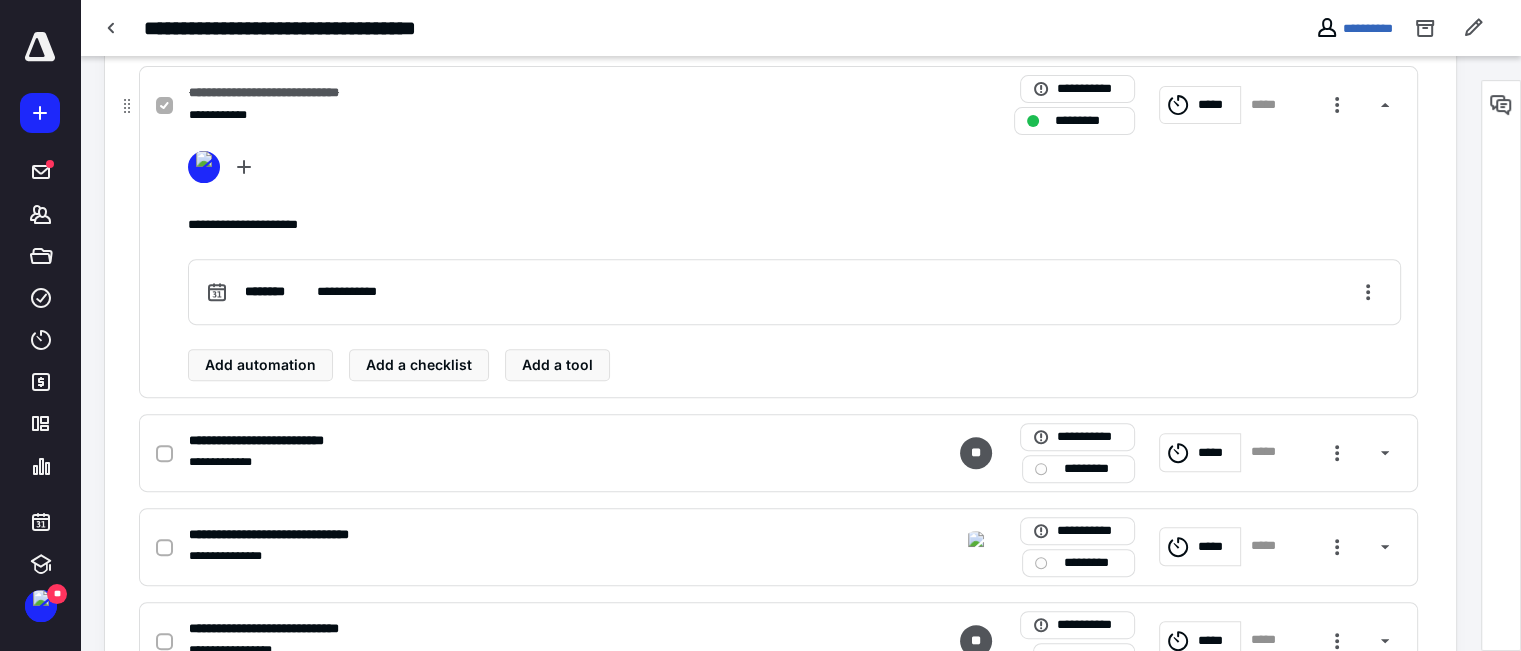 scroll, scrollTop: 900, scrollLeft: 0, axis: vertical 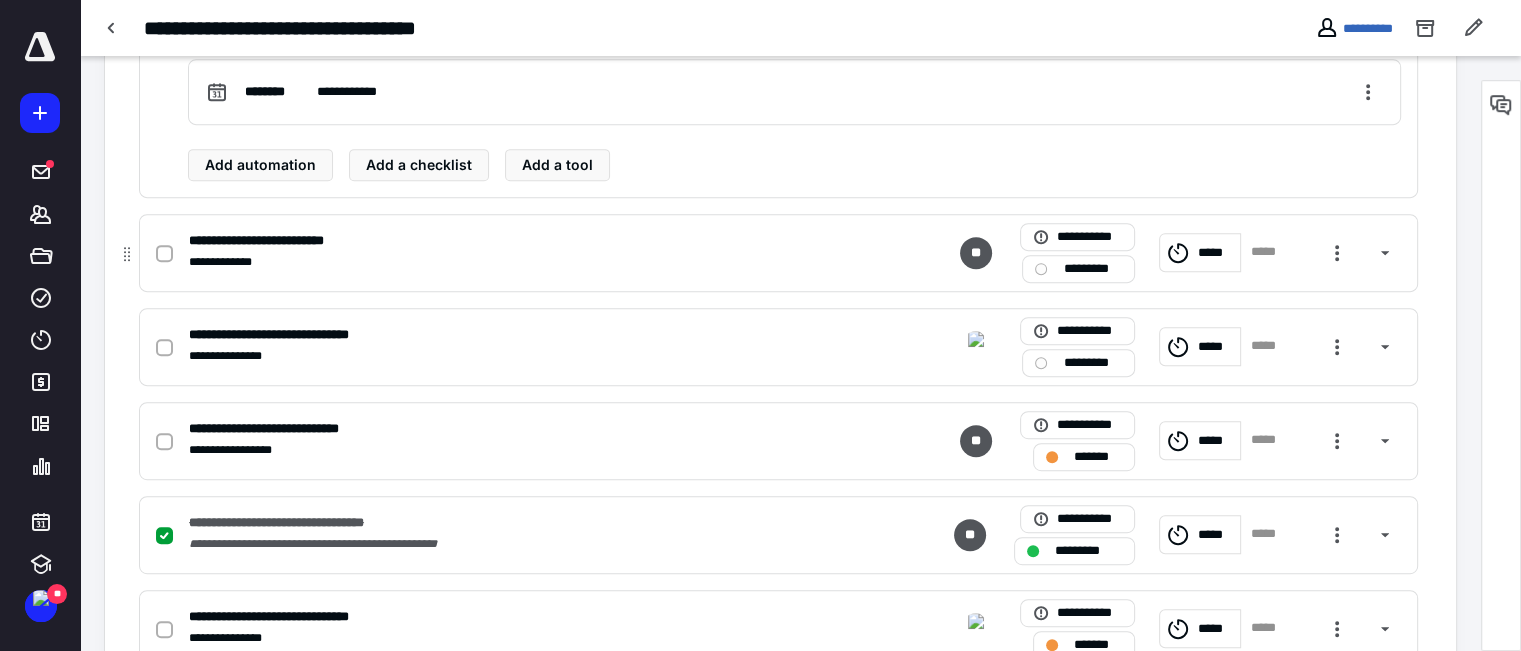 click on "*********" at bounding box center (1092, 269) 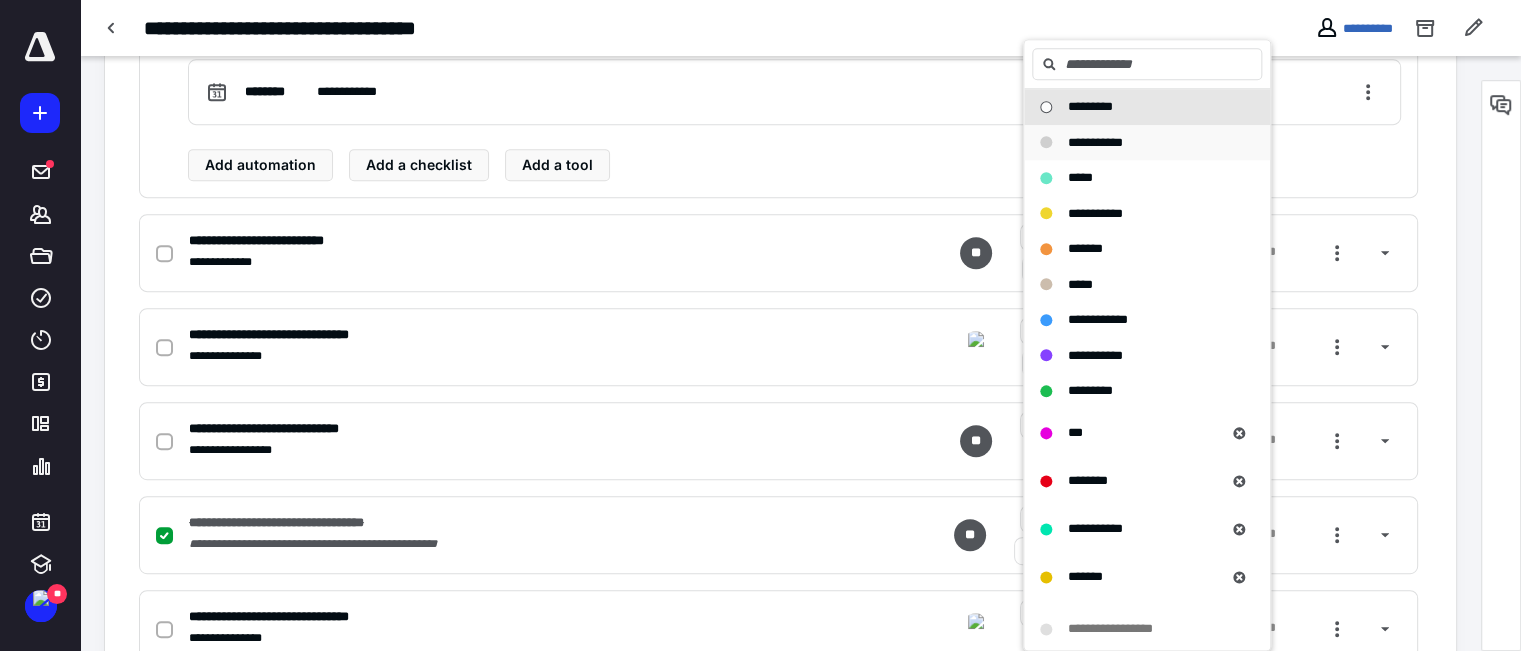 click on "**********" at bounding box center [1095, 142] 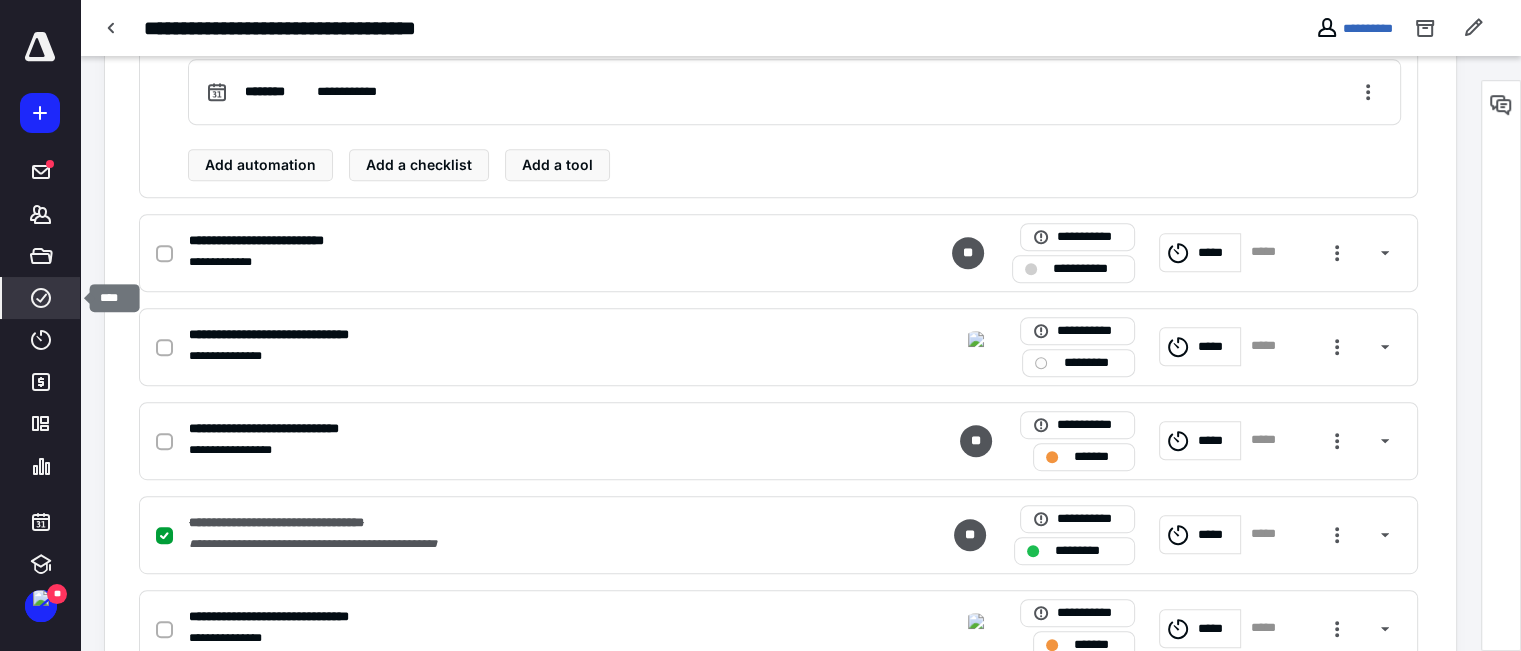 click 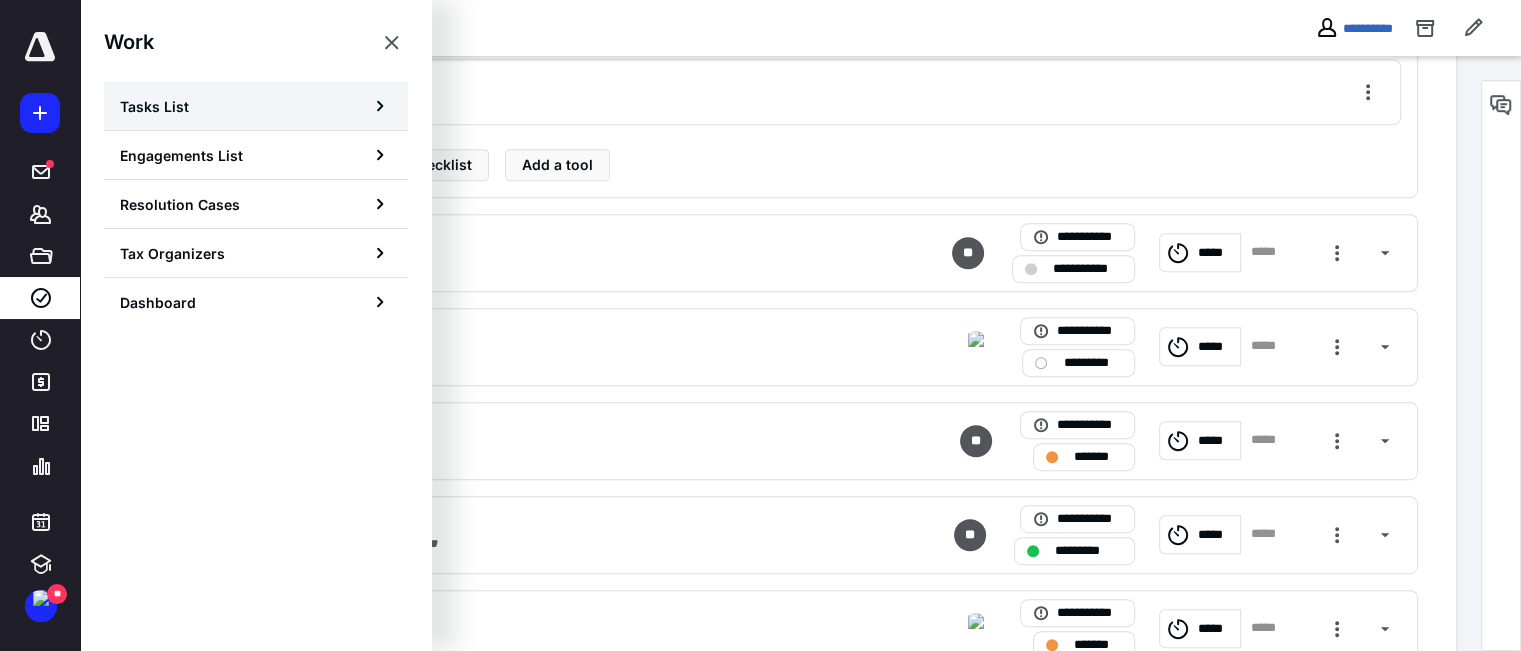 click on "Tasks List" at bounding box center (154, 106) 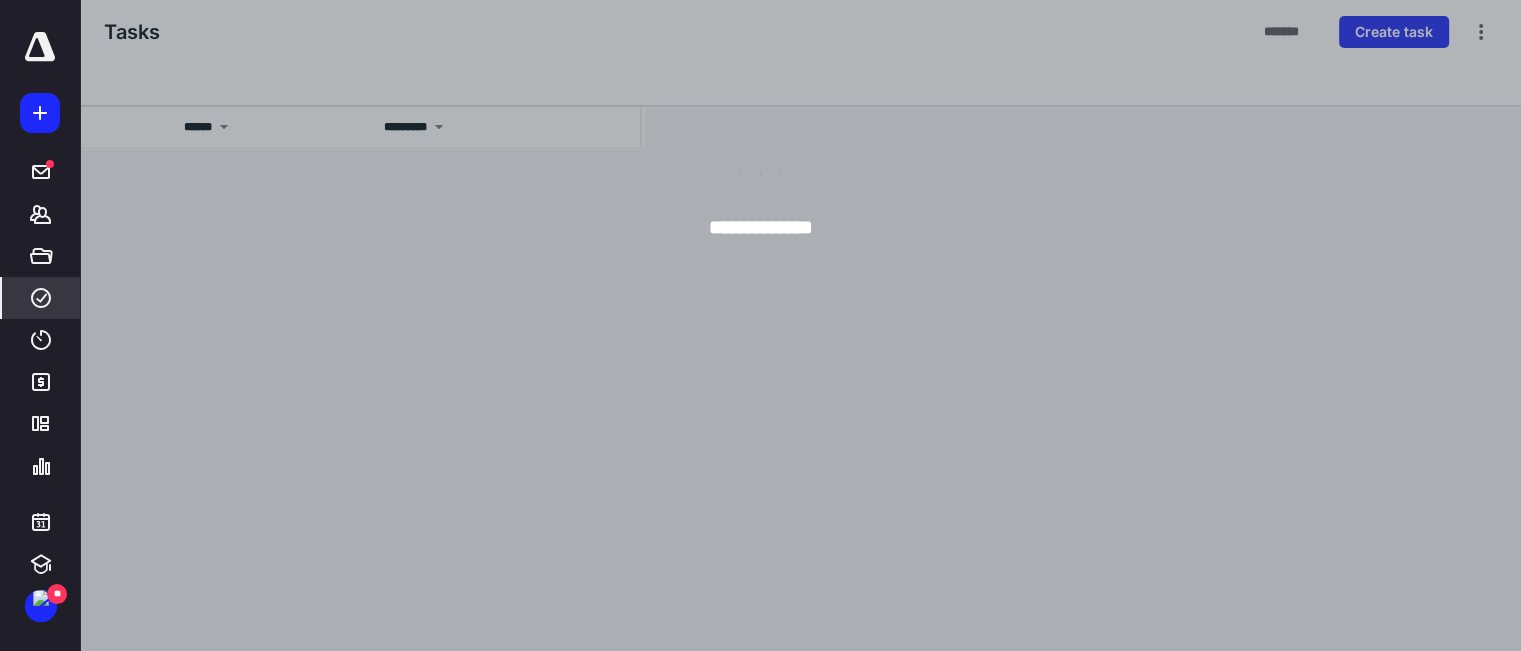 scroll, scrollTop: 0, scrollLeft: 0, axis: both 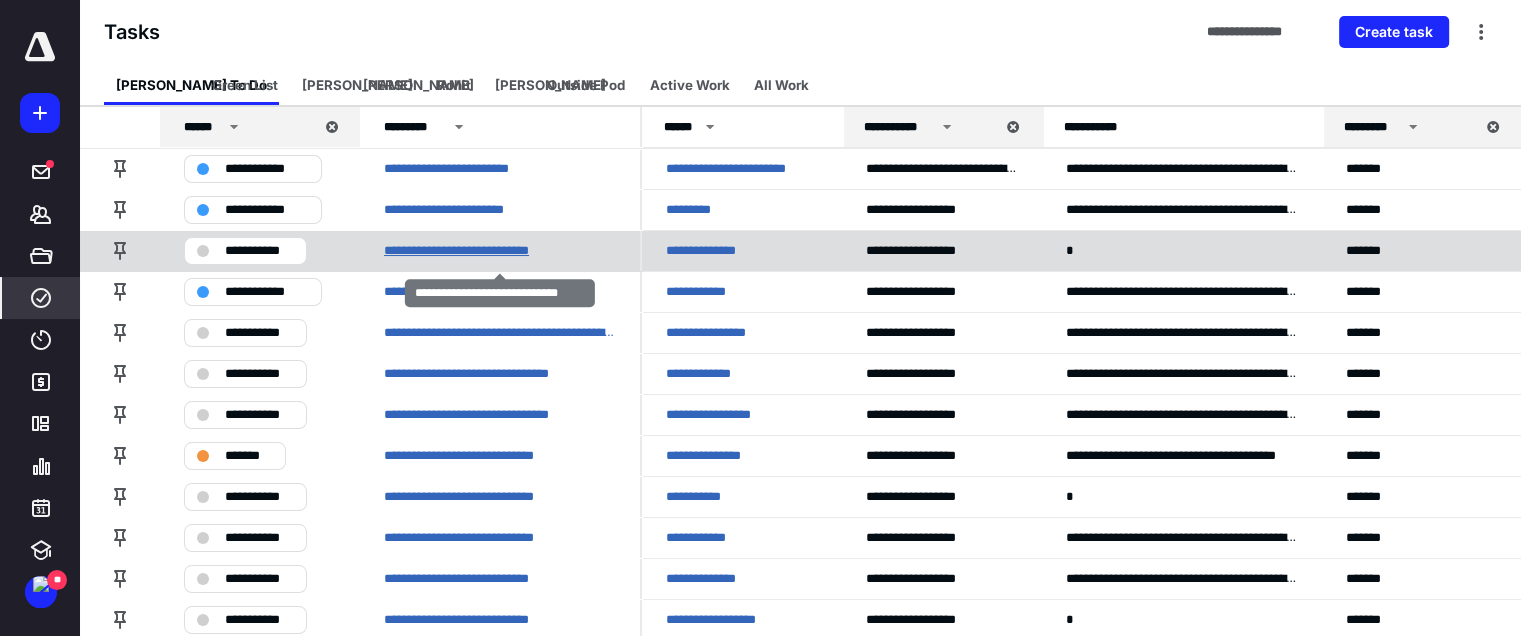 click on "**********" at bounding box center [474, 251] 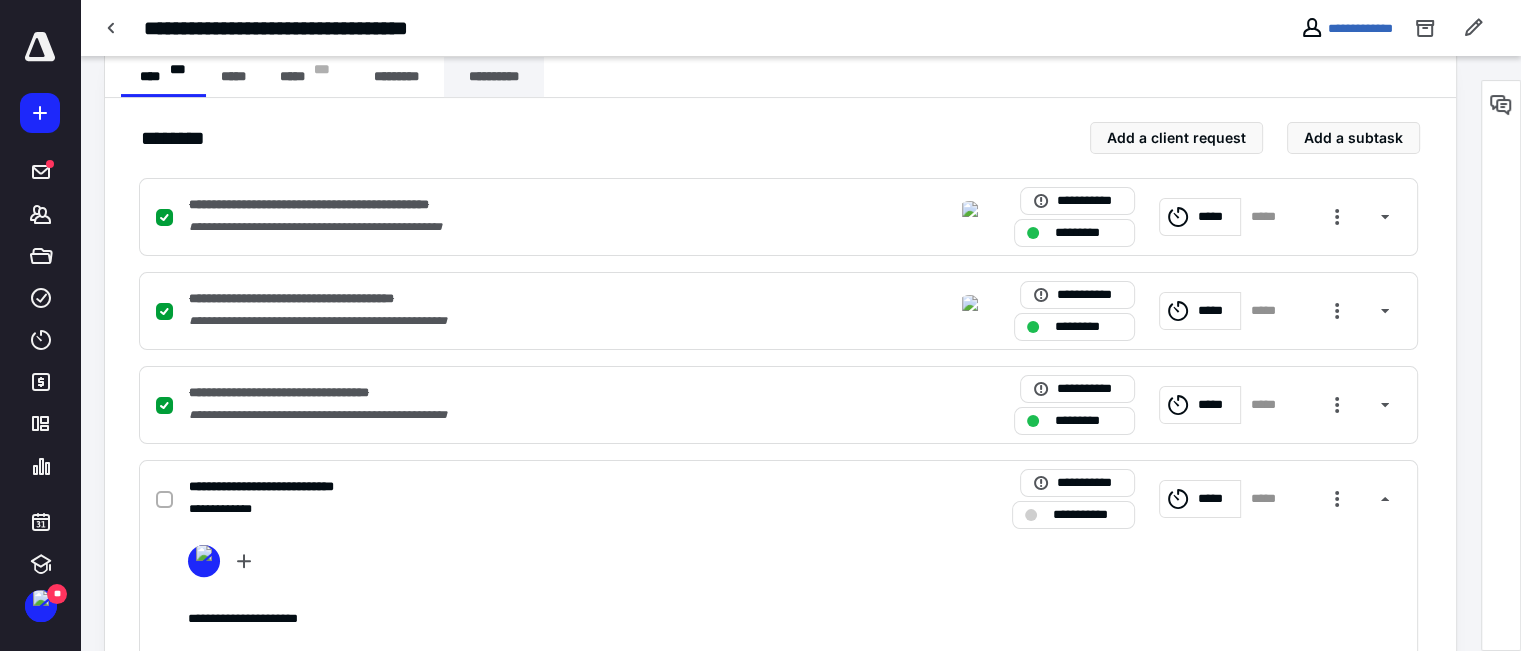 scroll, scrollTop: 700, scrollLeft: 0, axis: vertical 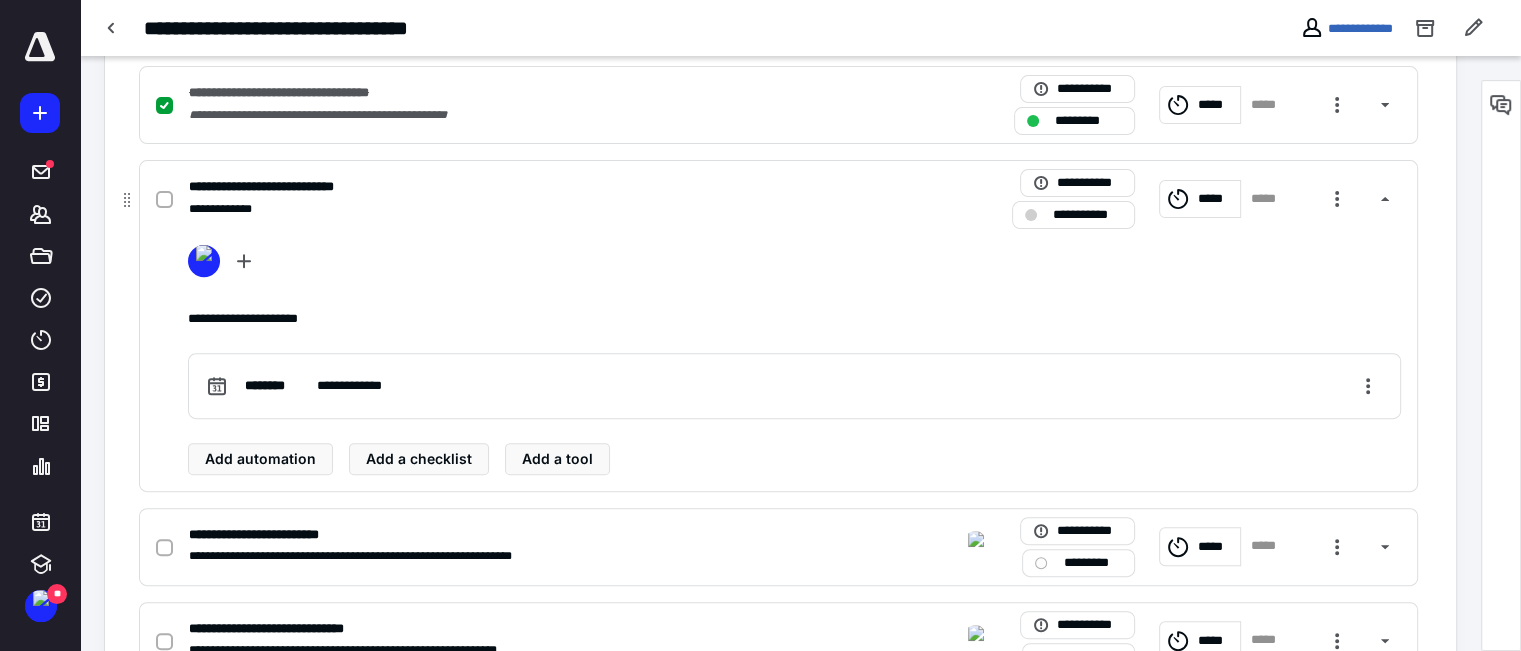 click 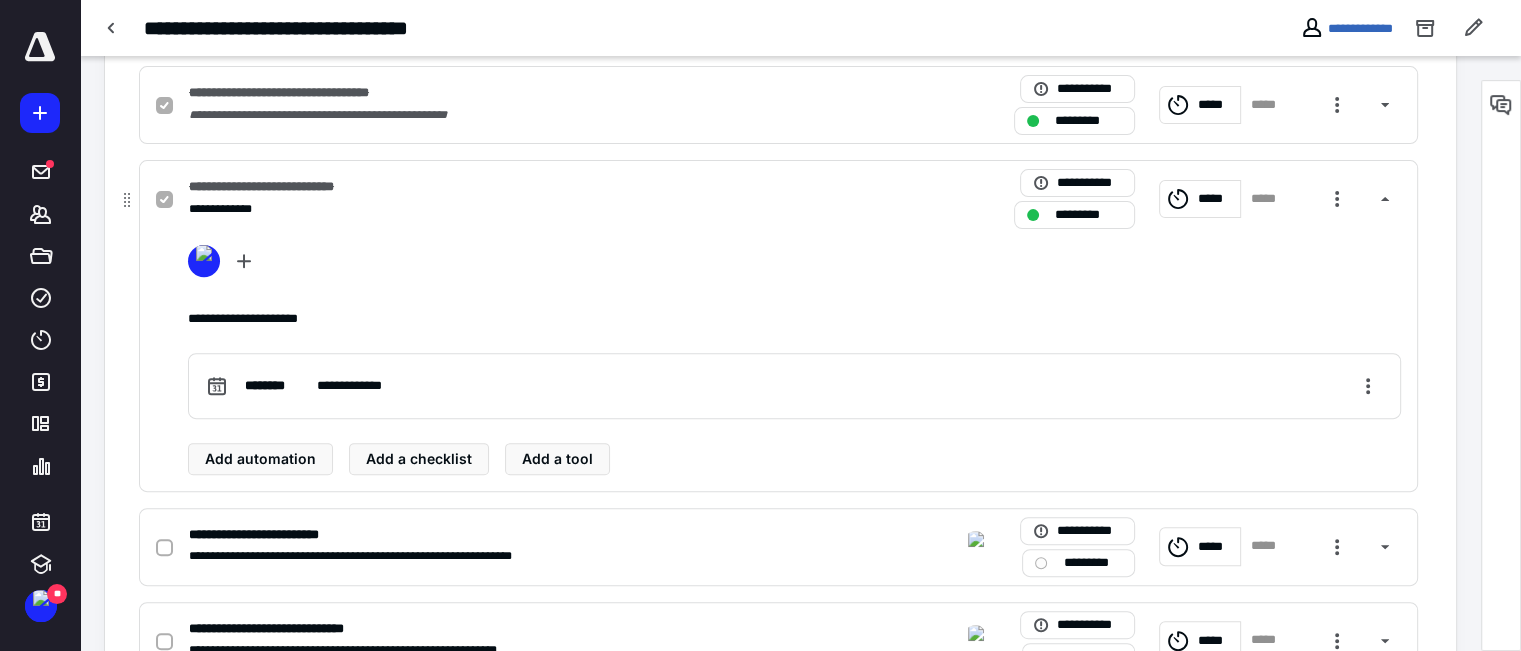 scroll, scrollTop: 776, scrollLeft: 0, axis: vertical 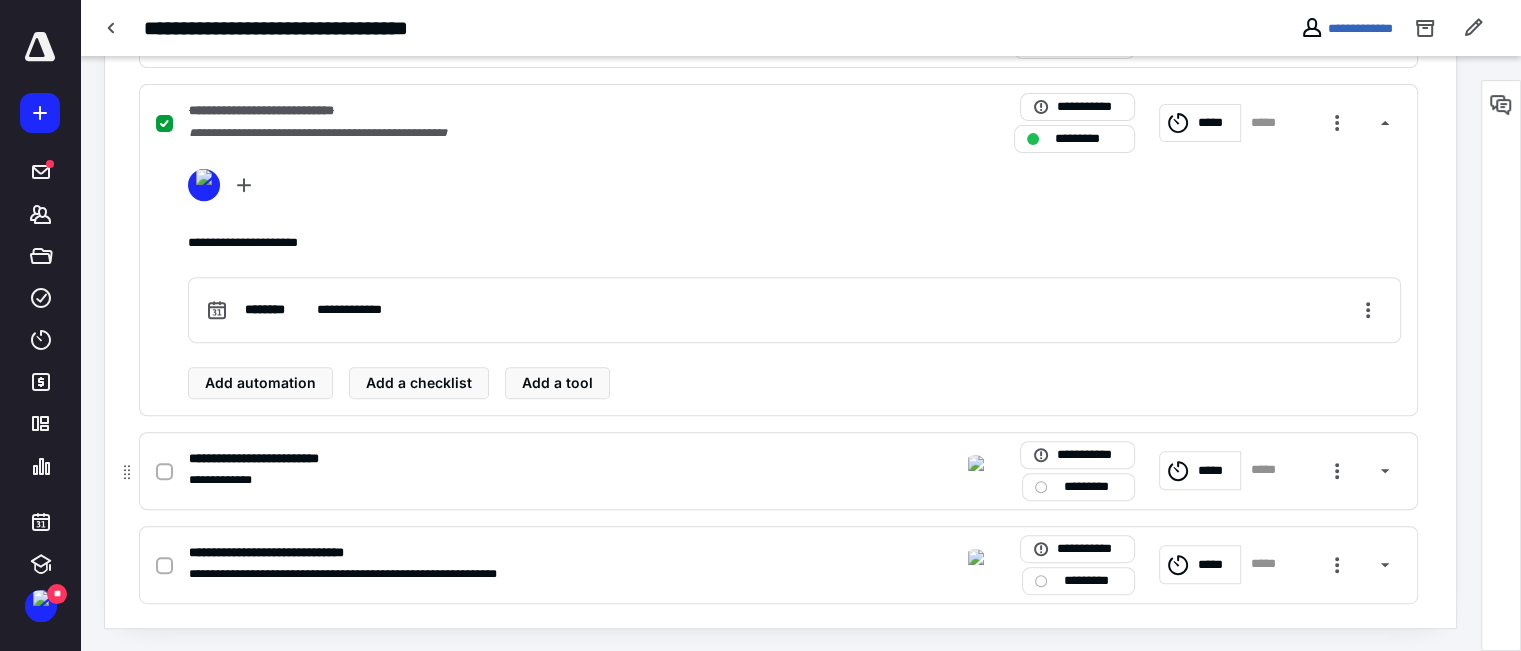 click on "*********" at bounding box center [1092, 487] 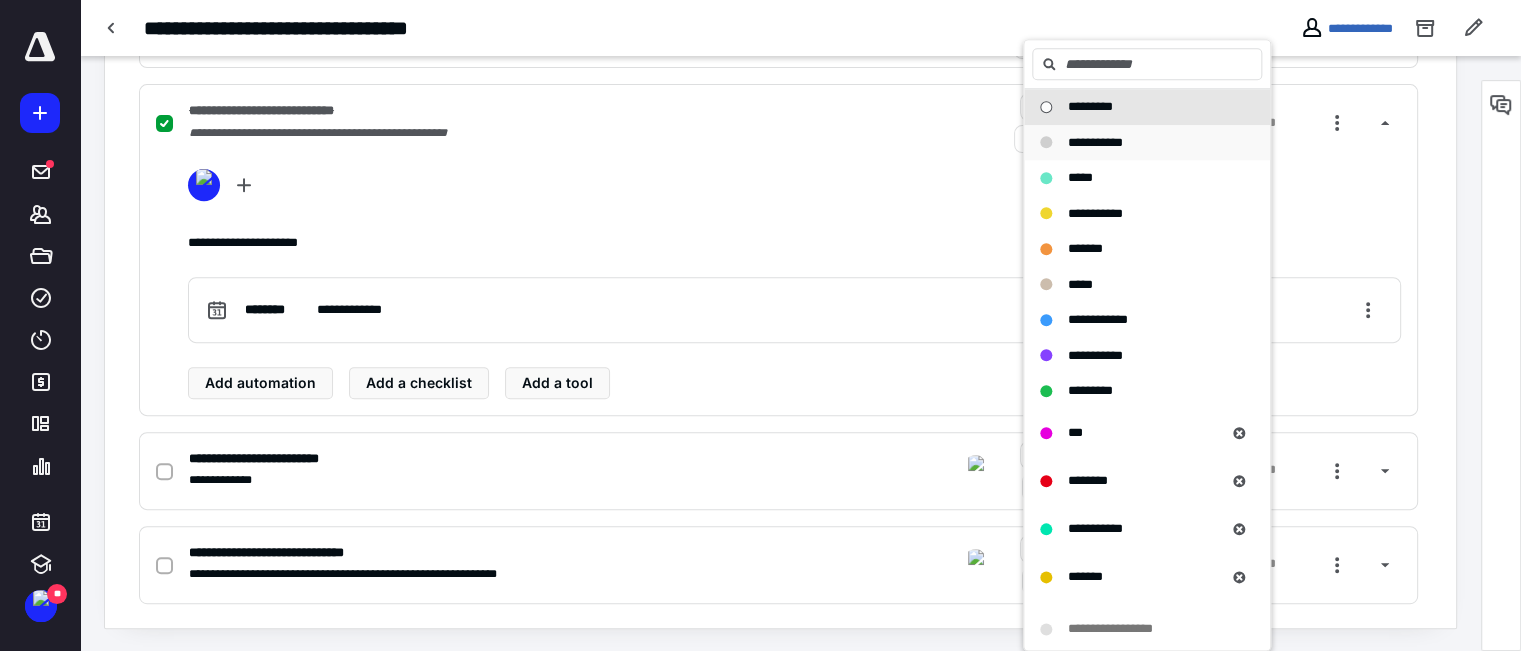 click on "**********" at bounding box center (1095, 142) 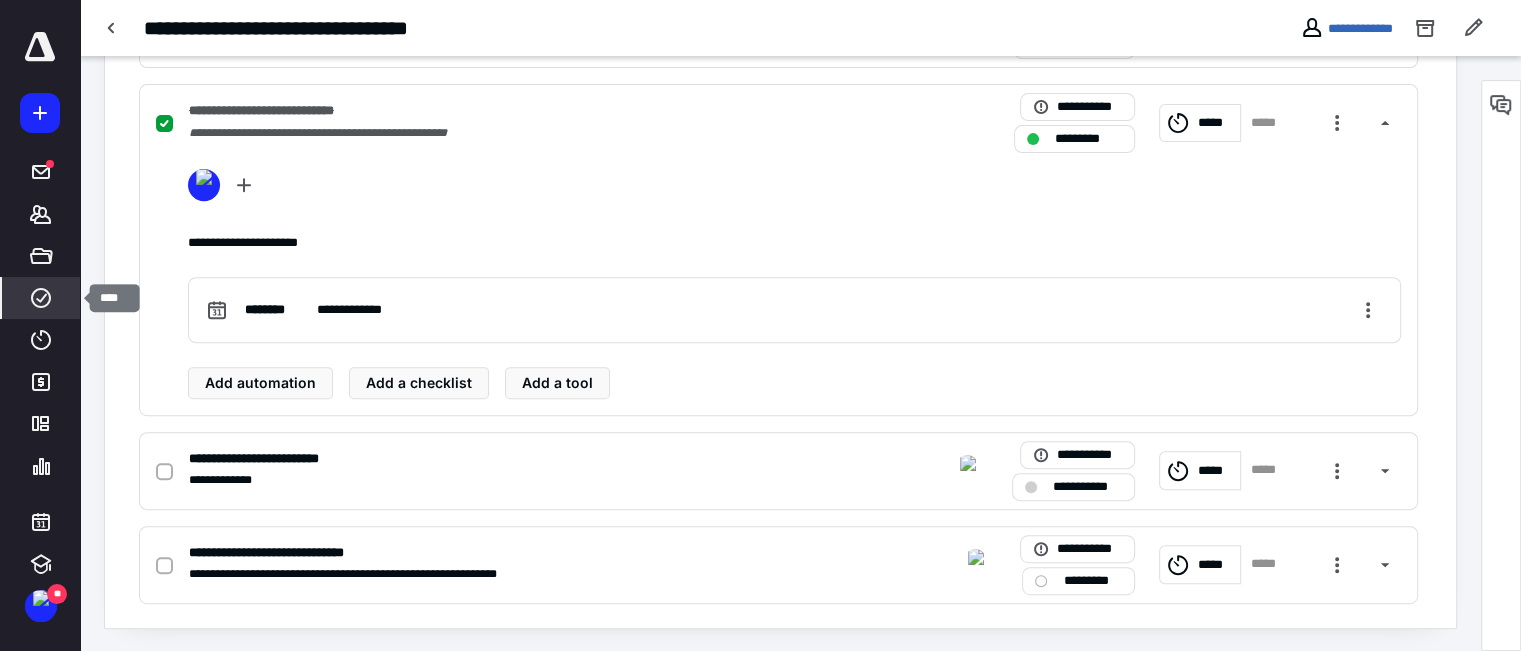 click 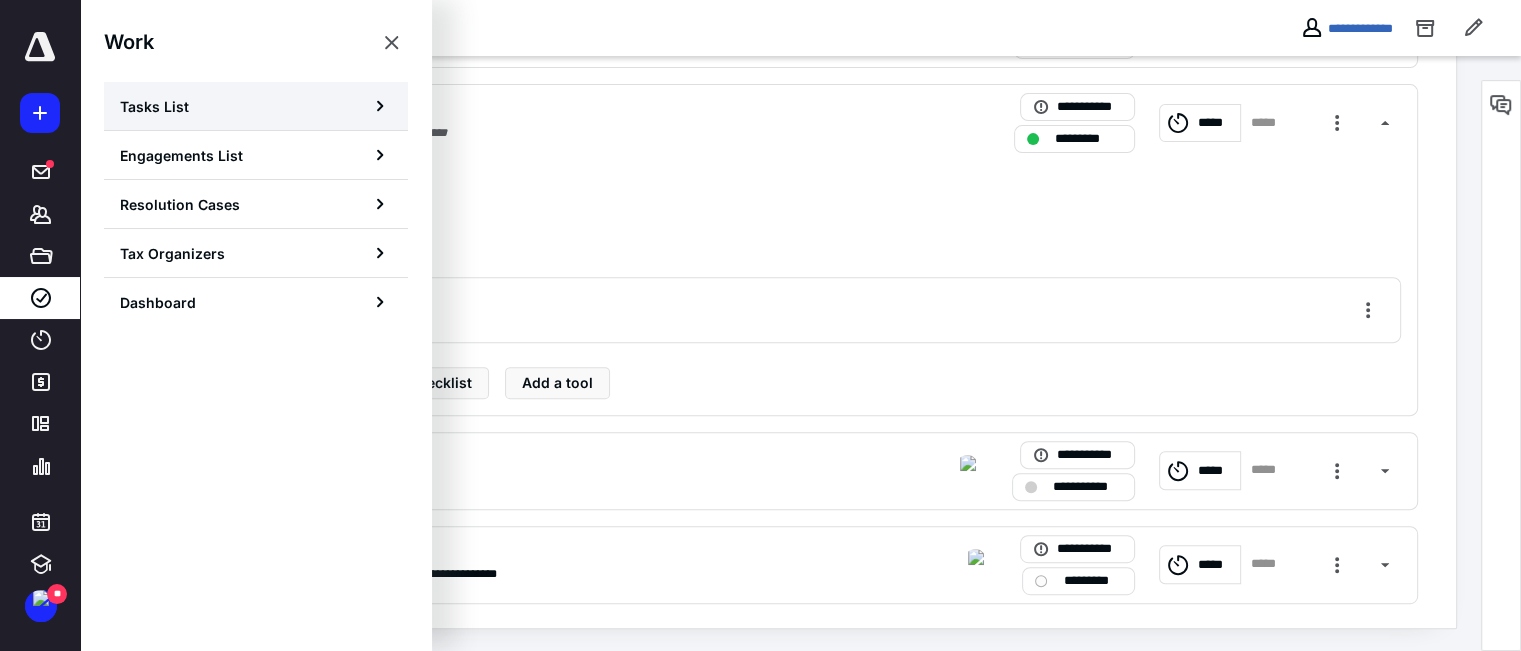 click on "Tasks List" at bounding box center (154, 106) 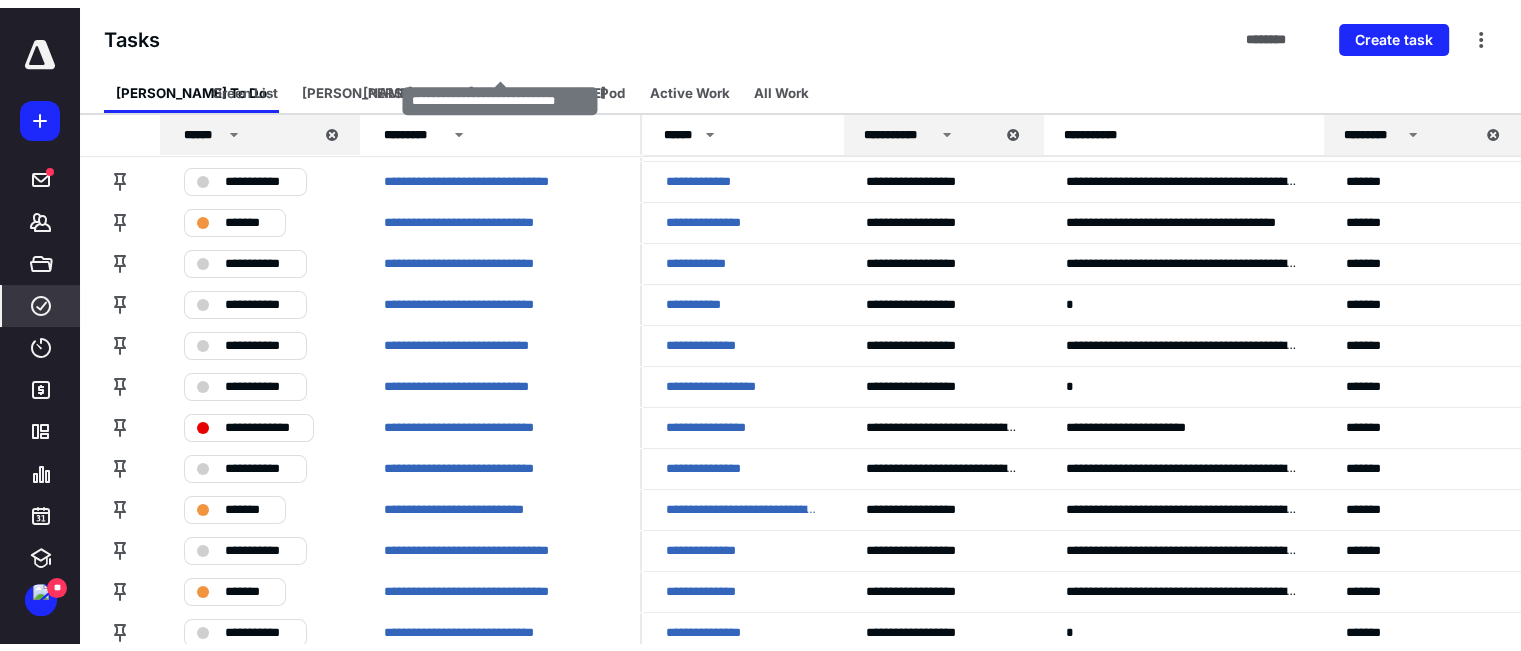 scroll, scrollTop: 0, scrollLeft: 0, axis: both 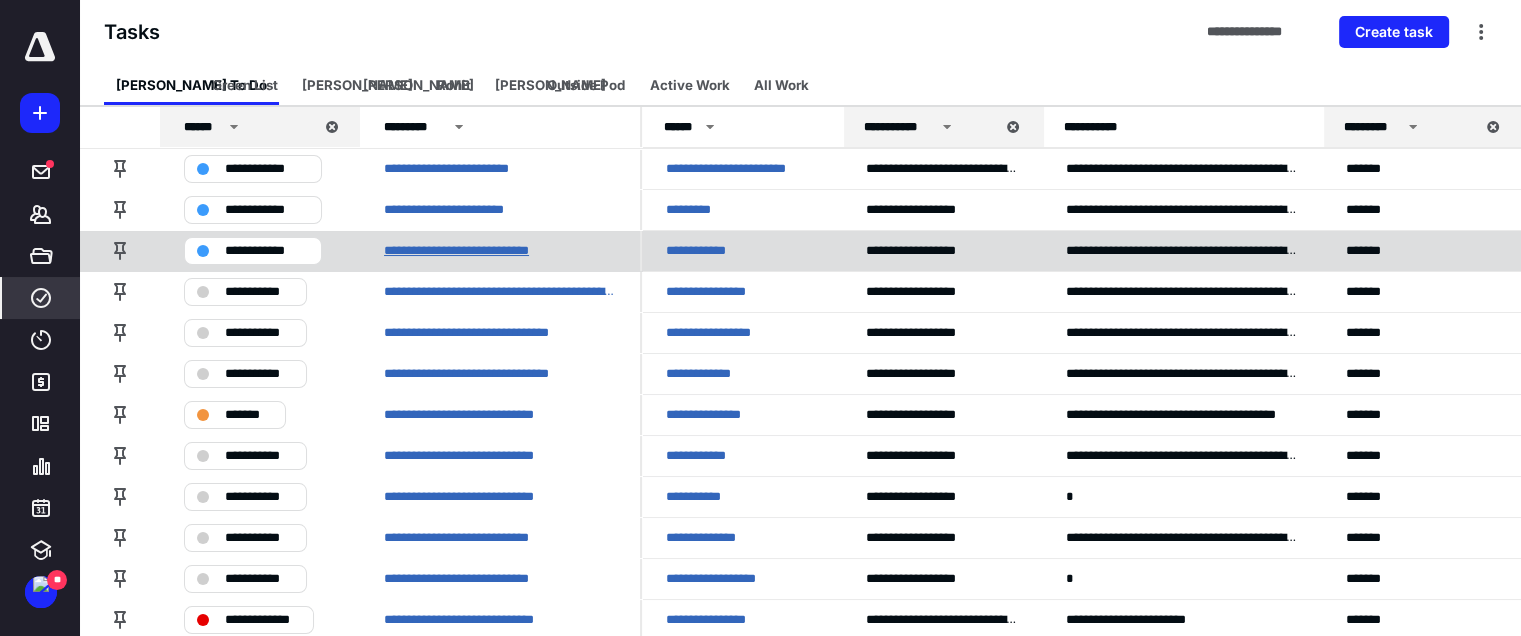 click on "**********" at bounding box center (477, 251) 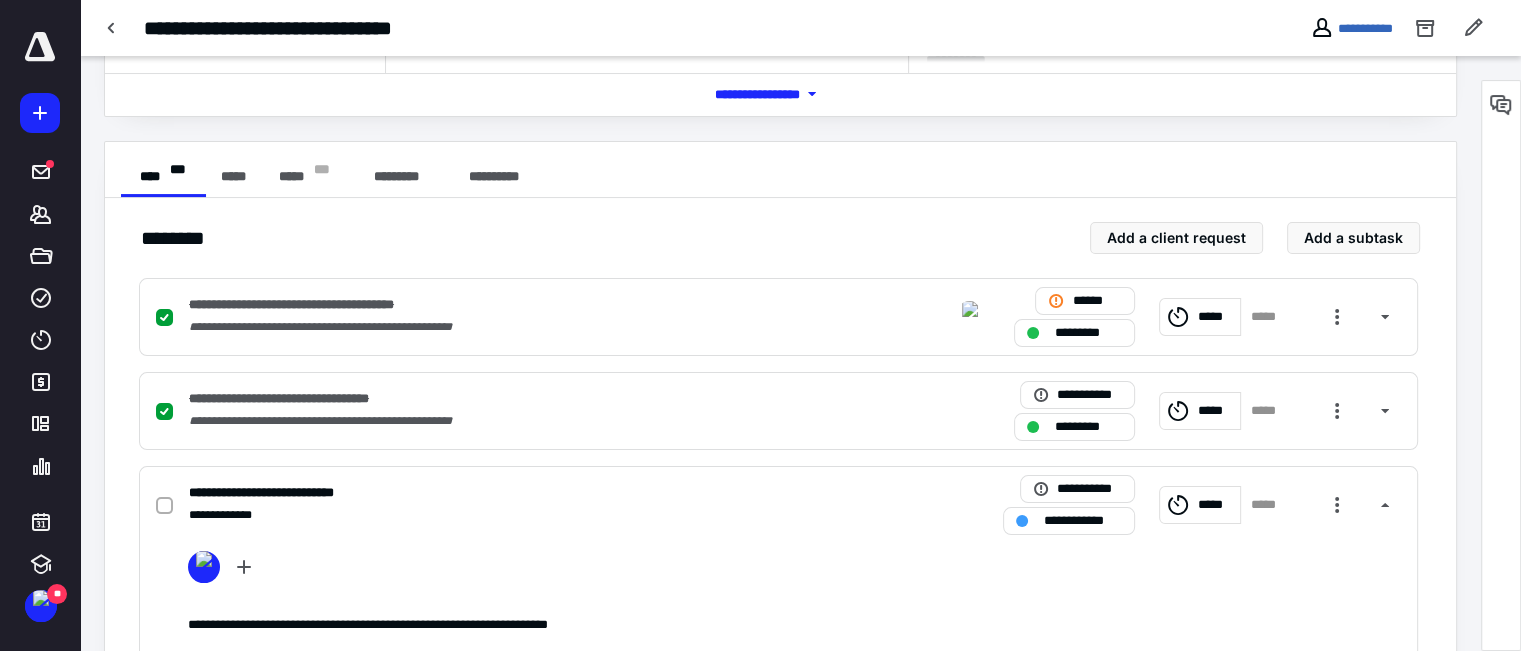 scroll, scrollTop: 400, scrollLeft: 0, axis: vertical 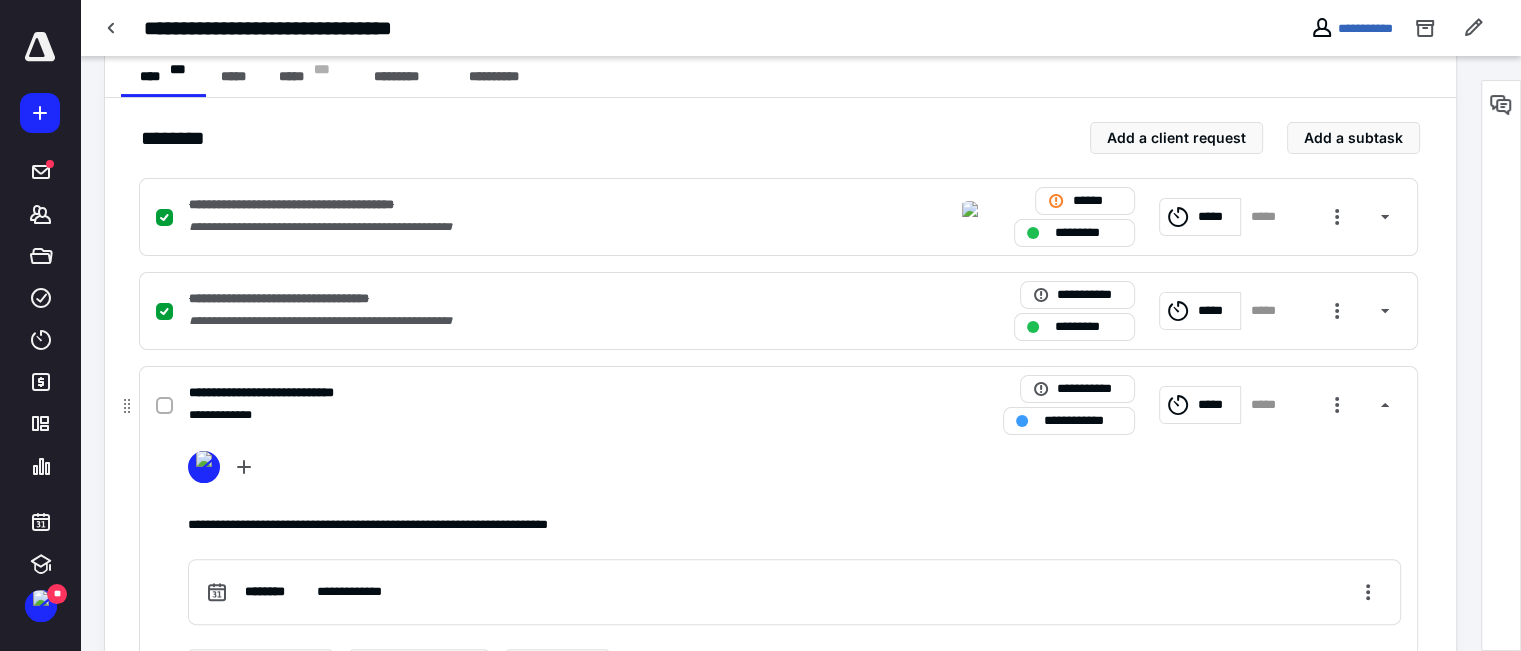 click 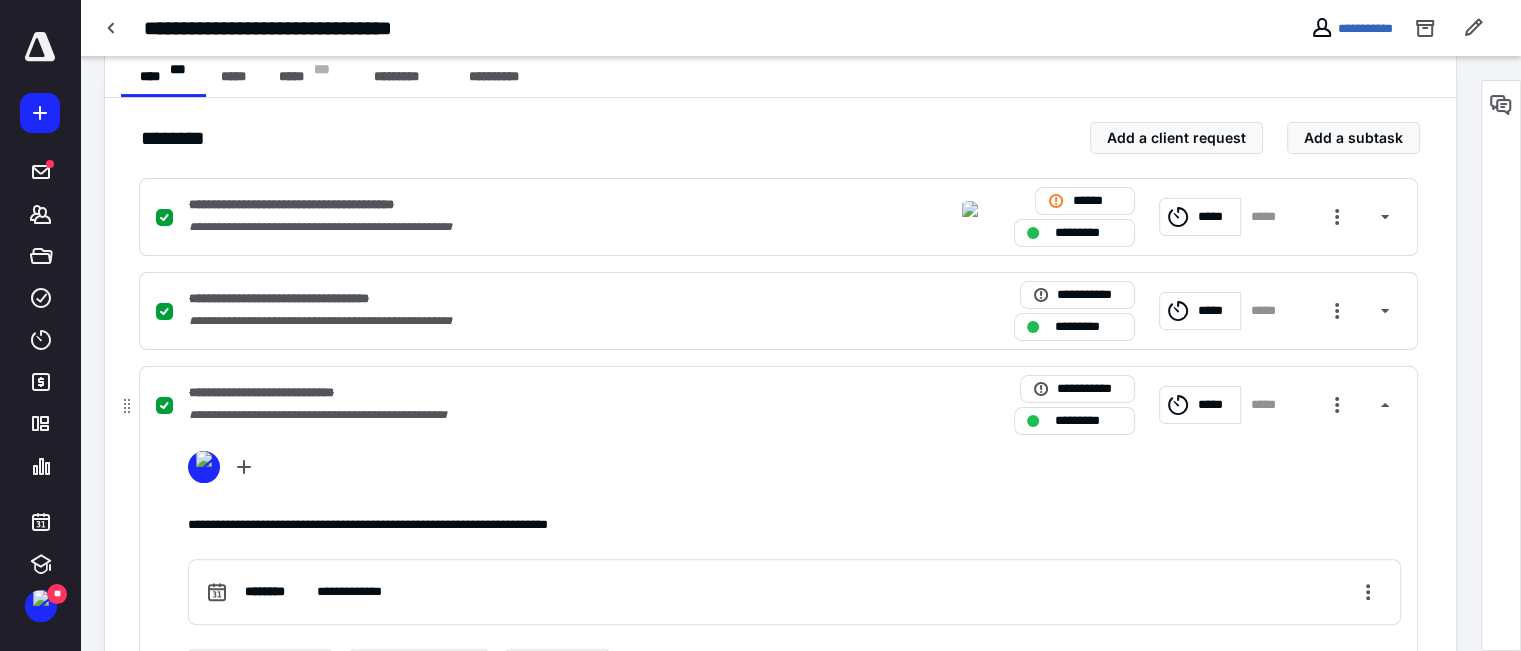 scroll, scrollTop: 682, scrollLeft: 0, axis: vertical 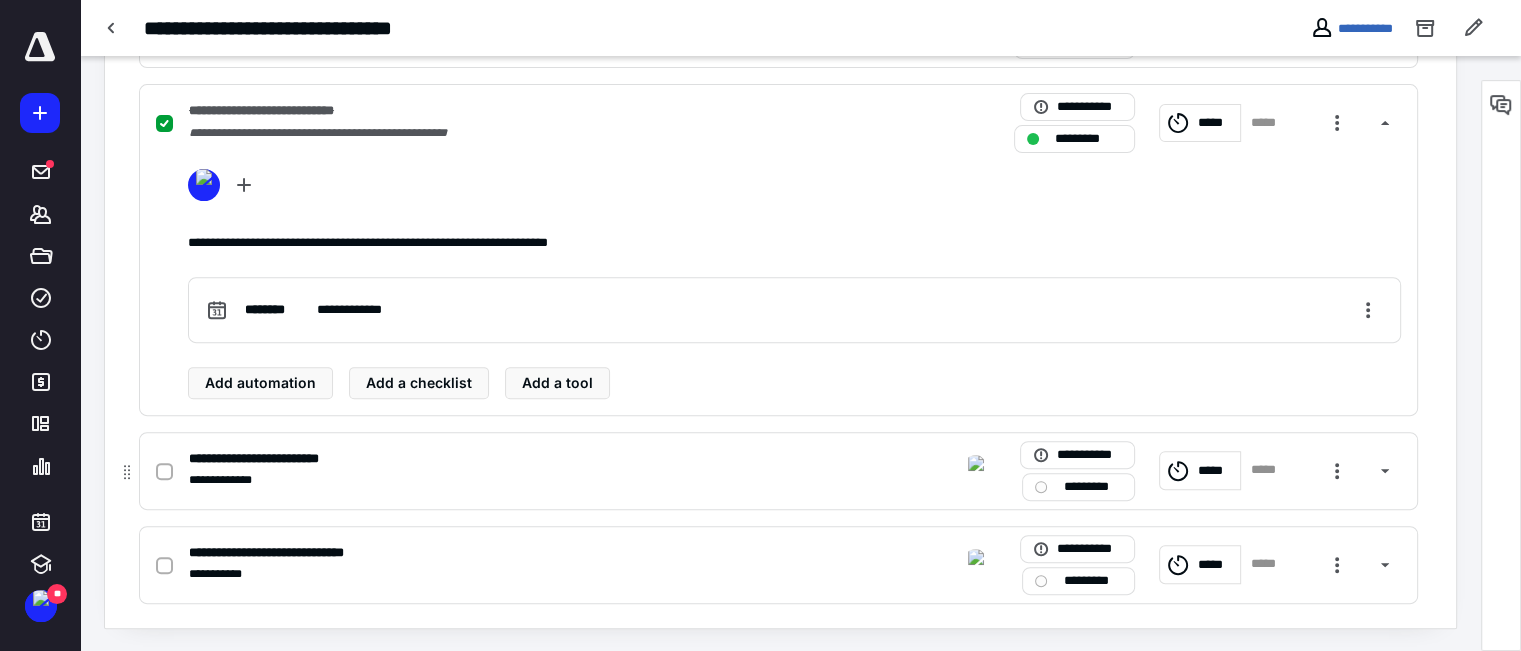 click on "*********" at bounding box center (1092, 487) 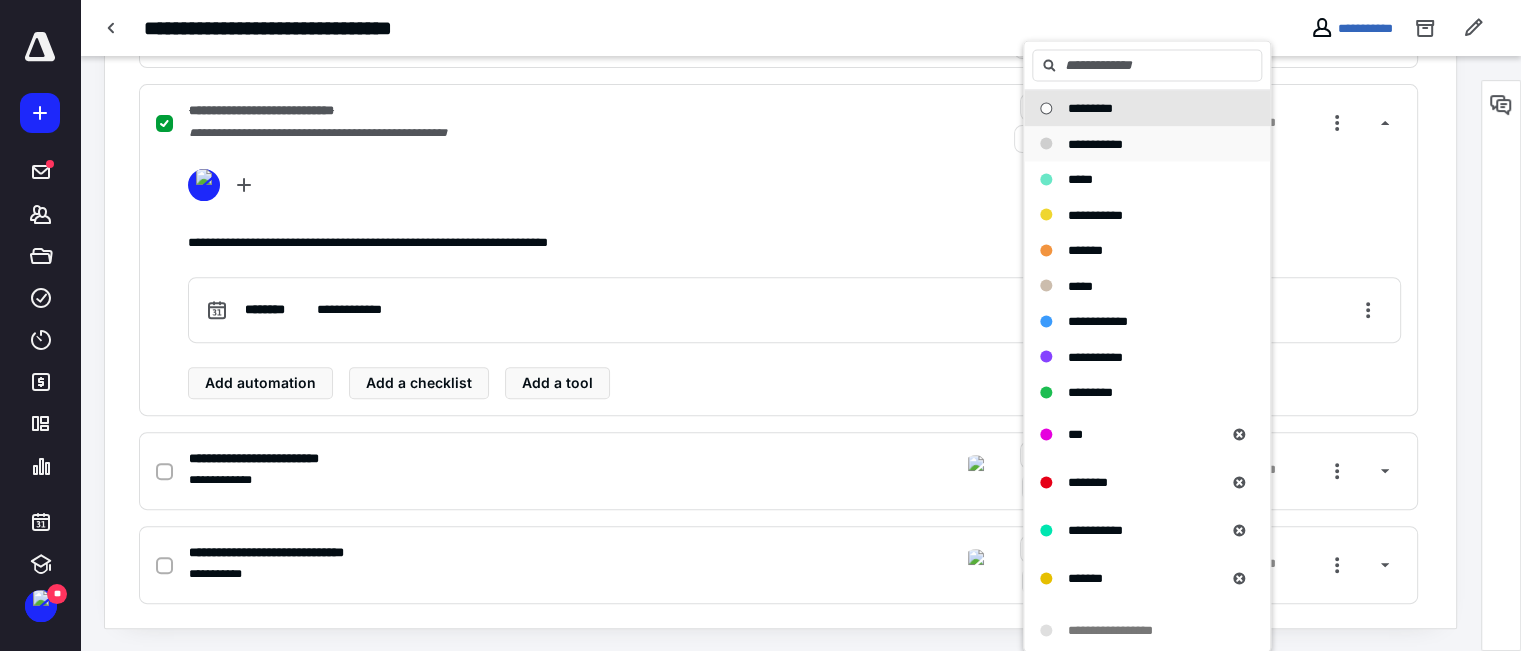 click on "**********" at bounding box center [1095, 143] 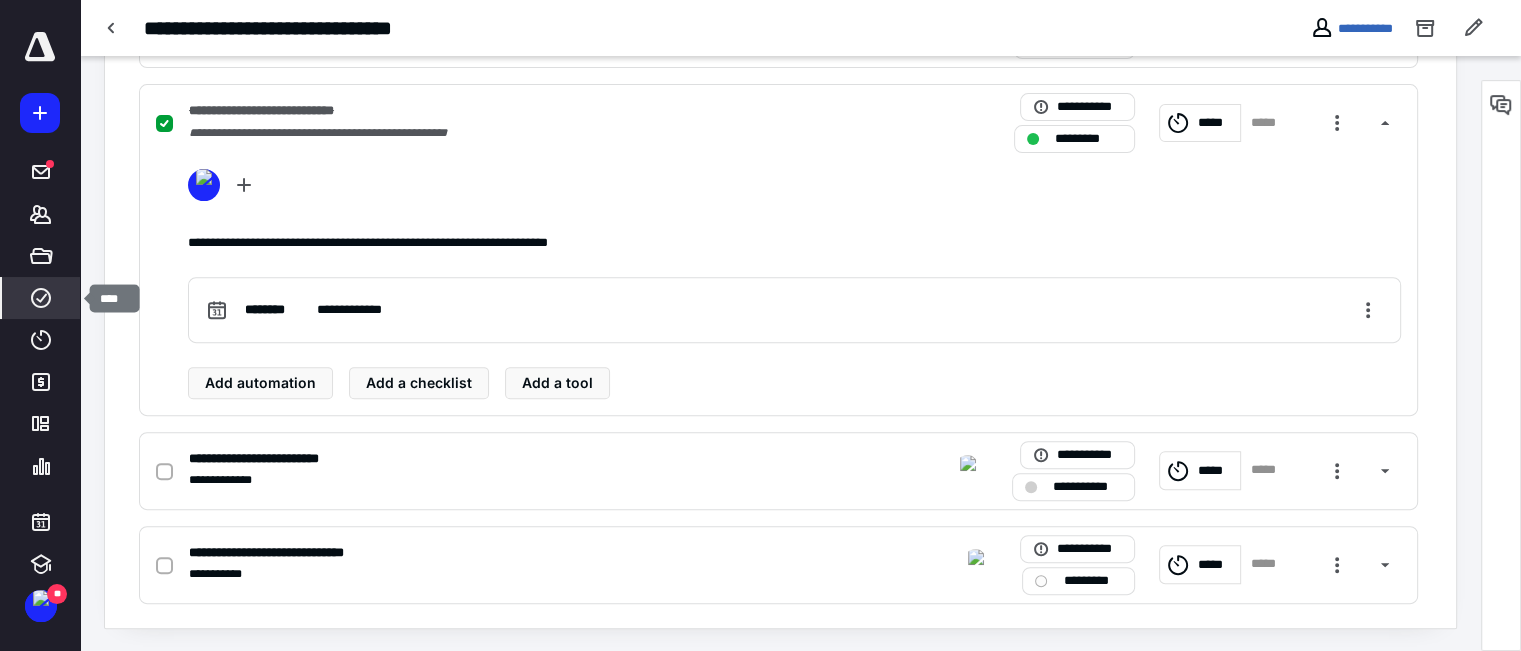 click 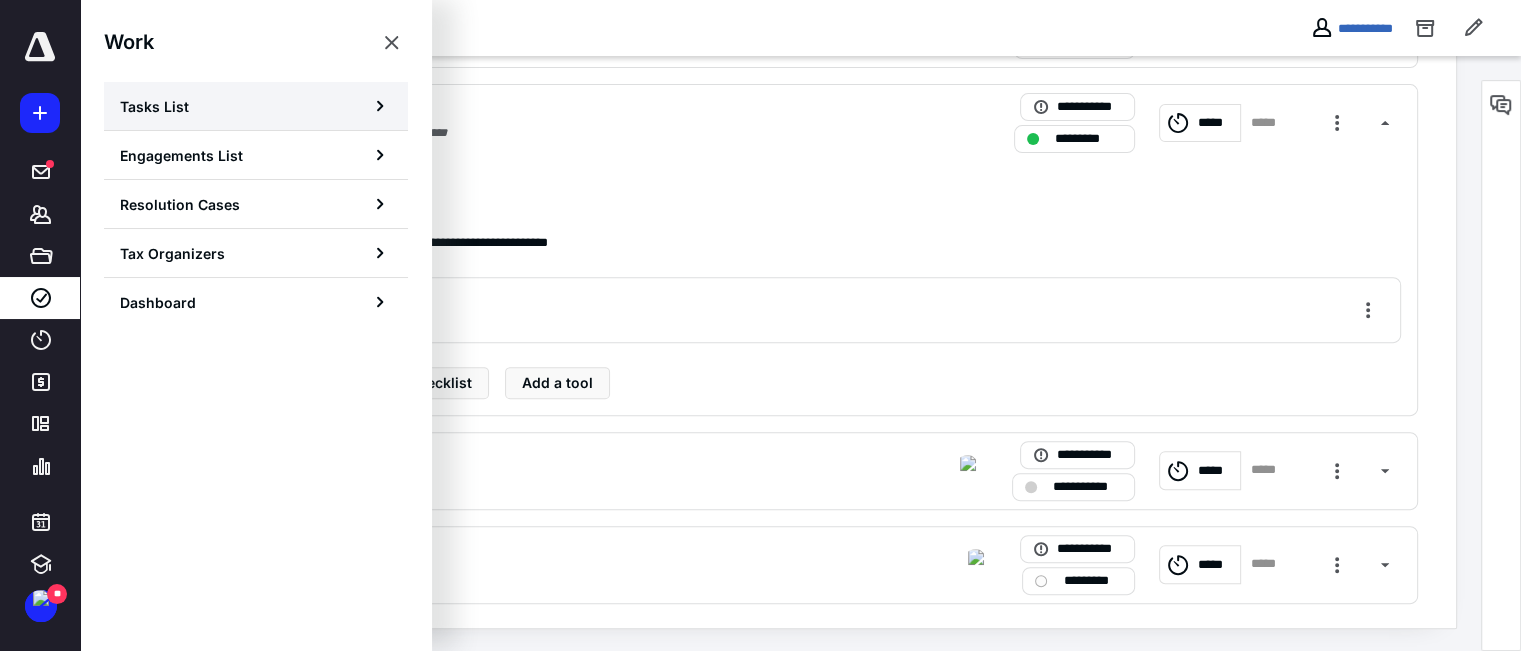click on "Tasks List" at bounding box center [154, 106] 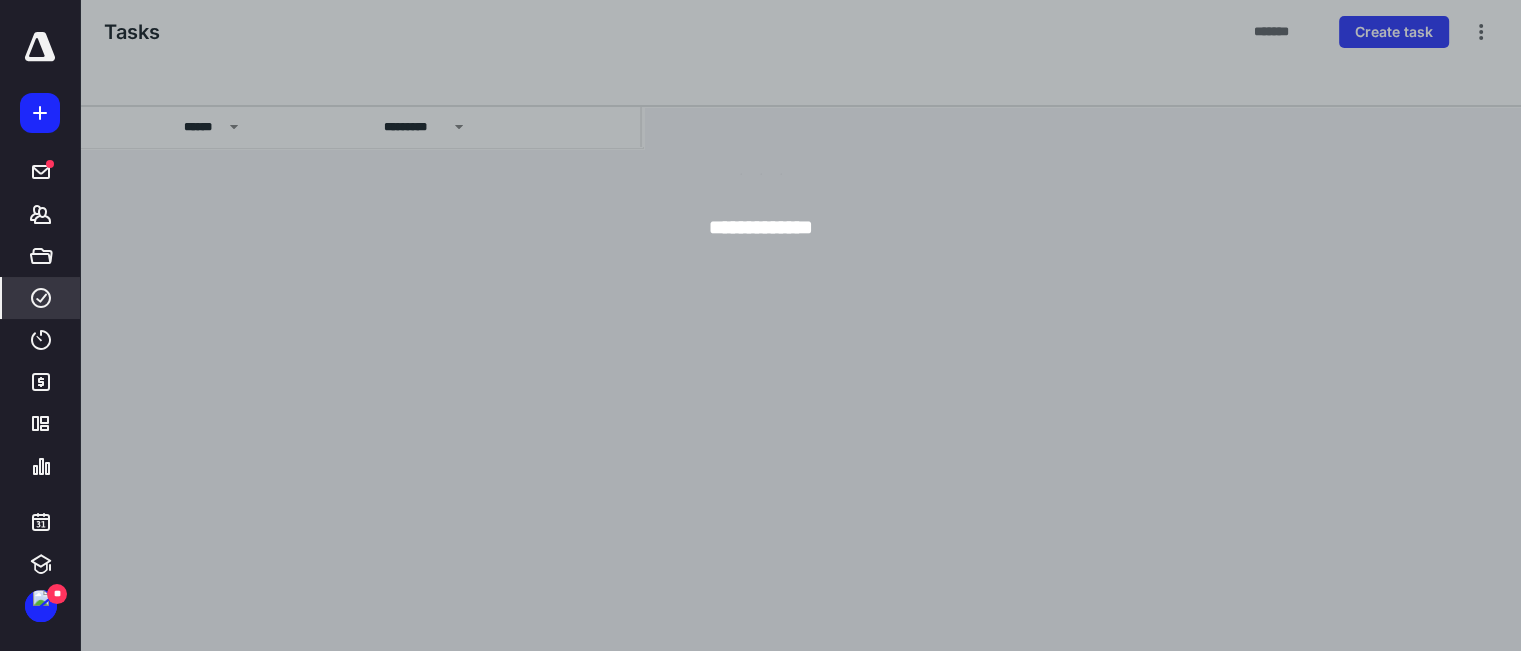 scroll, scrollTop: 0, scrollLeft: 0, axis: both 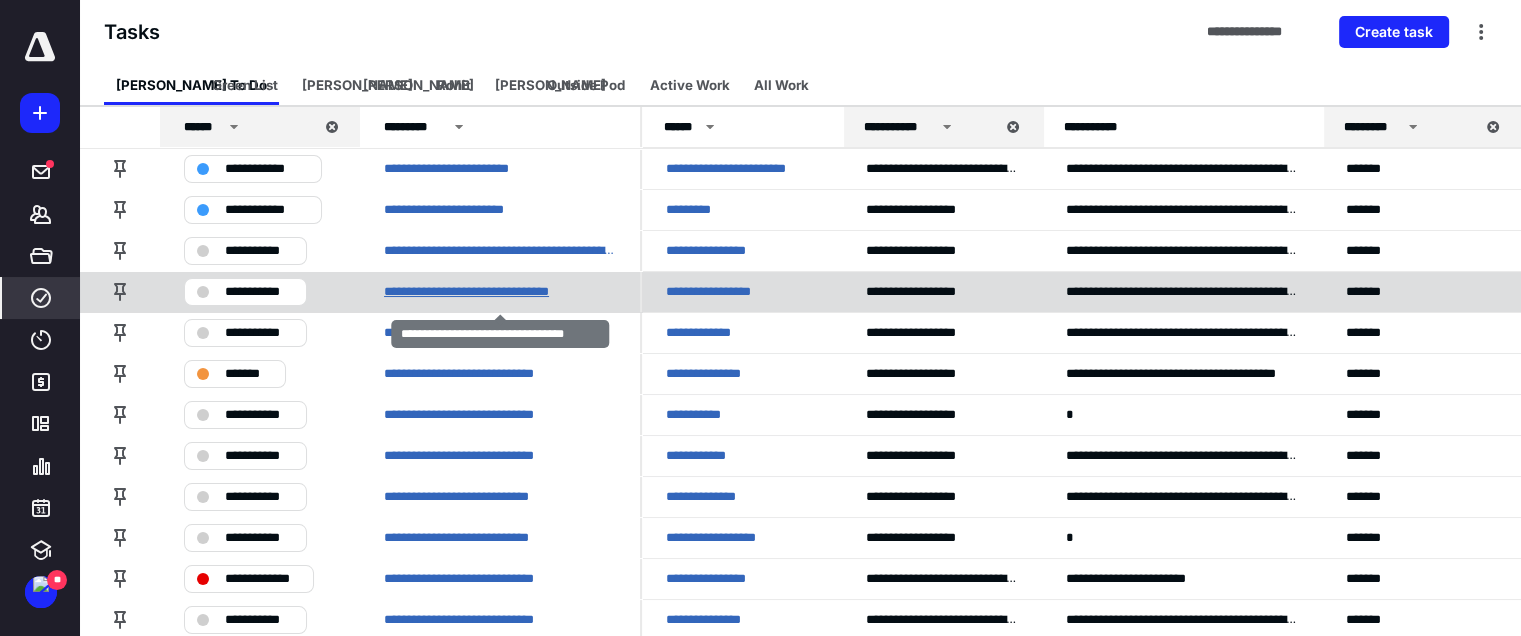 click on "**********" at bounding box center (490, 292) 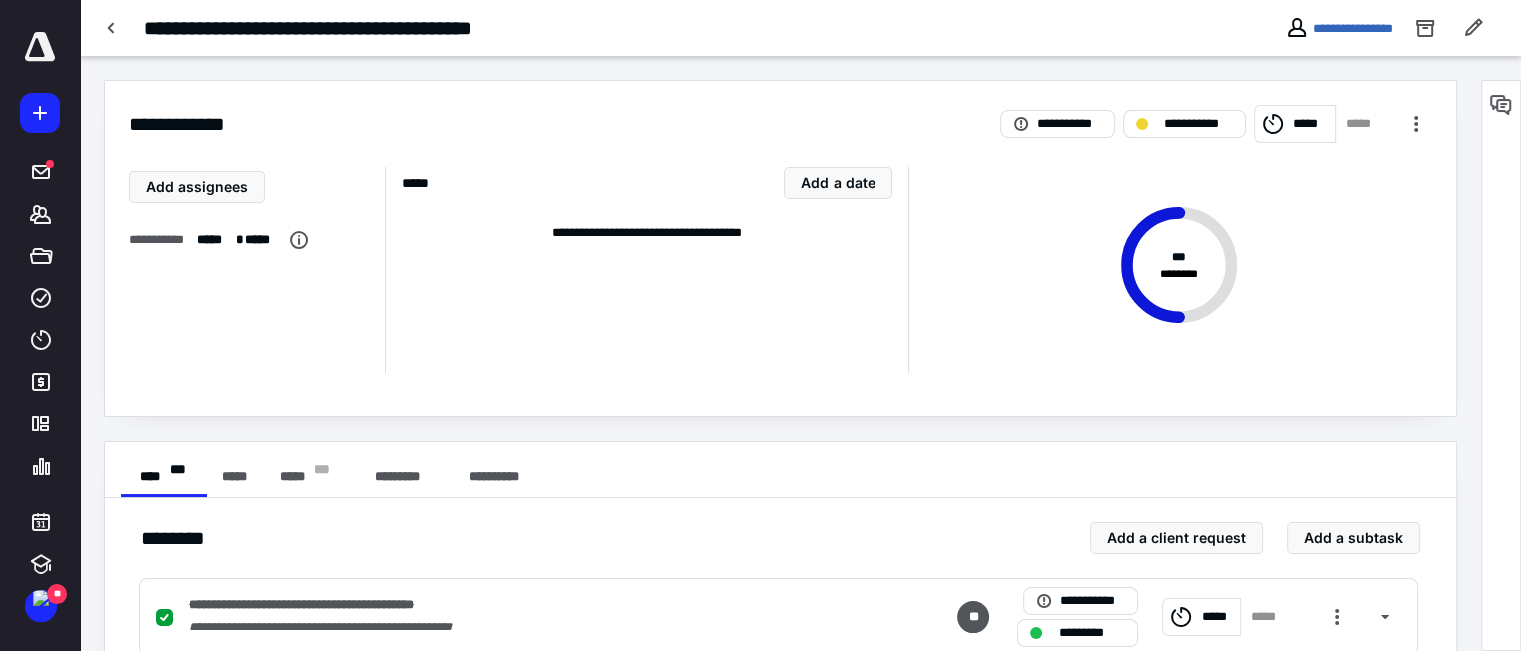 scroll, scrollTop: 400, scrollLeft: 0, axis: vertical 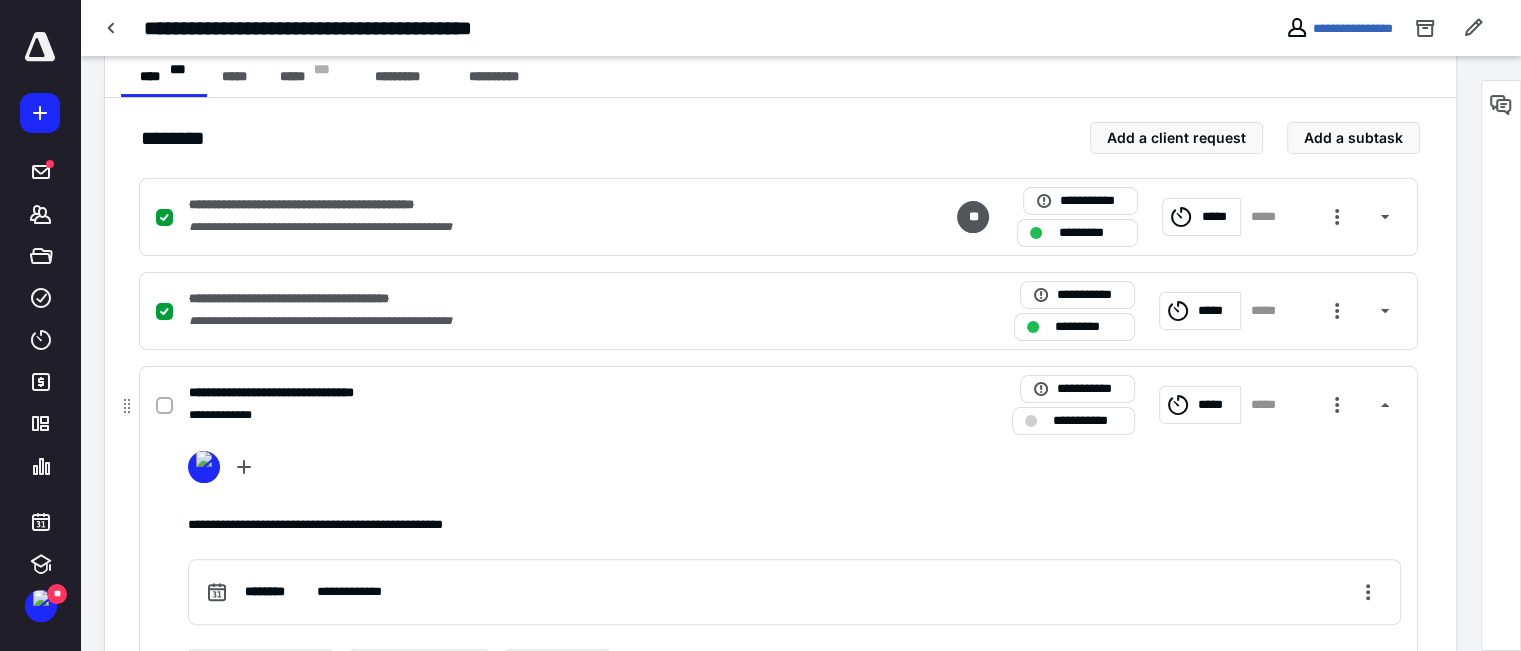click at bounding box center (164, 406) 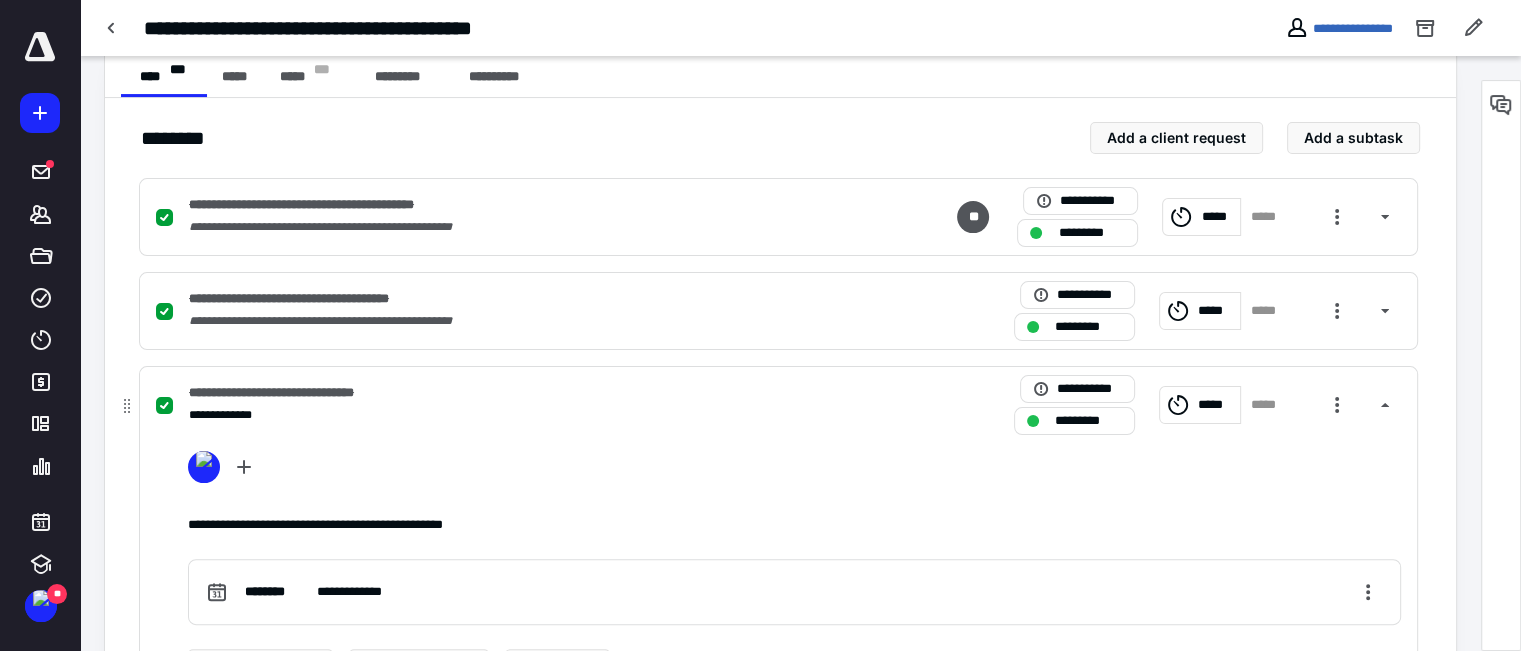 scroll, scrollTop: 588, scrollLeft: 0, axis: vertical 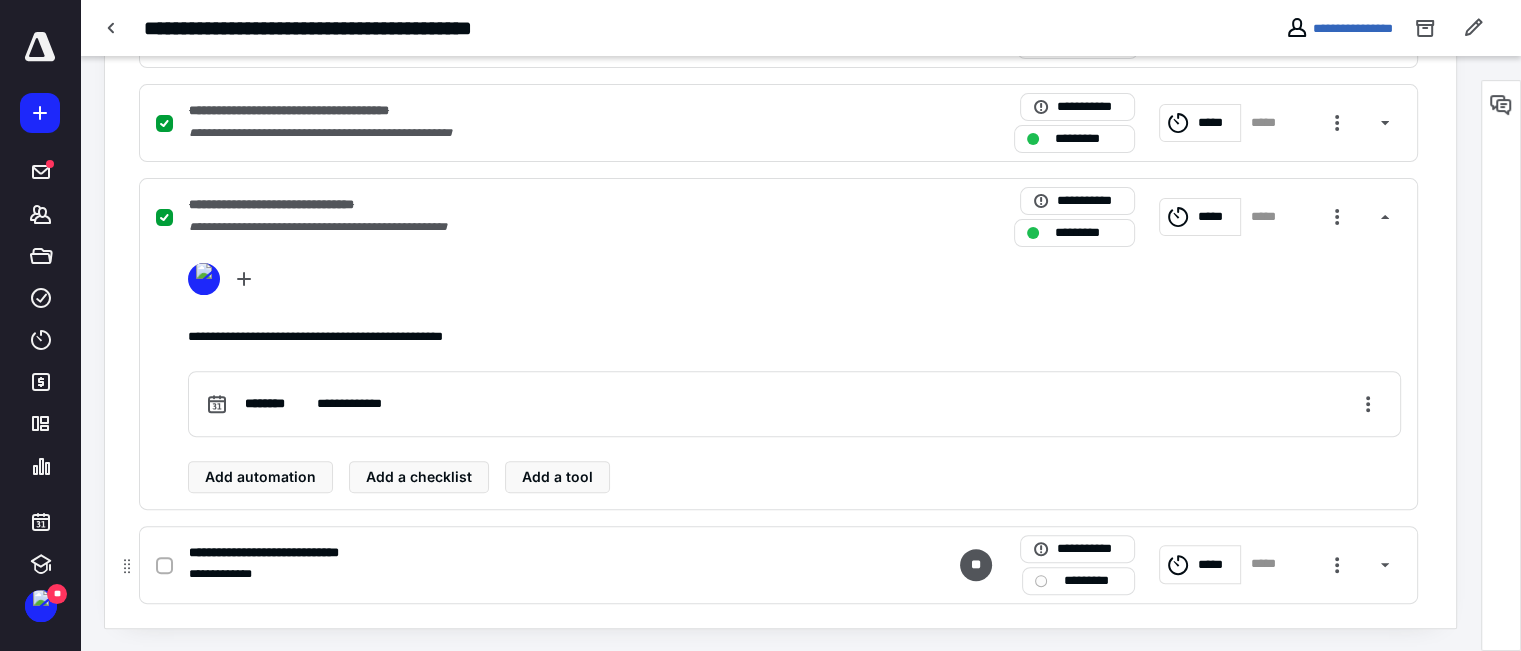 click on "*********" at bounding box center (1092, 581) 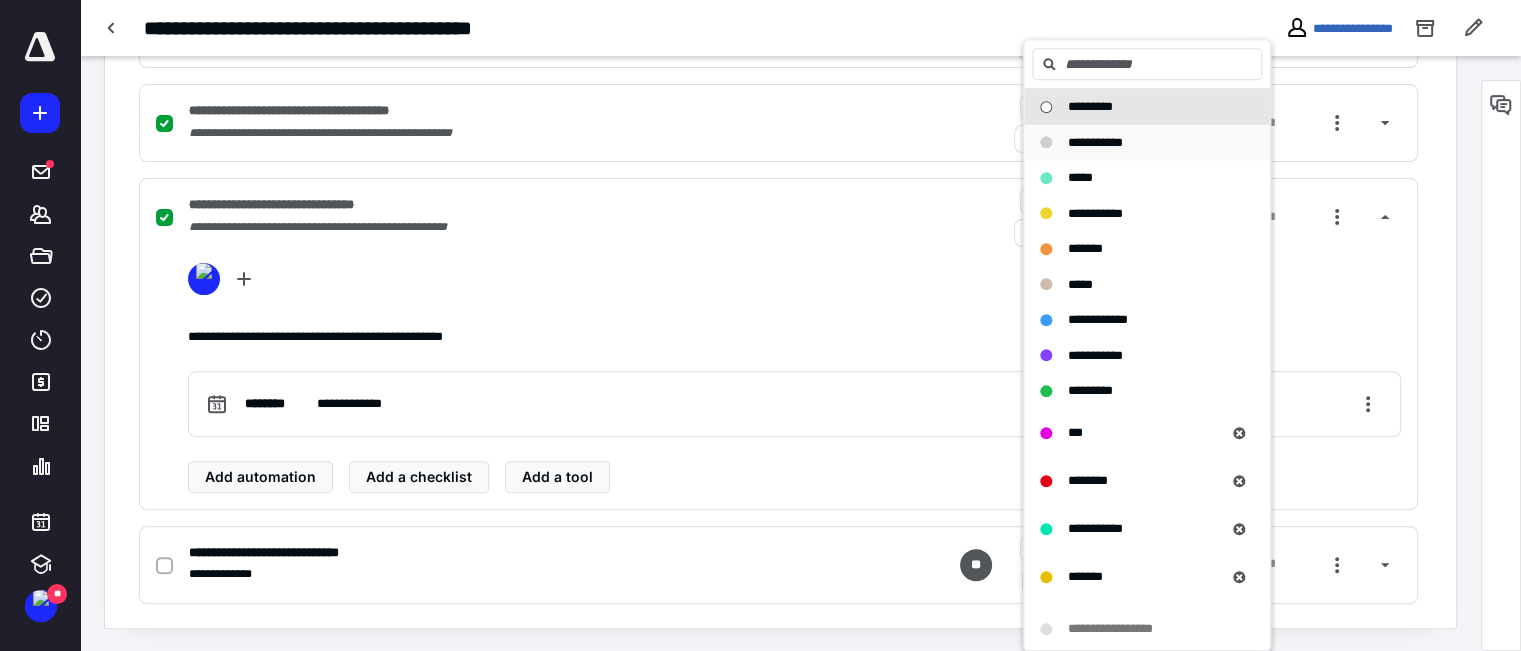 click on "**********" at bounding box center [1095, 142] 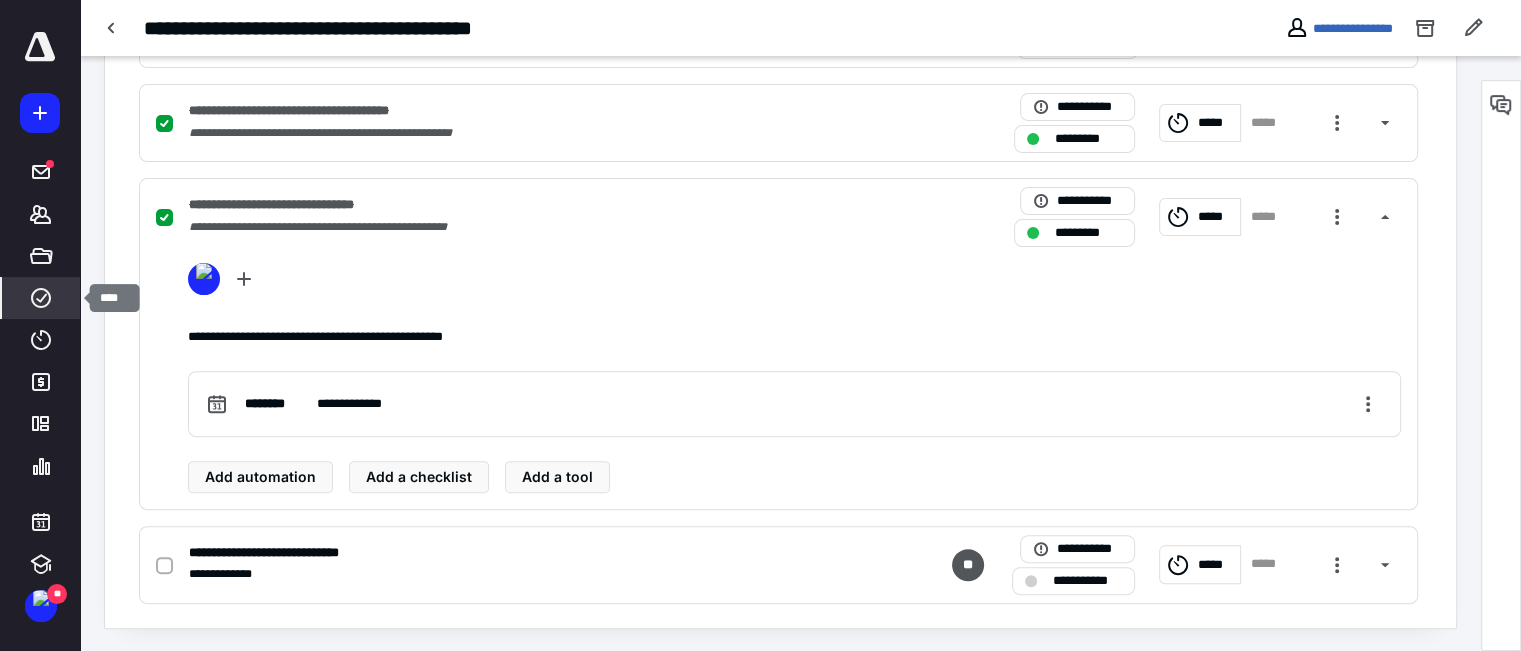 click 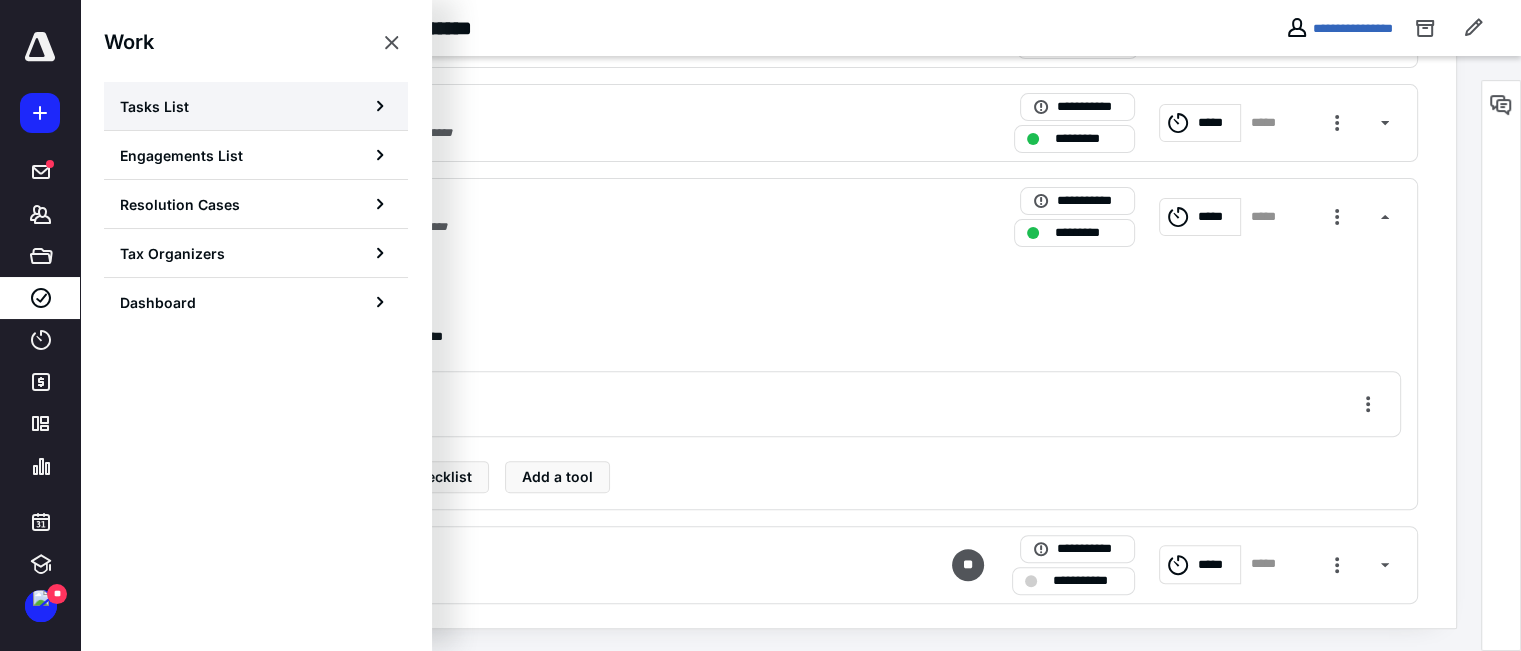 click on "Tasks List" at bounding box center [154, 106] 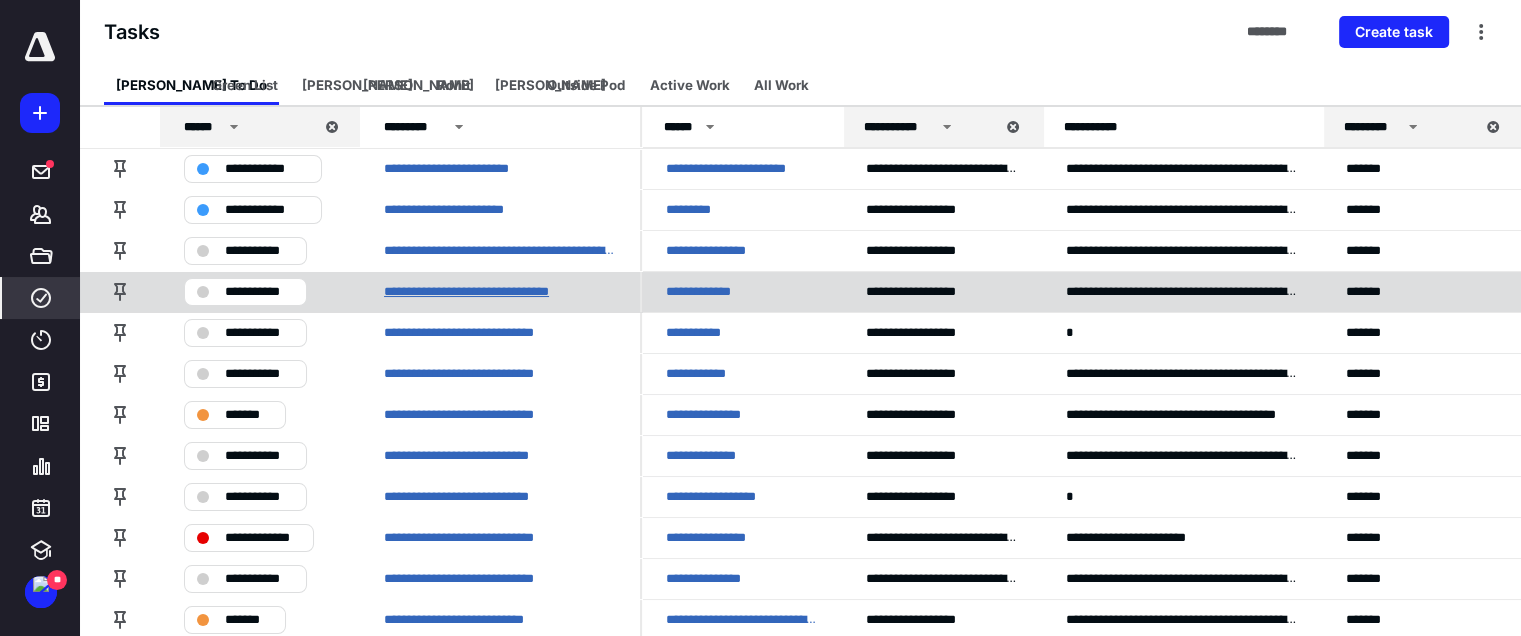 click on "**********" at bounding box center (490, 292) 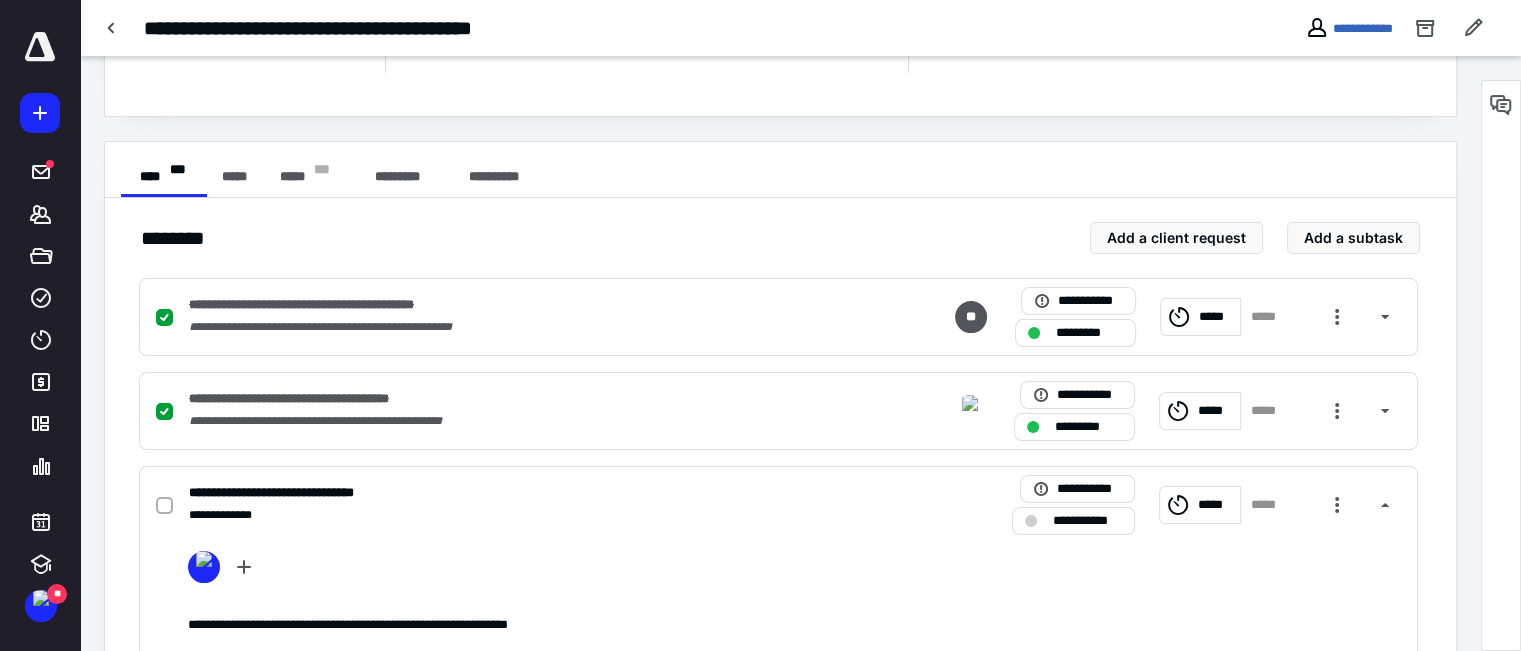 scroll, scrollTop: 400, scrollLeft: 0, axis: vertical 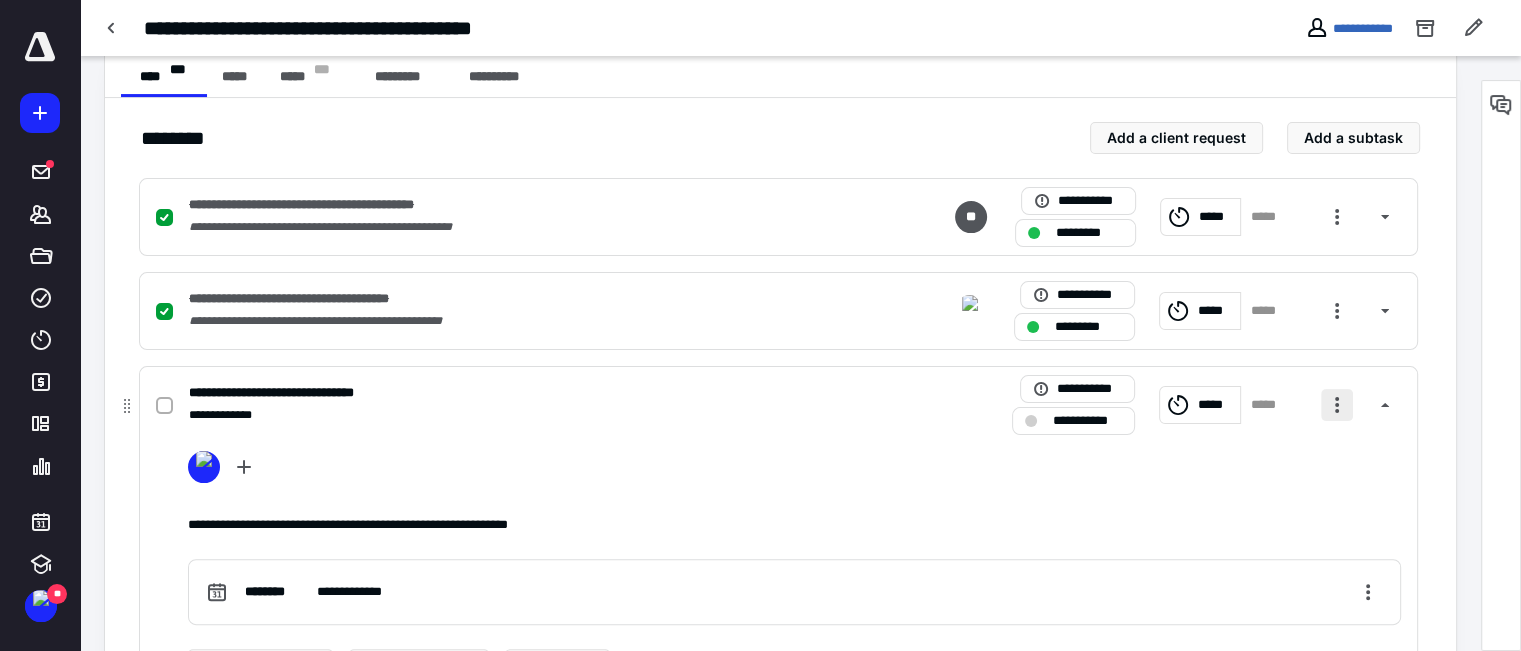 click at bounding box center [1337, 405] 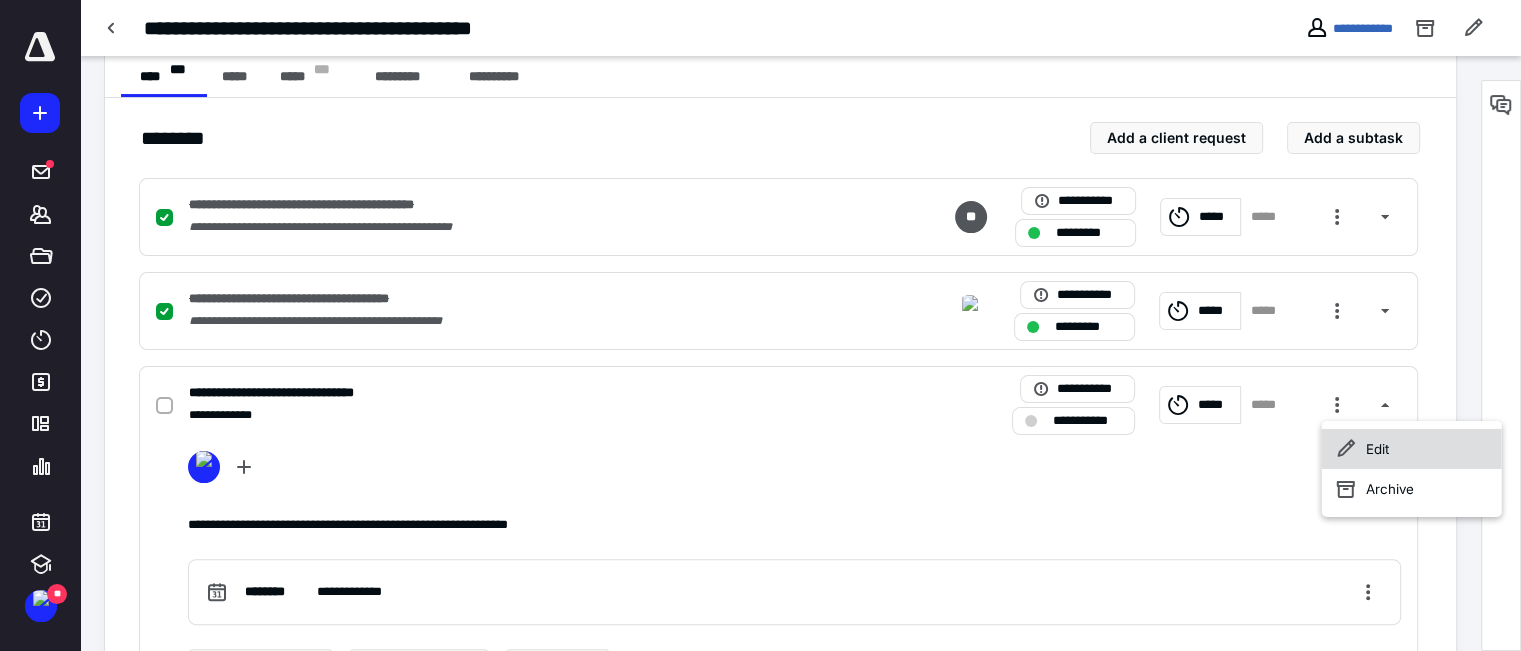 click 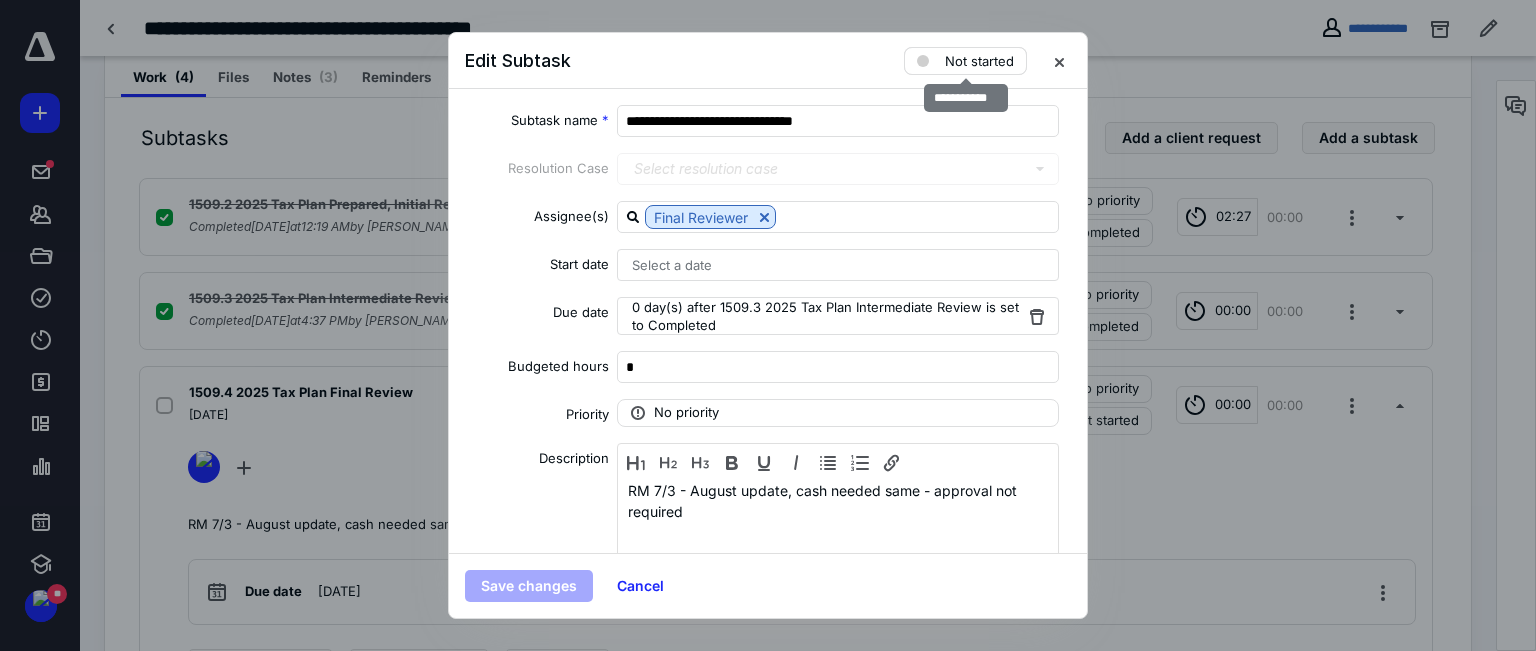 click on "Not started" at bounding box center (979, 61) 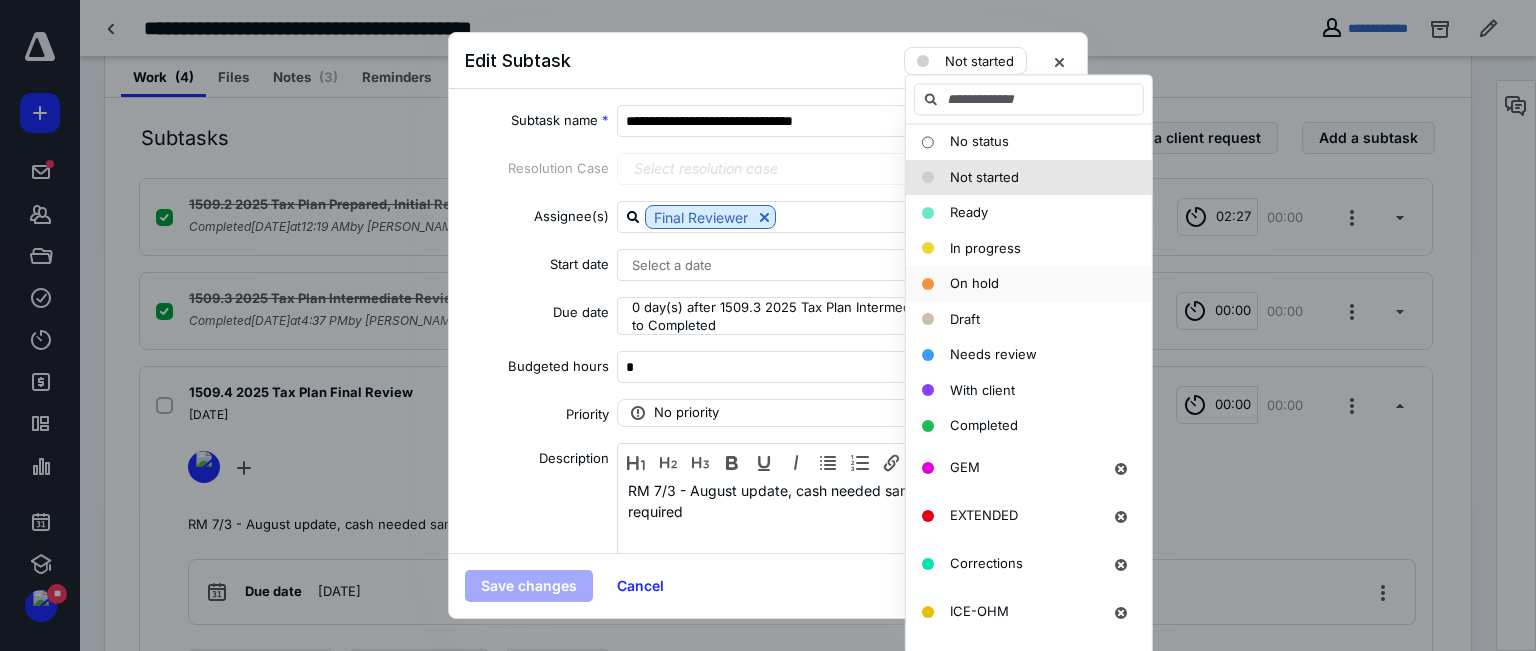 click on "On hold" at bounding box center [974, 283] 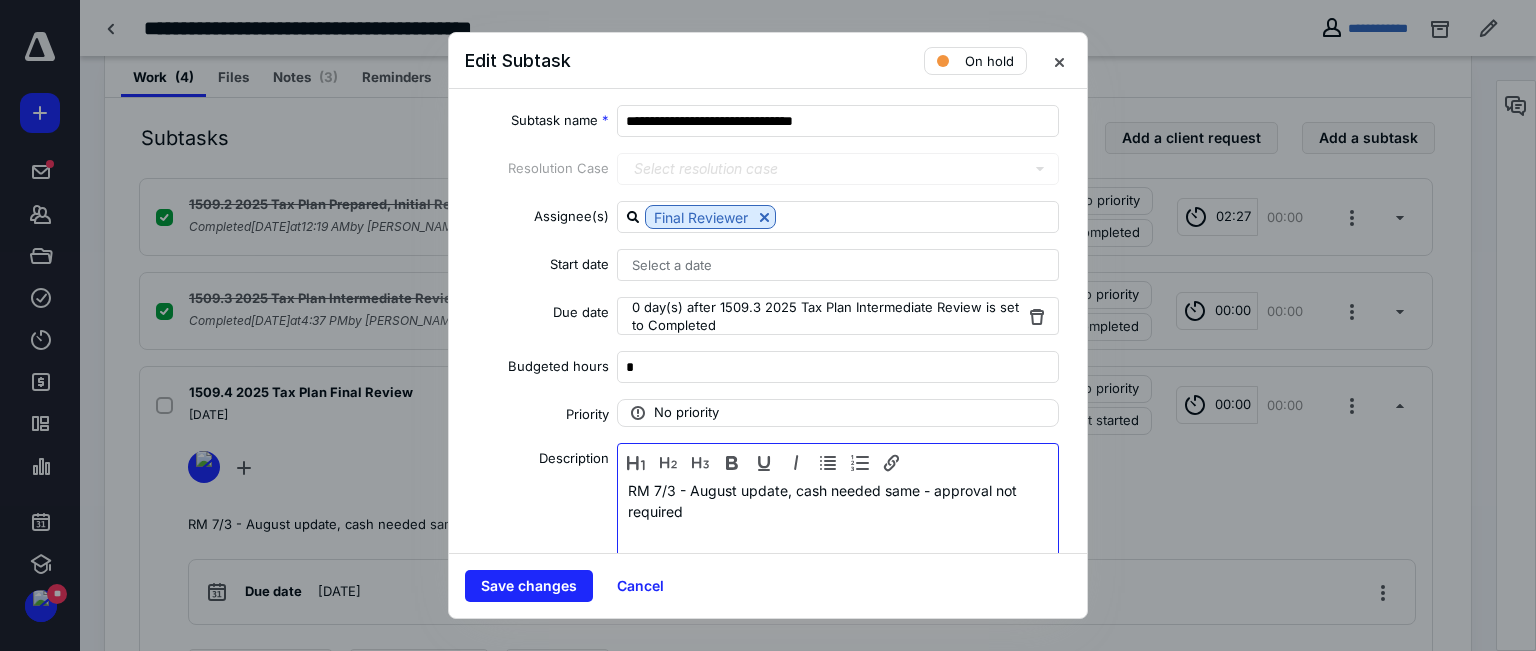 click on "RM 7/3 - August update, cash needed same - approval not required" at bounding box center [838, 532] 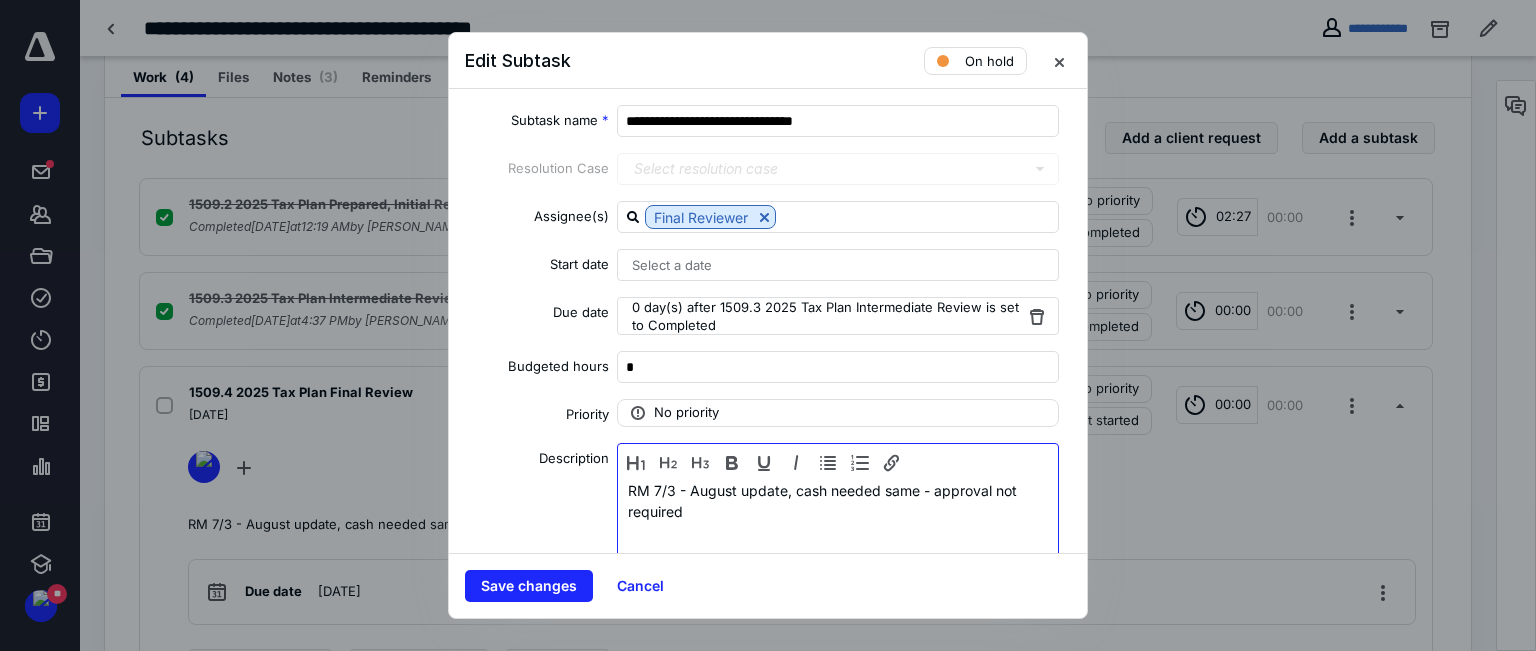 type 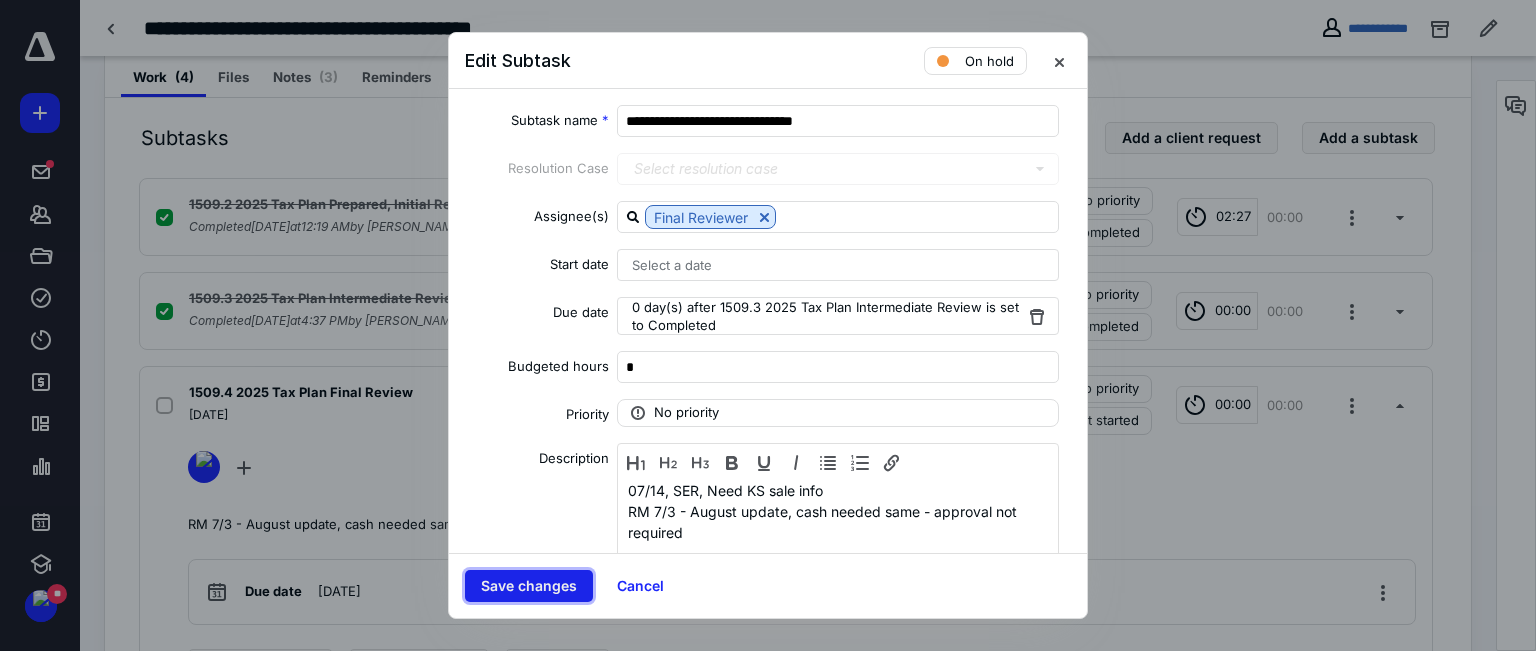 click on "Save changes" at bounding box center (529, 586) 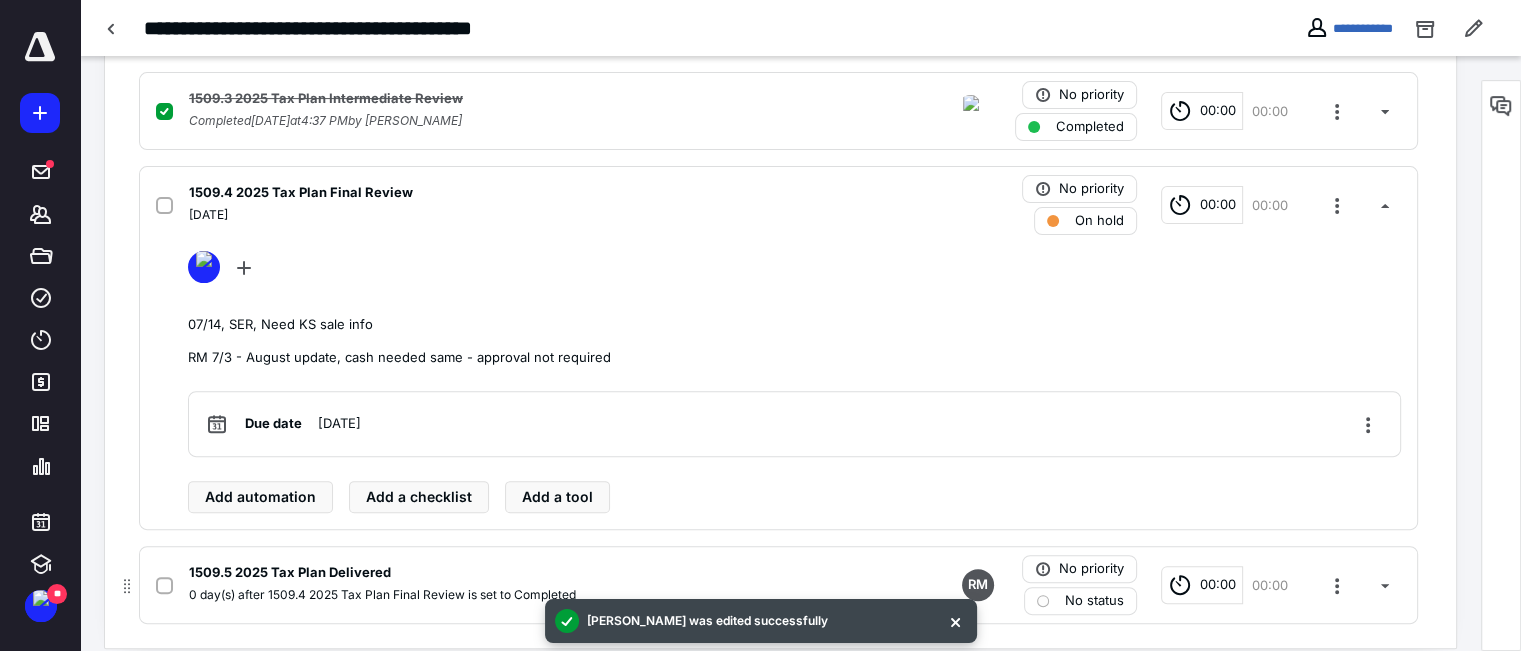 scroll, scrollTop: 620, scrollLeft: 0, axis: vertical 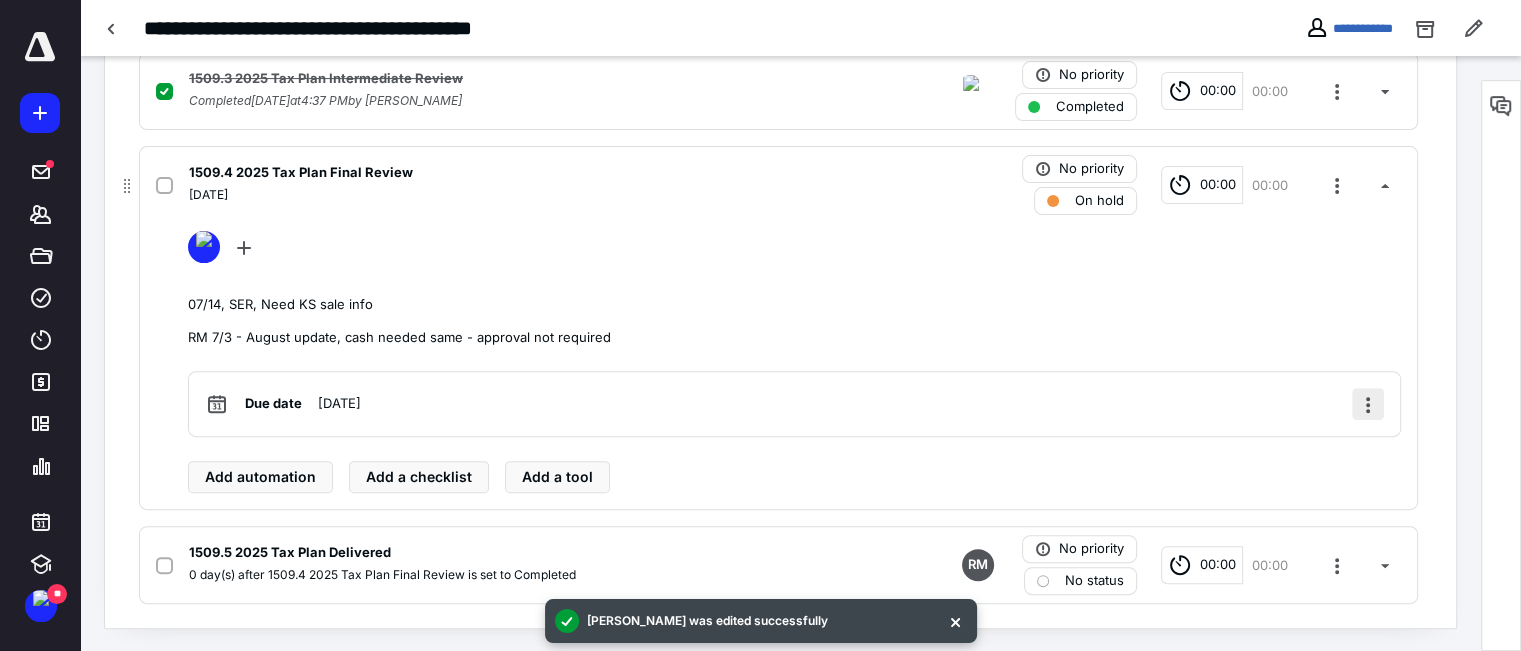 click at bounding box center (1368, 404) 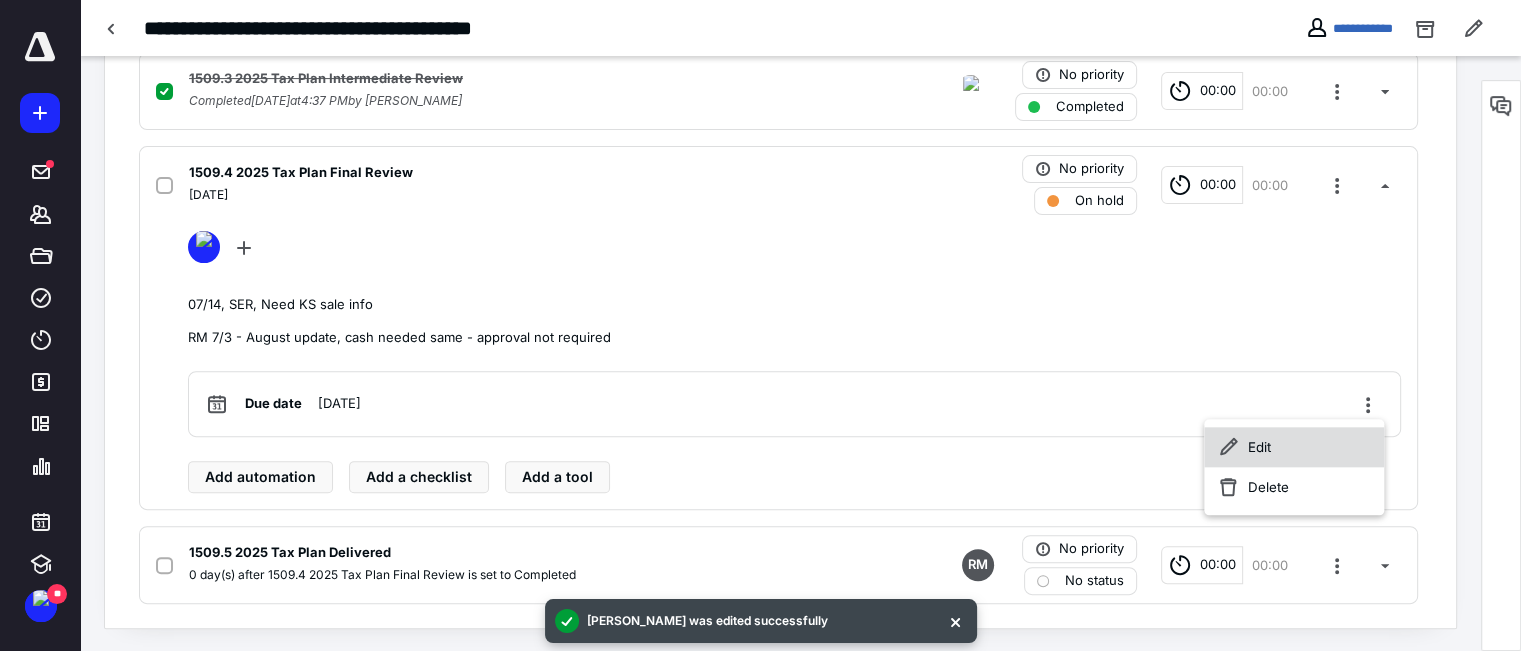 click on "Edit" at bounding box center [1294, 447] 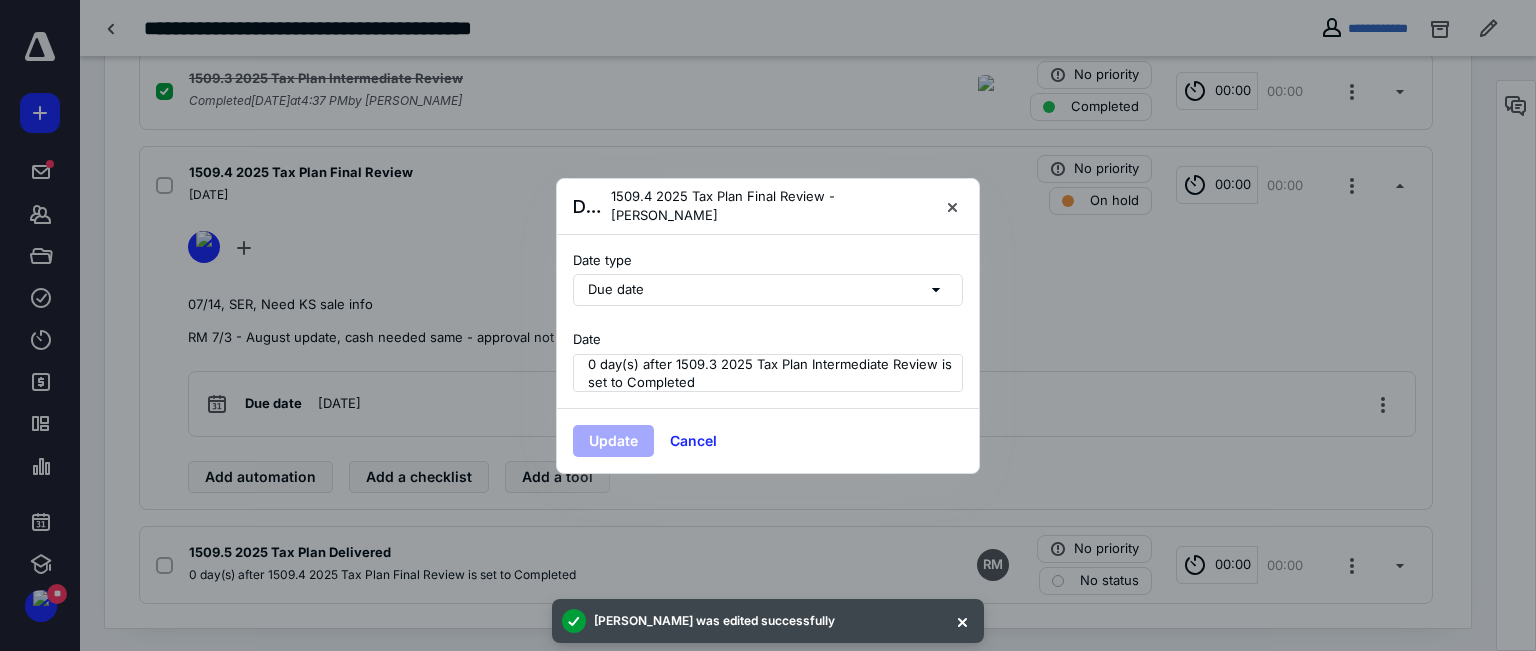 click on "0 day(s) after  1509.3 2025 Tax Plan Intermediate Review is set to Completed" at bounding box center (771, 373) 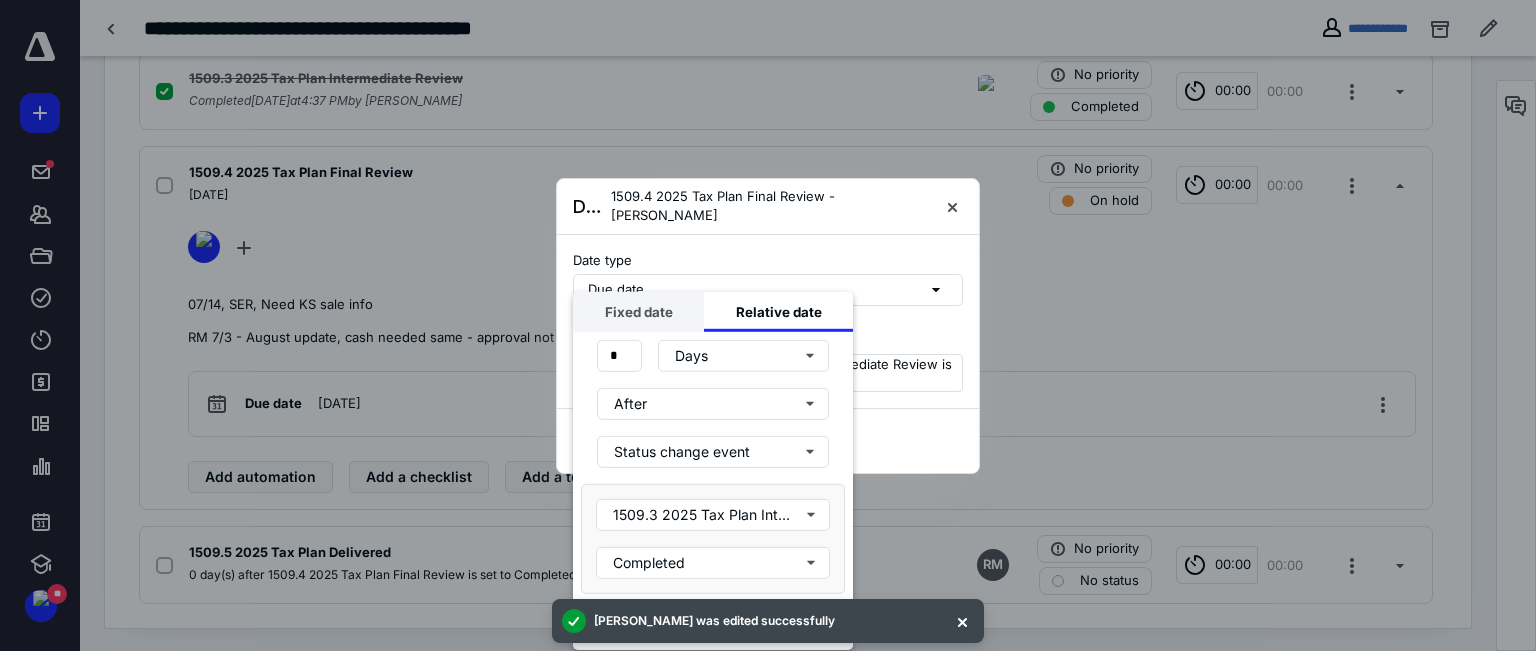 click on "Fixed date" at bounding box center [638, 311] 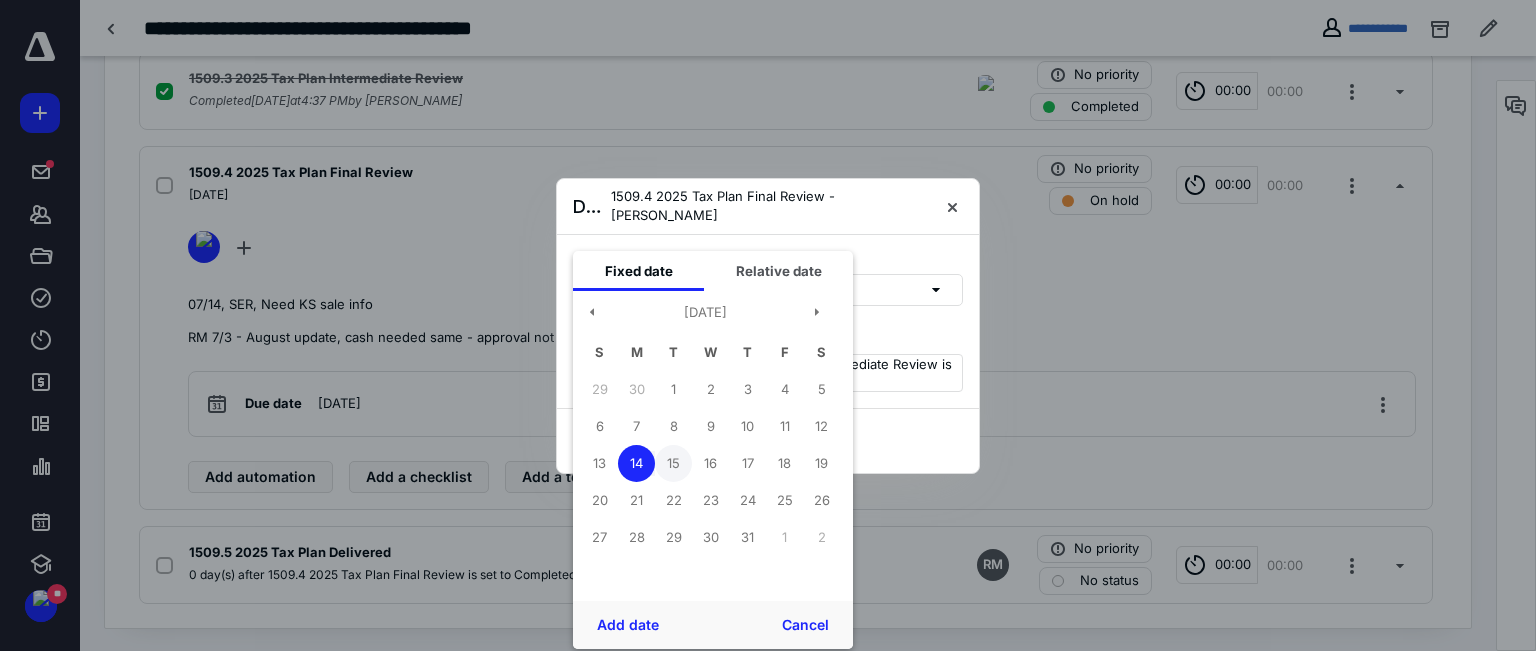 click on "15" at bounding box center [673, 463] 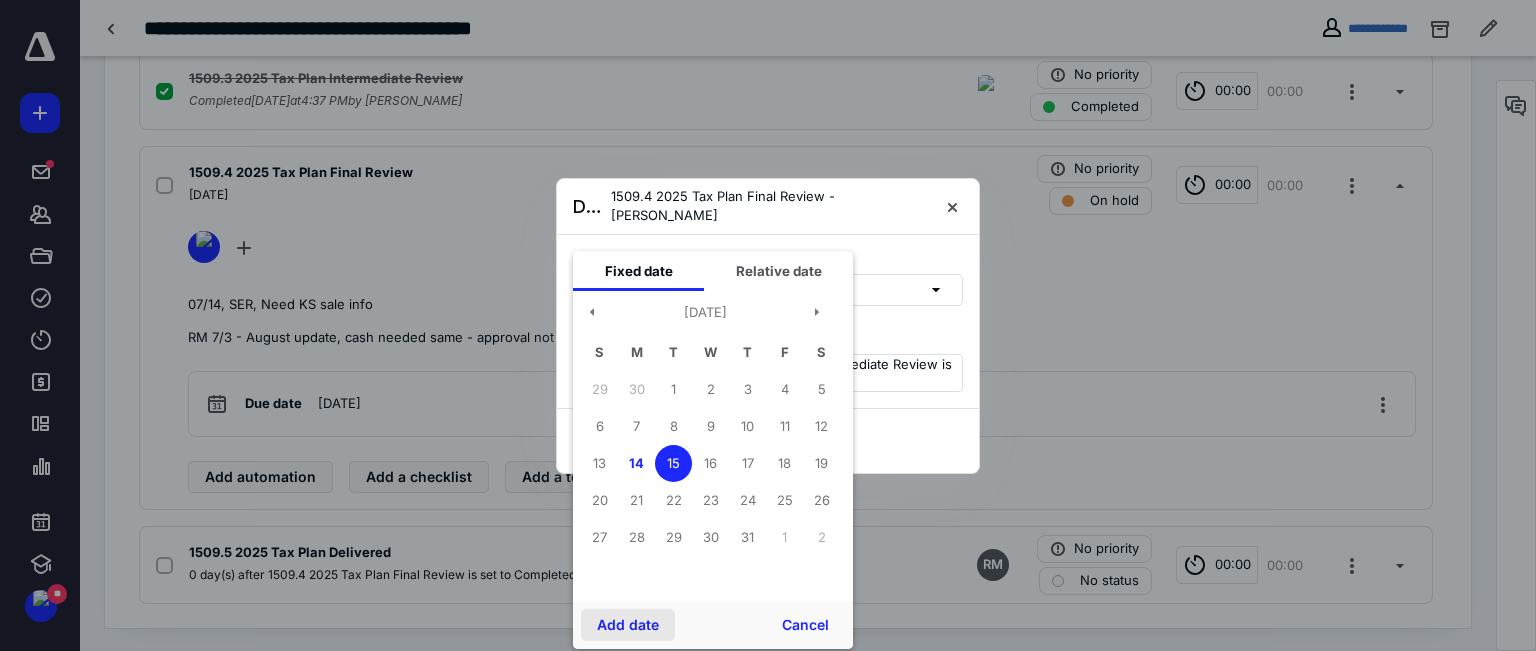 click on "Add date" at bounding box center (628, 625) 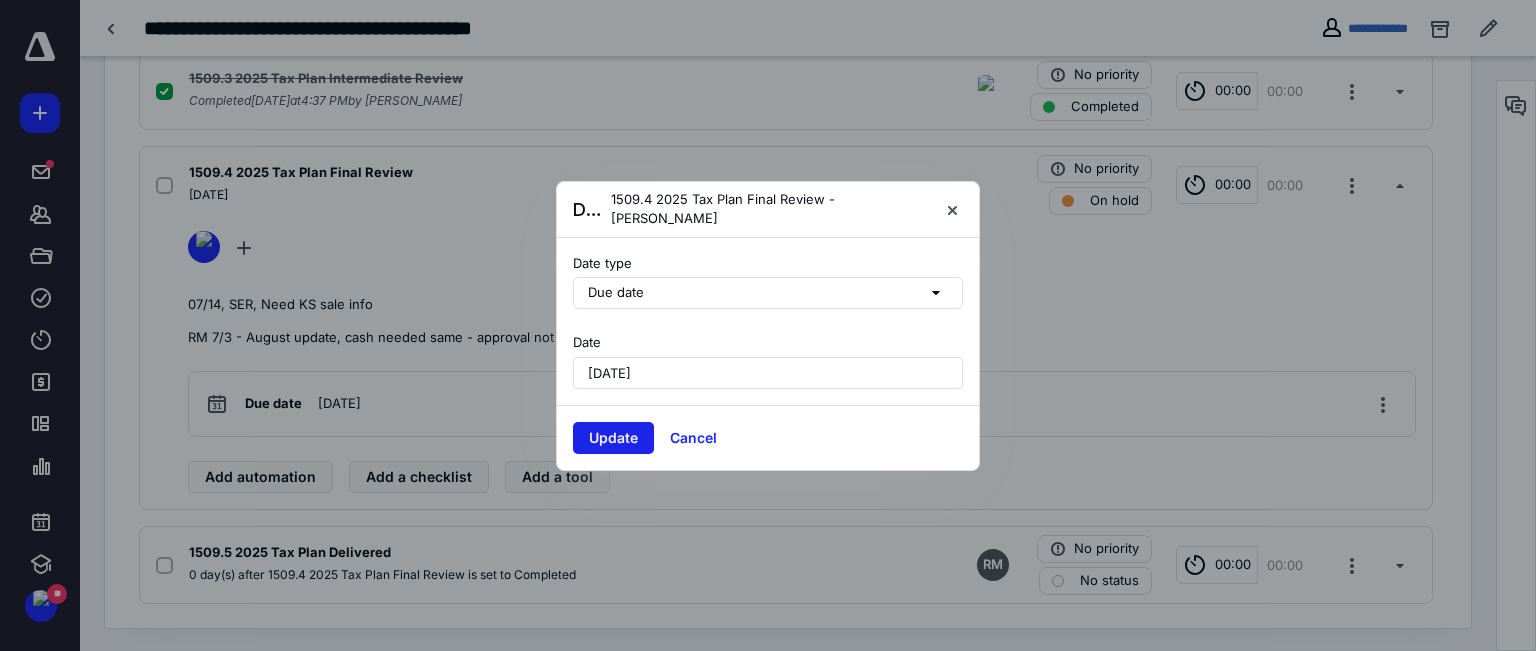 click on "Update" at bounding box center [613, 438] 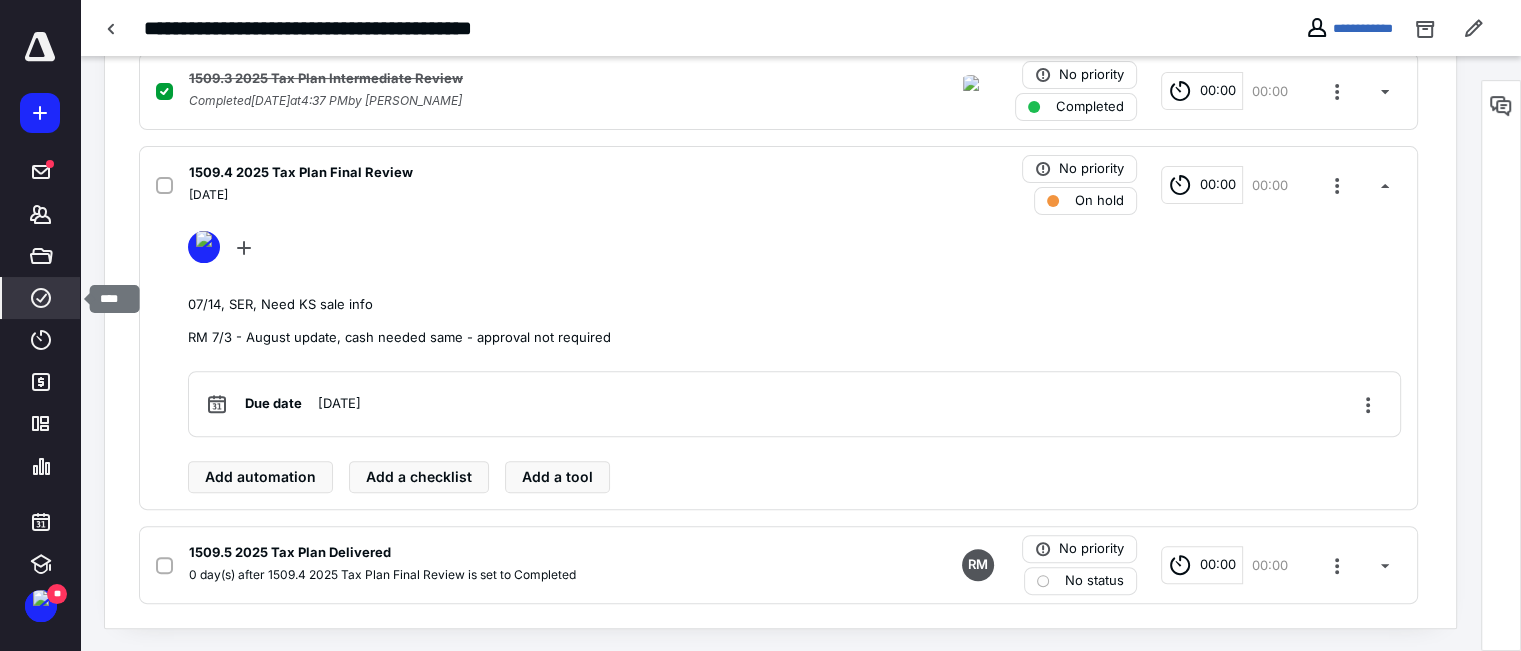 click 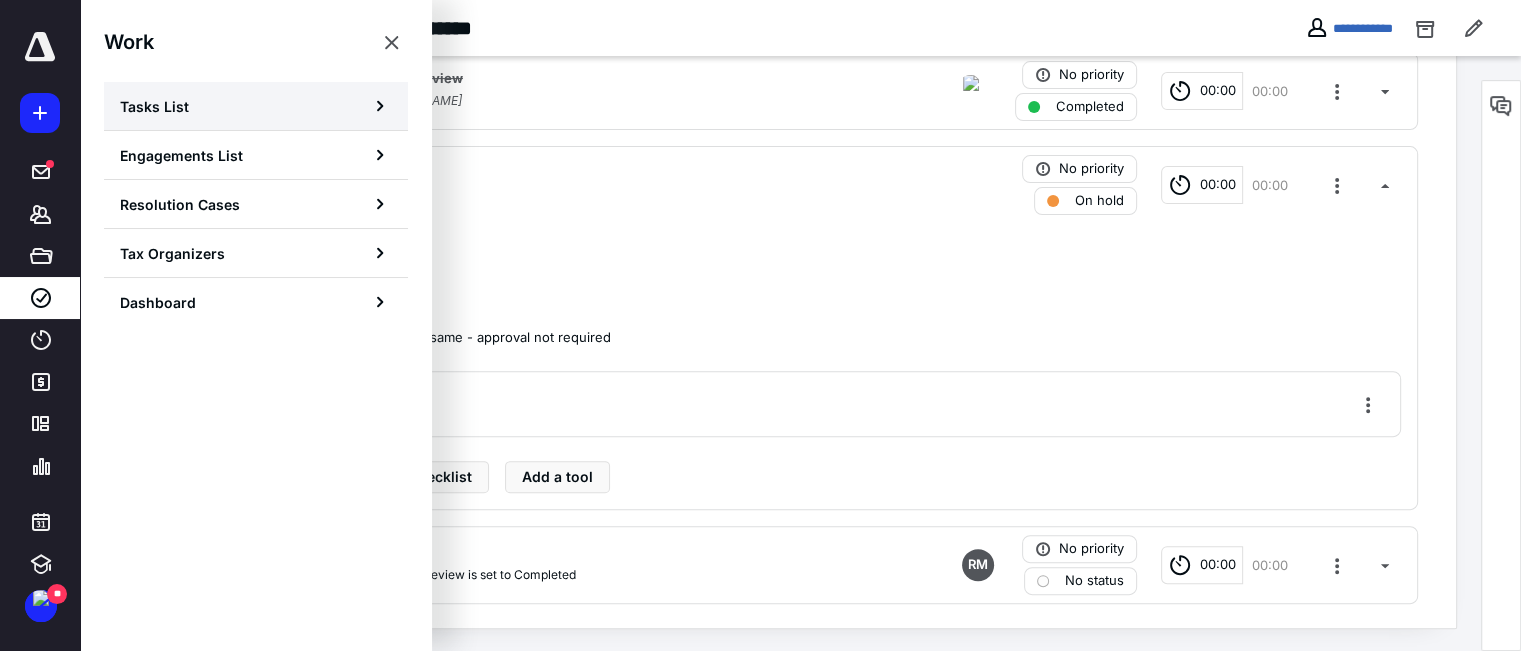 click on "Tasks List" at bounding box center (154, 106) 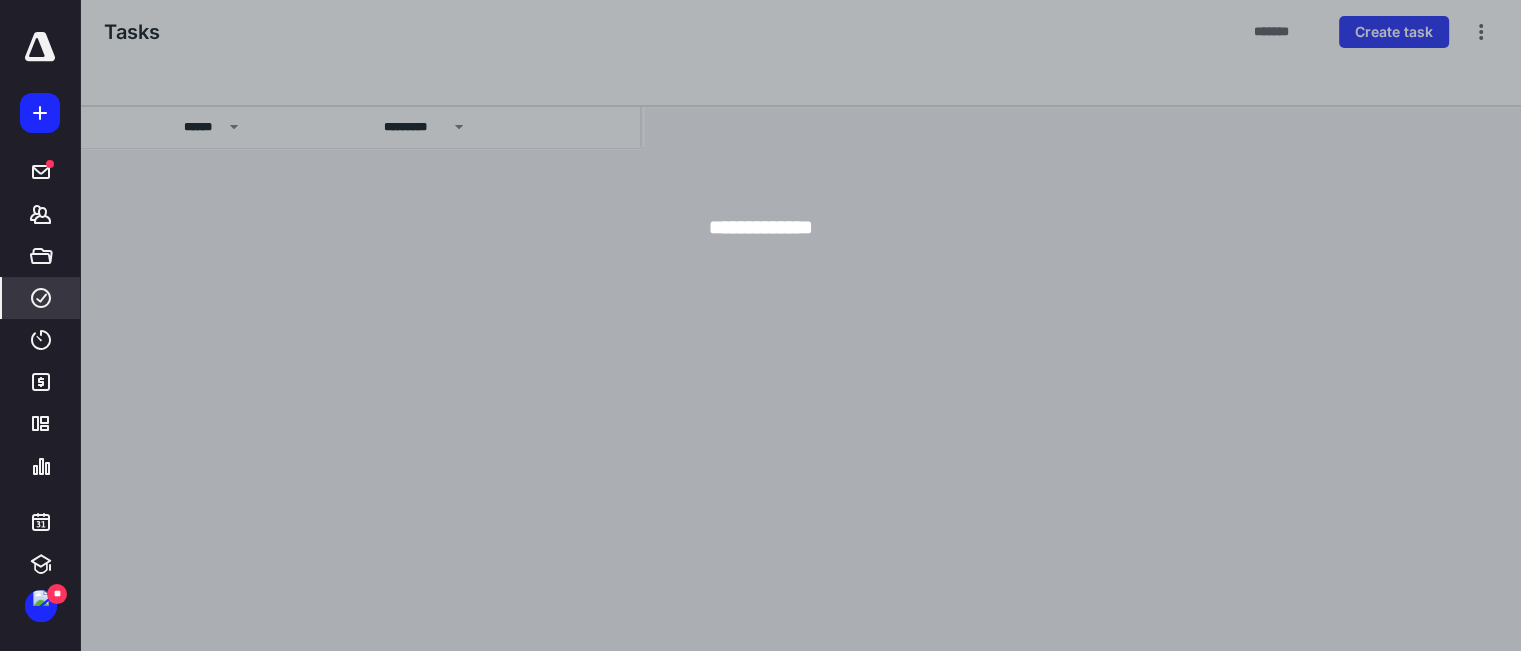 scroll, scrollTop: 0, scrollLeft: 0, axis: both 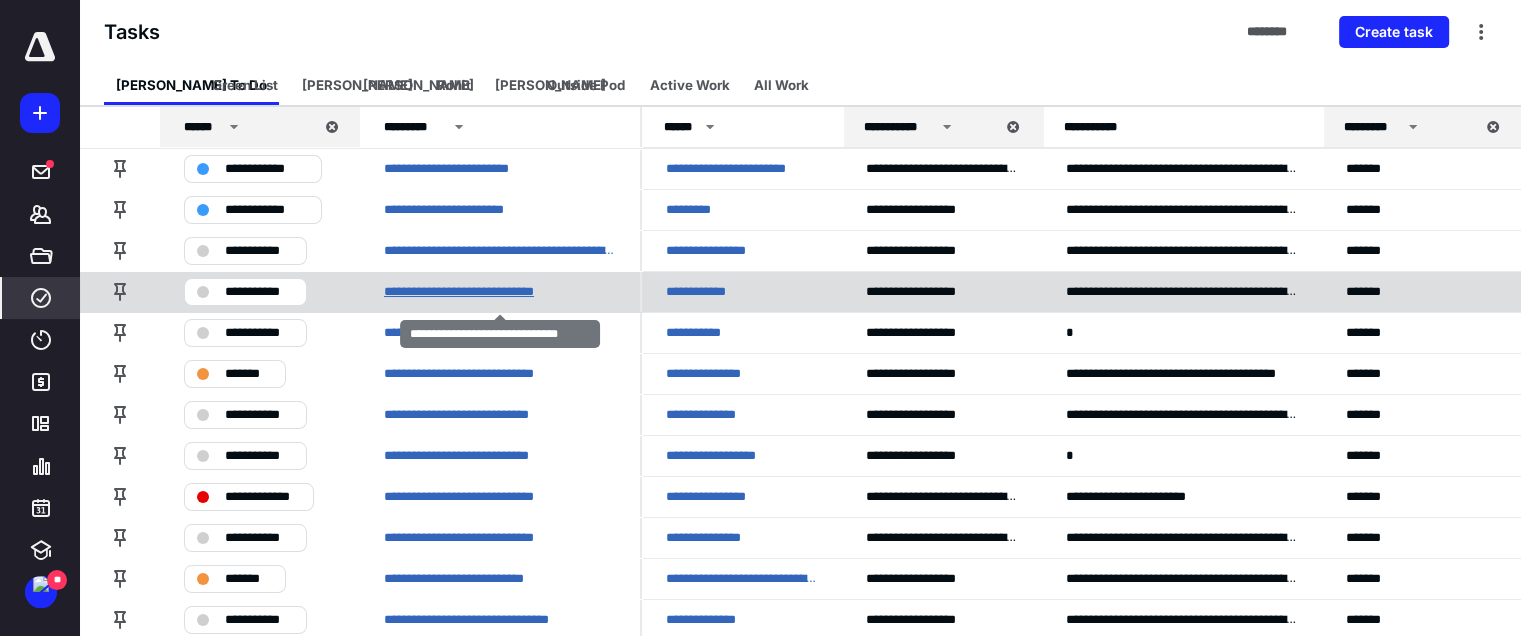 click on "**********" at bounding box center (480, 292) 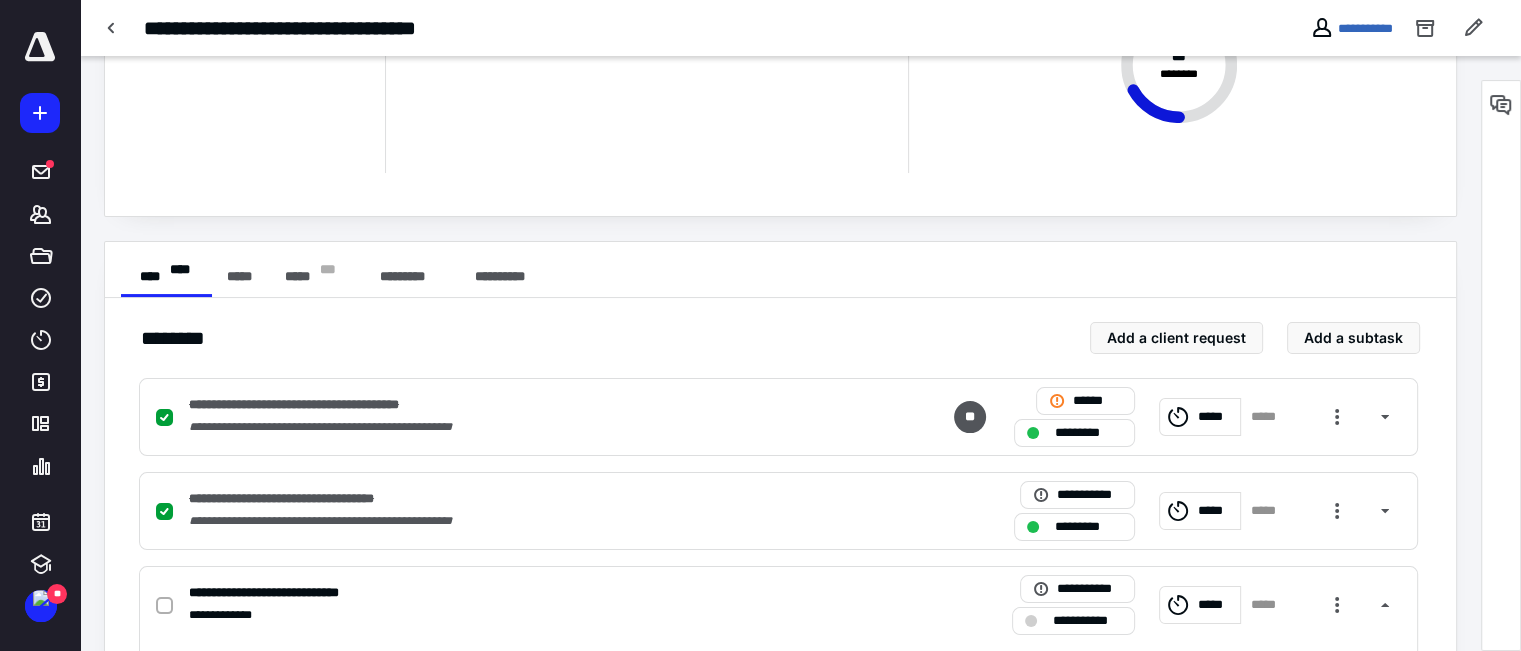 scroll, scrollTop: 300, scrollLeft: 0, axis: vertical 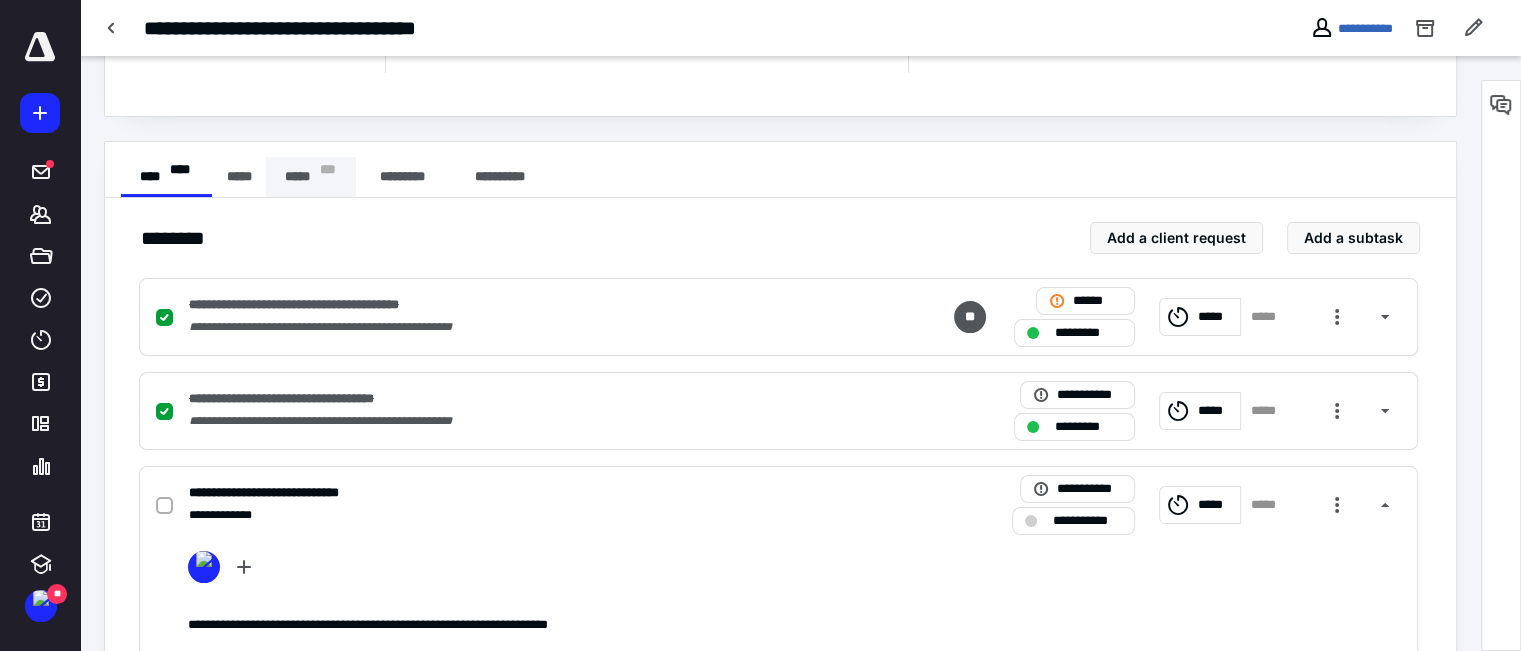 click on "***** * * *" at bounding box center [311, 177] 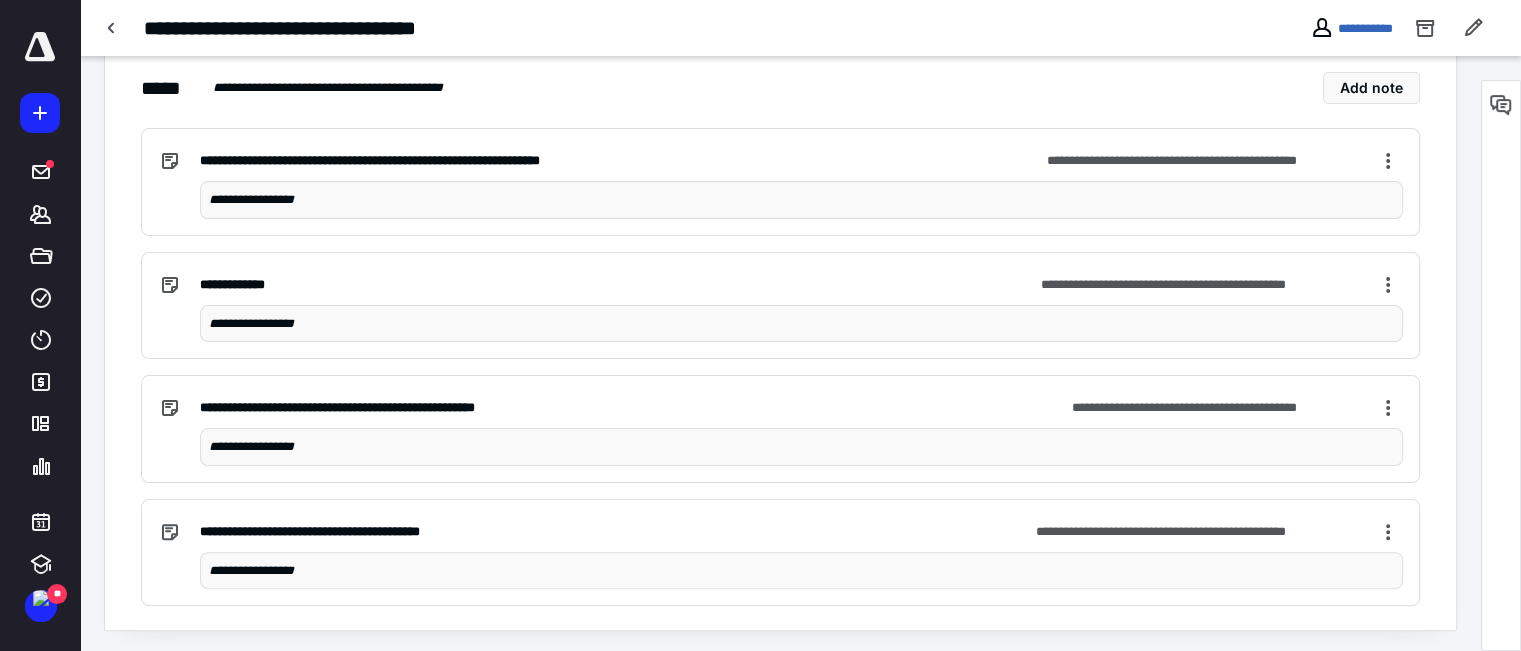 scroll, scrollTop: 250, scrollLeft: 0, axis: vertical 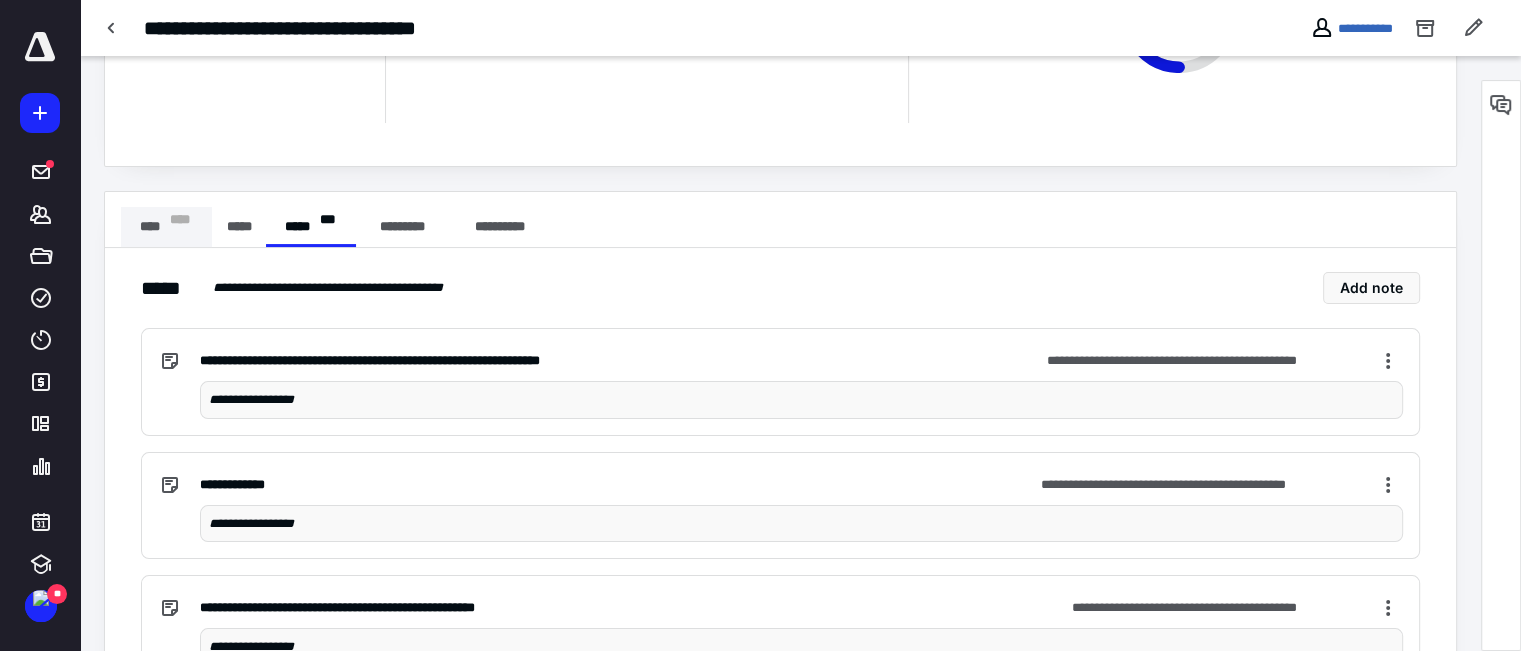 click on "**** * ** *" at bounding box center (166, 227) 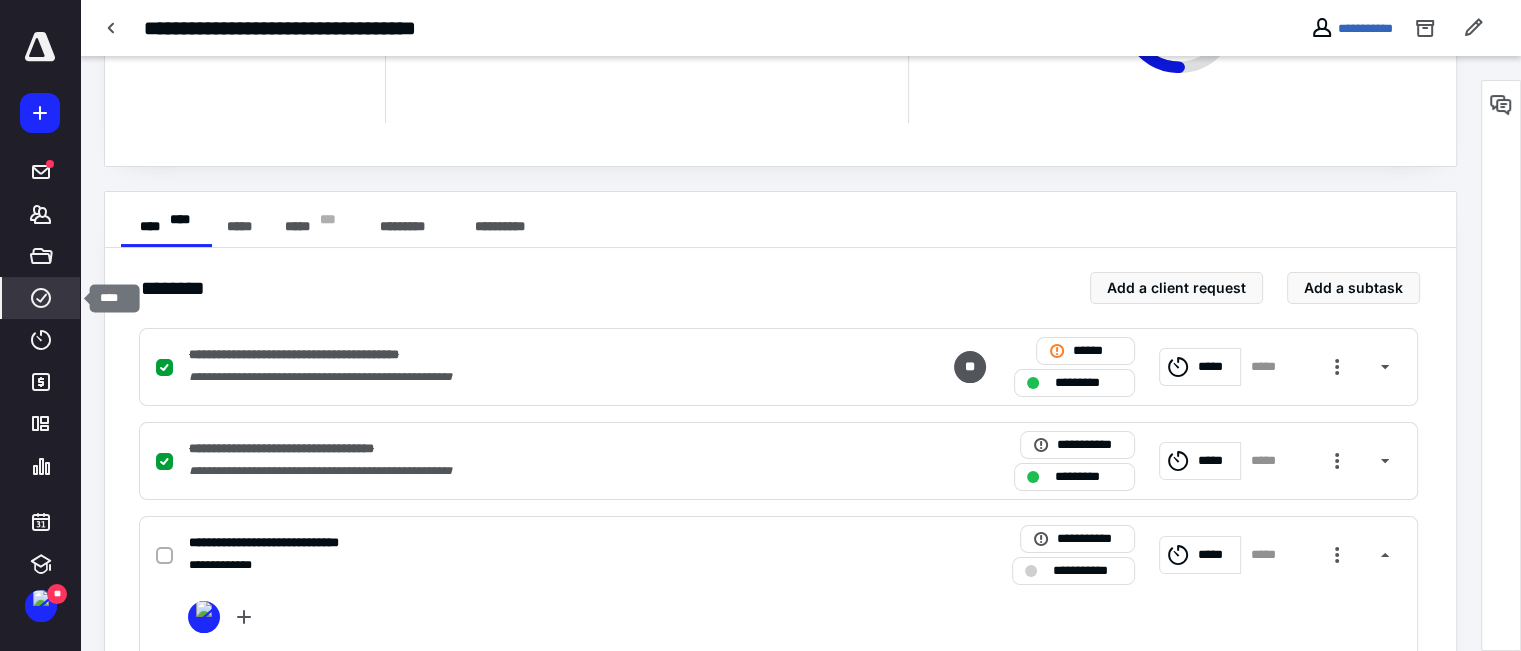 click 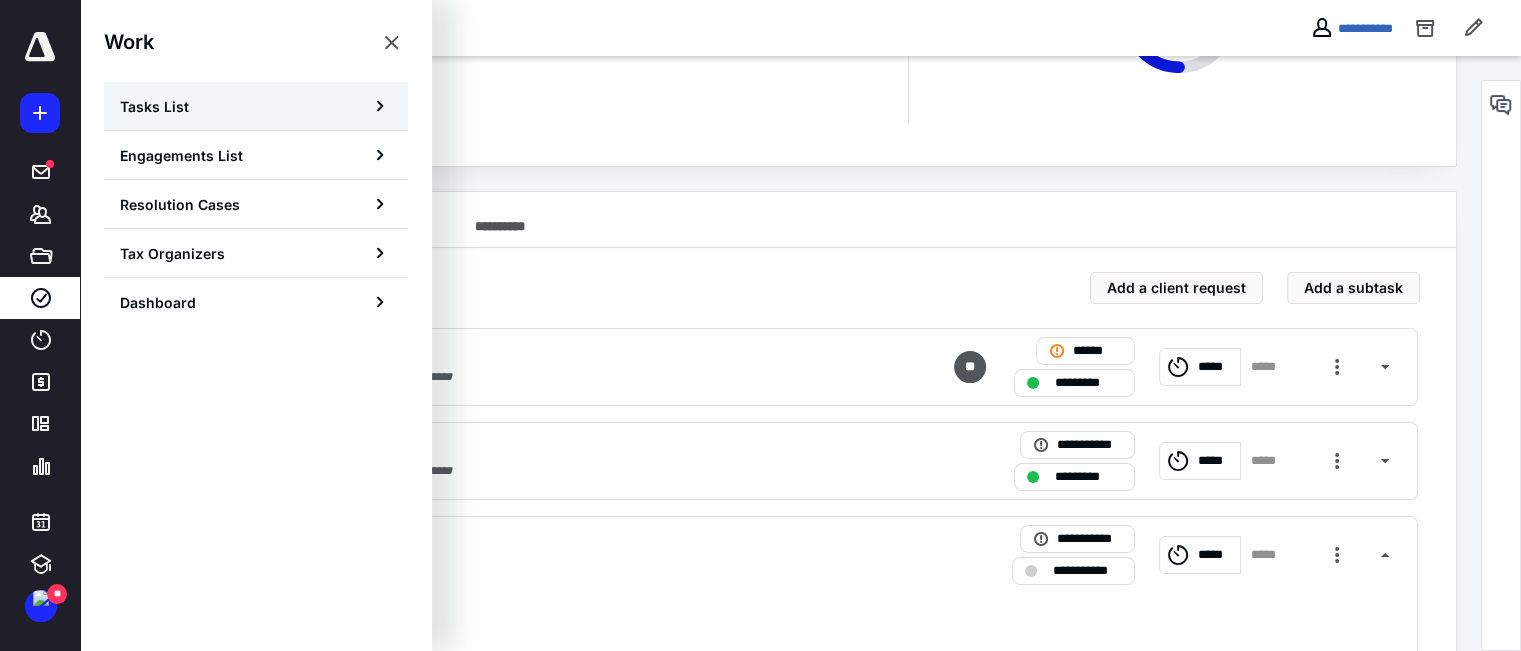 click on "Tasks List" at bounding box center (154, 106) 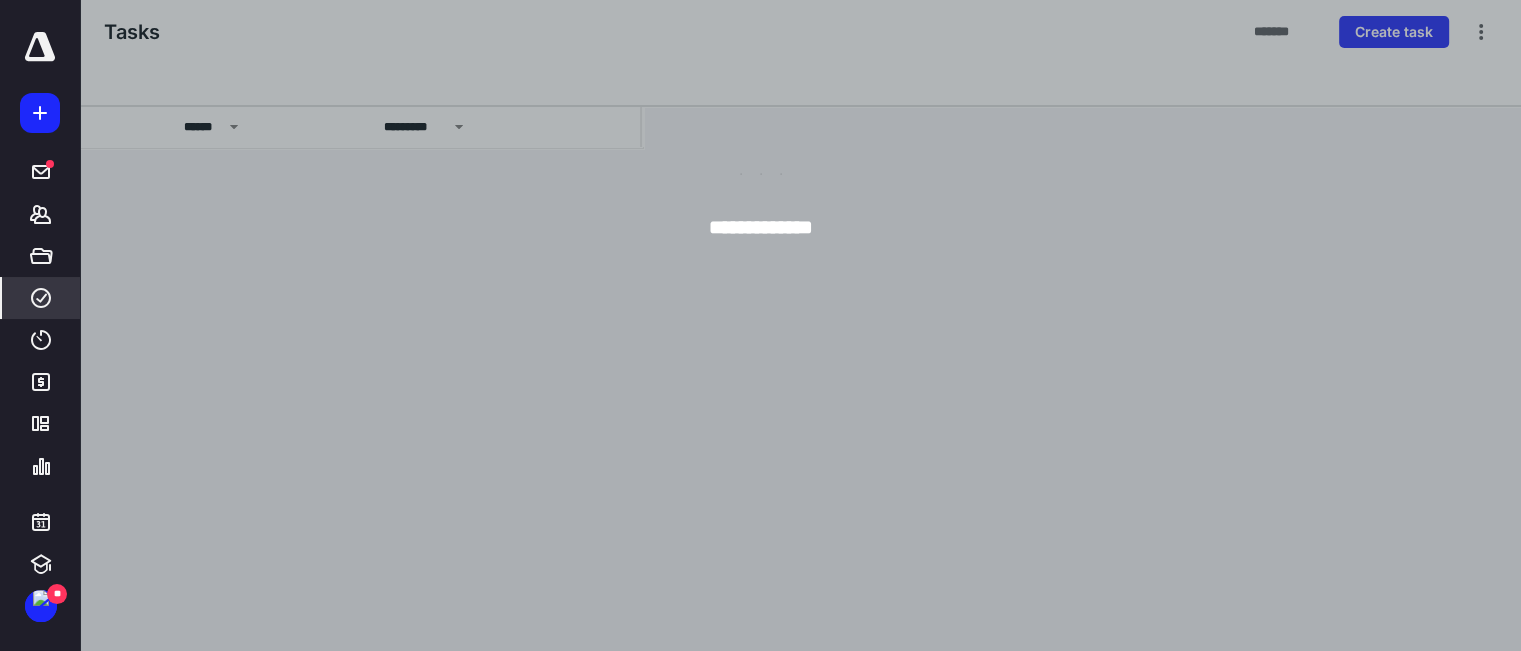 scroll, scrollTop: 0, scrollLeft: 0, axis: both 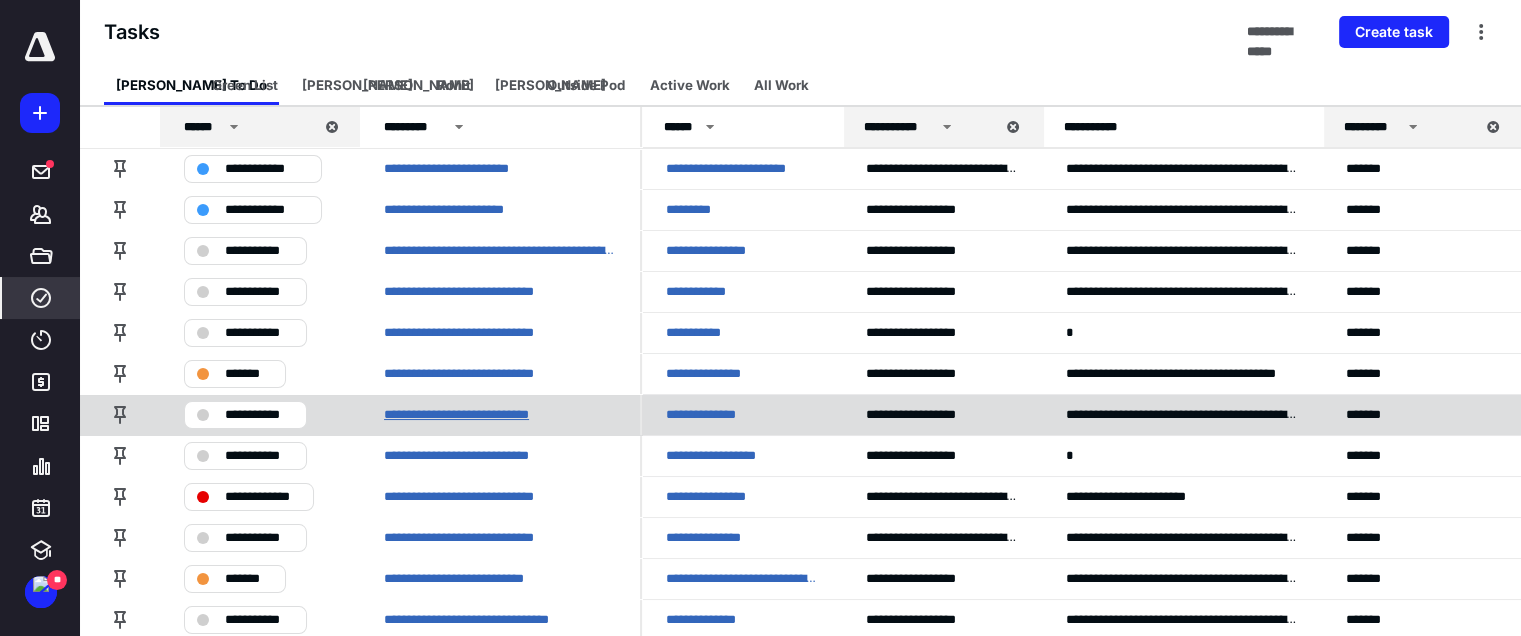 click on "**********" at bounding box center (476, 415) 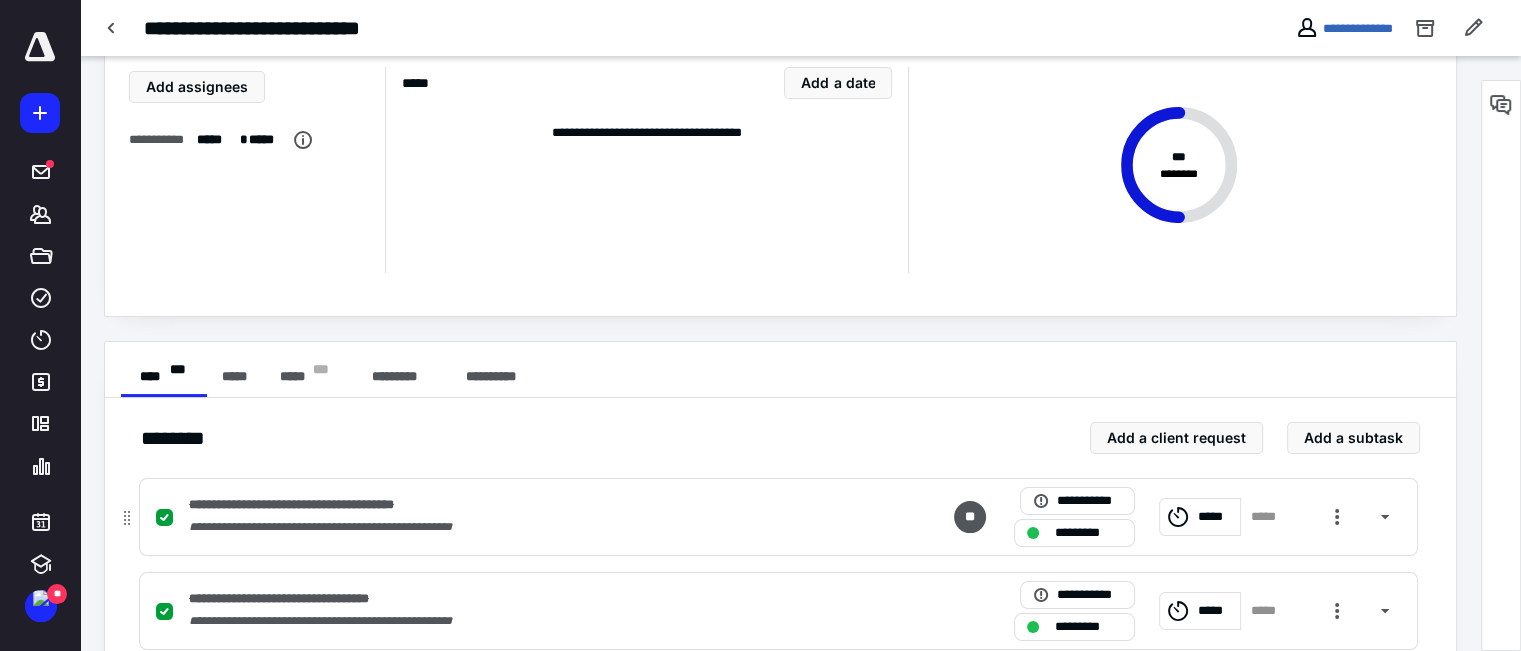 scroll, scrollTop: 300, scrollLeft: 0, axis: vertical 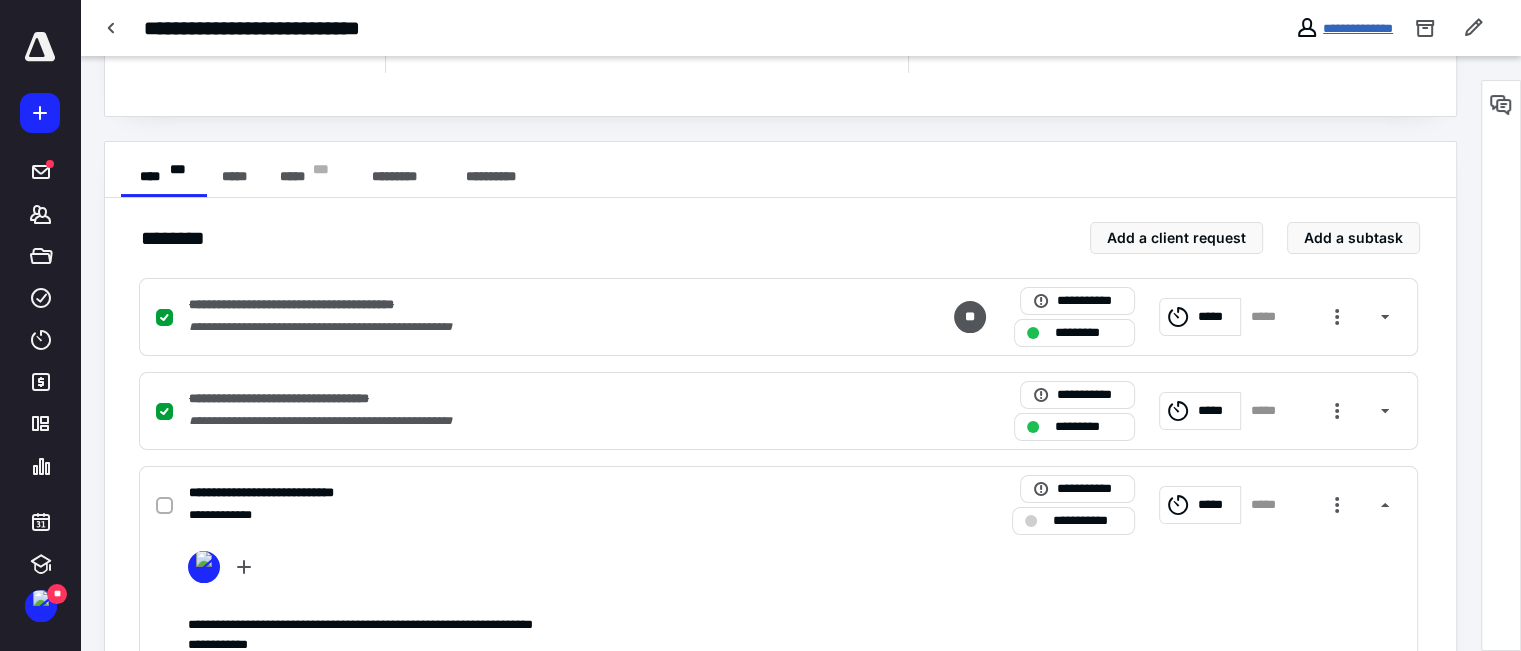 click on "**********" at bounding box center [1358, 28] 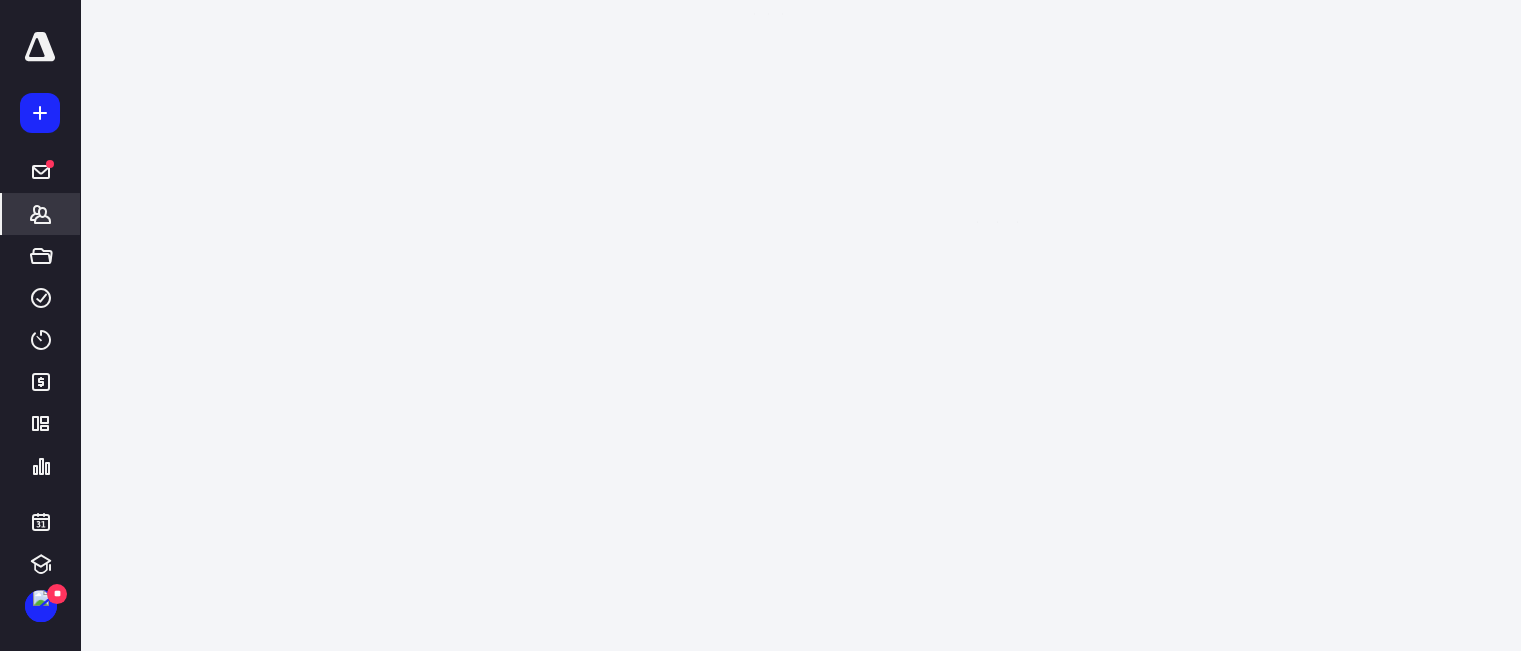 scroll, scrollTop: 0, scrollLeft: 0, axis: both 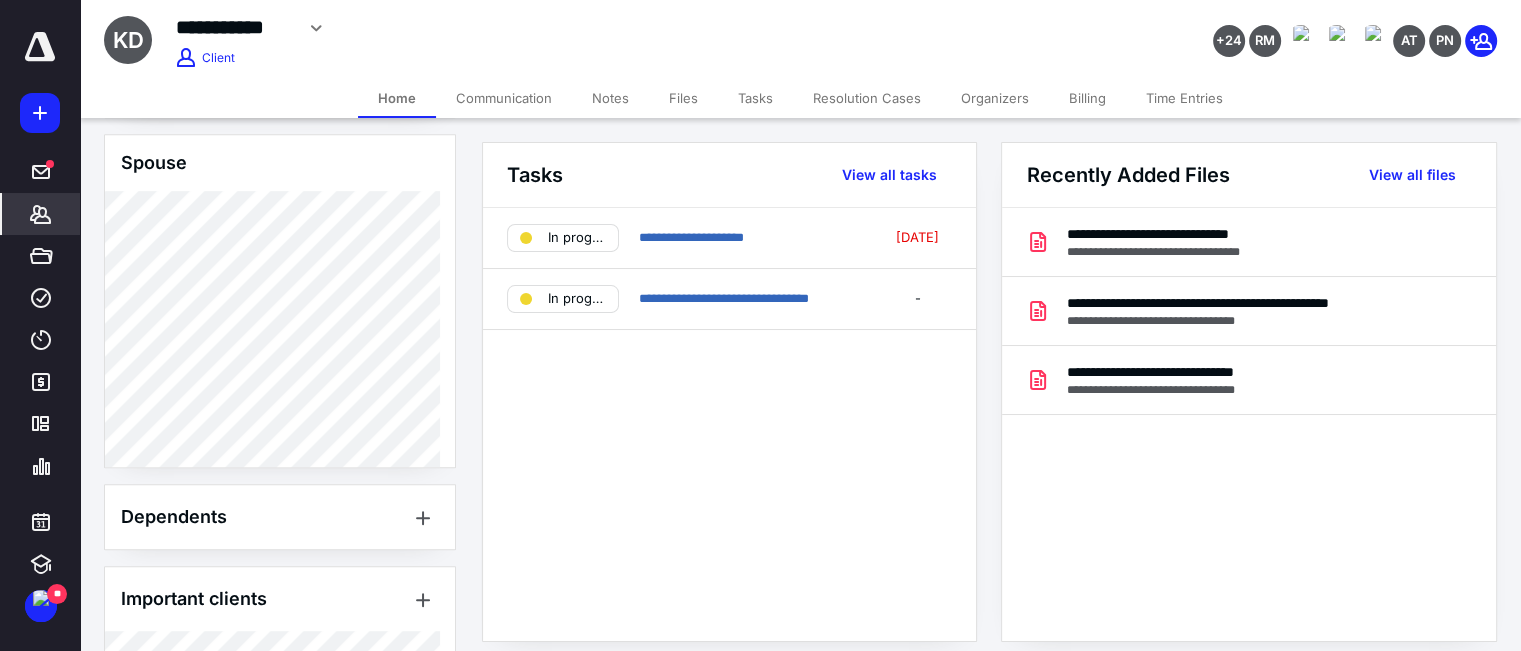 click on "**********" at bounding box center (724, 298) 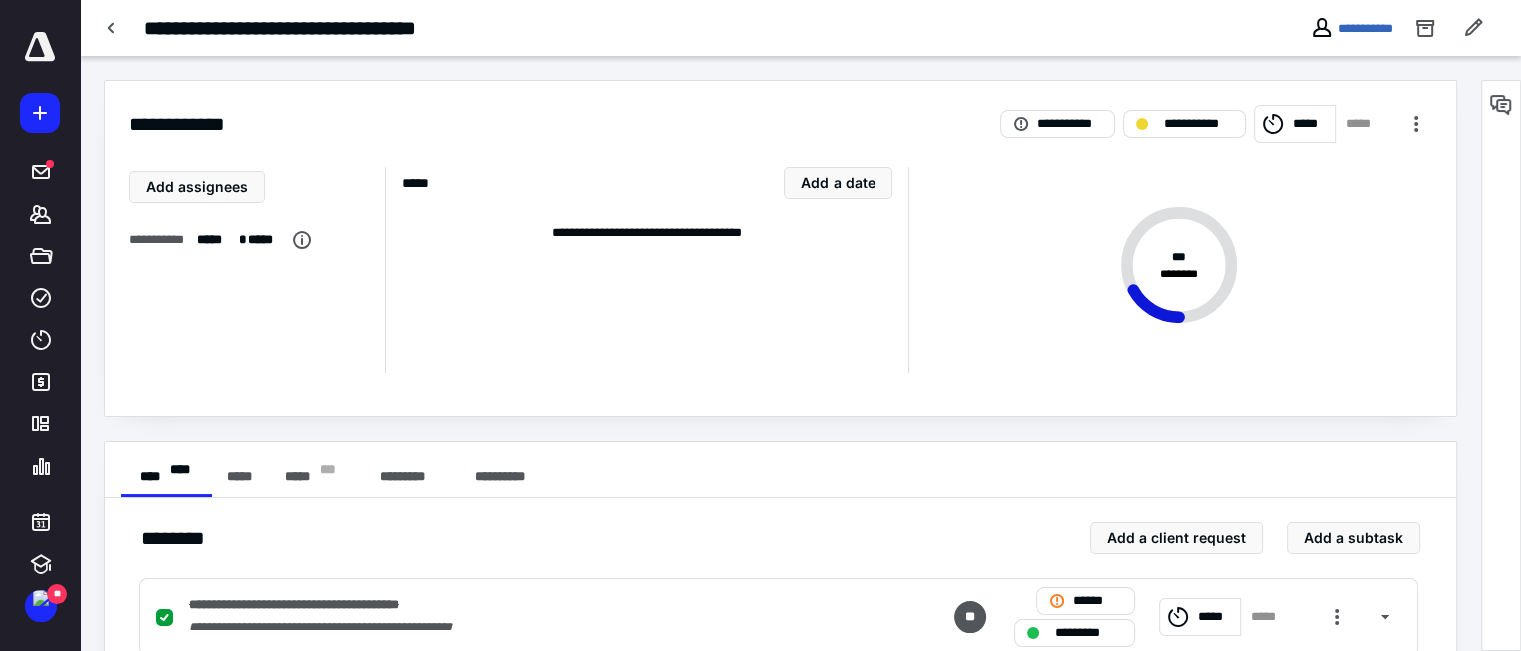scroll, scrollTop: 400, scrollLeft: 0, axis: vertical 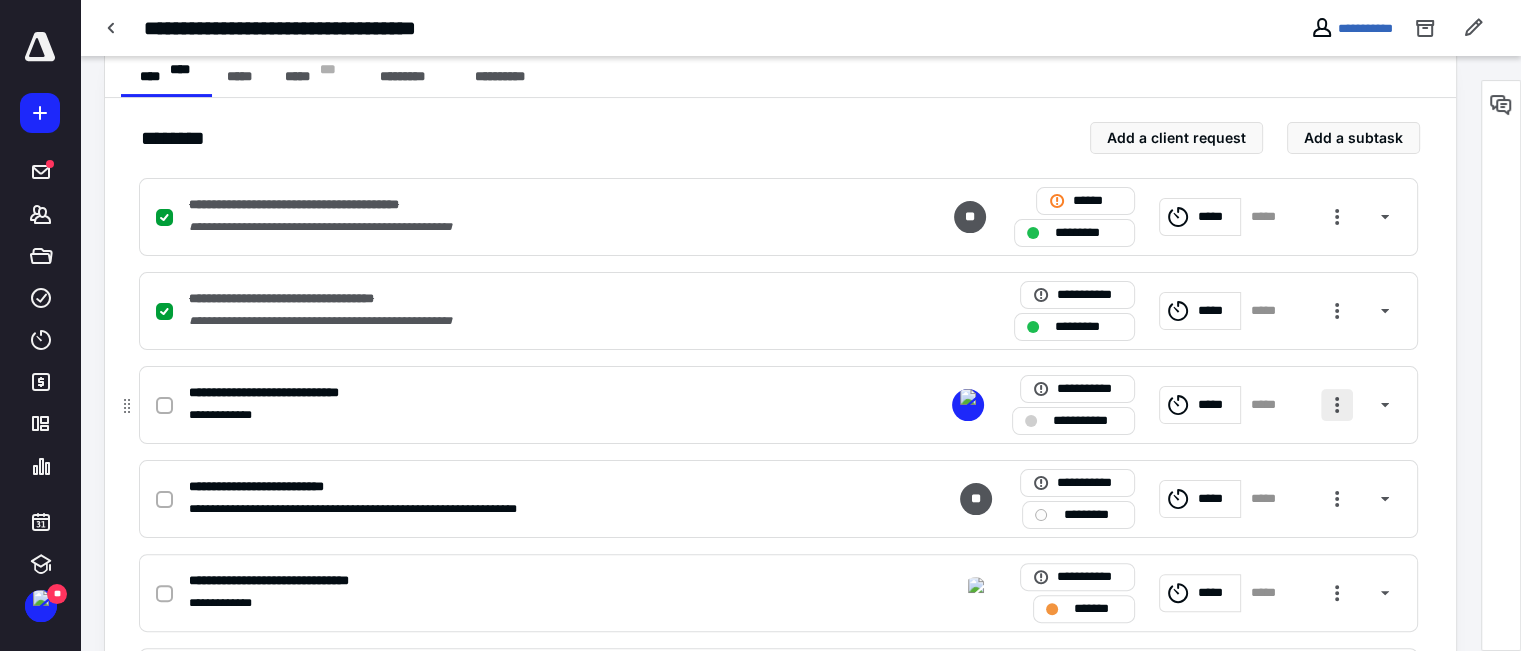 click at bounding box center (1337, 405) 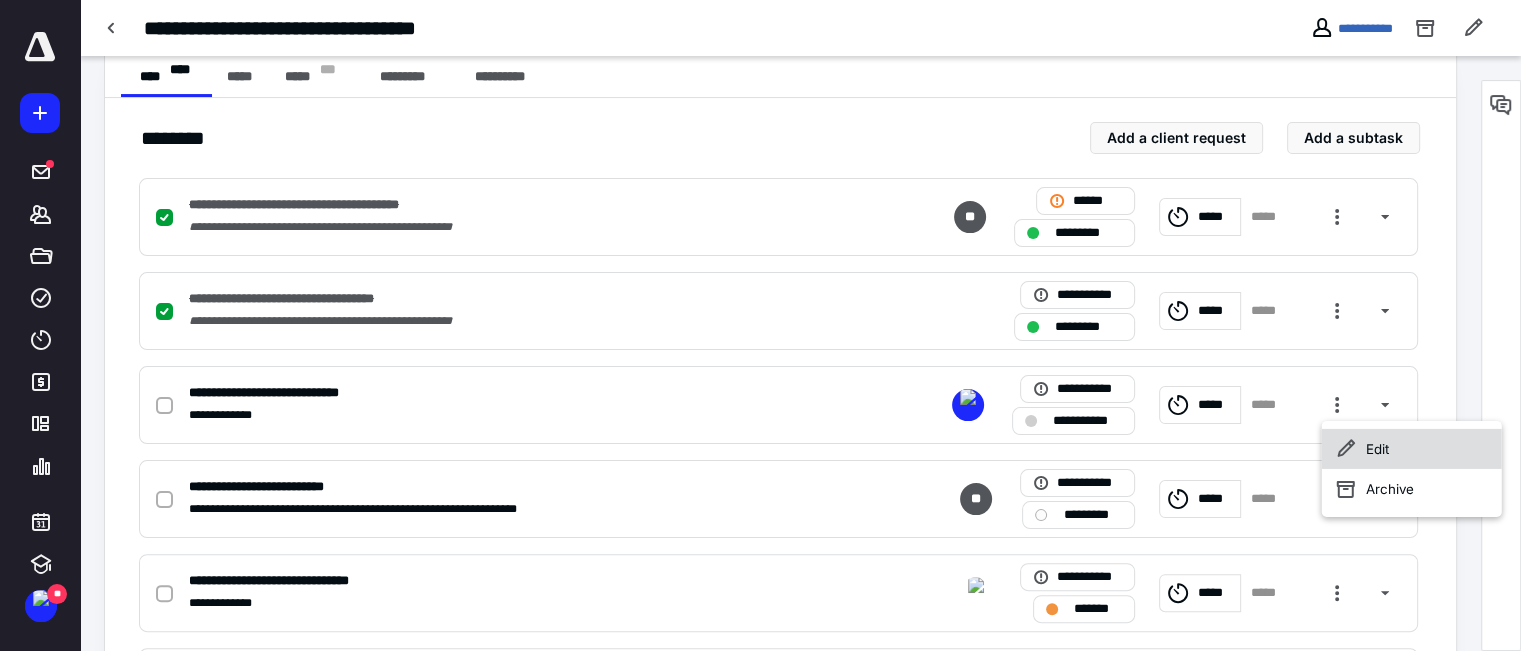 click on "Edit" at bounding box center [1412, 449] 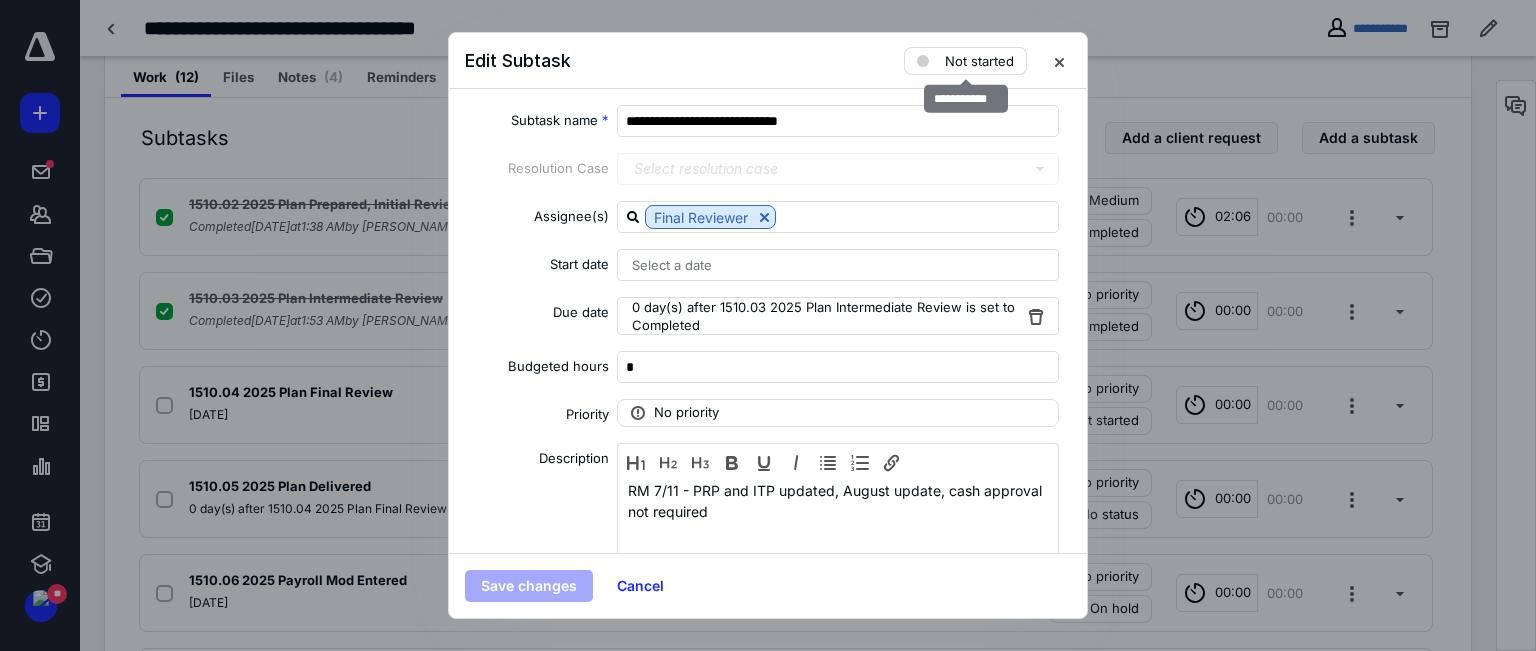click on "Not started" at bounding box center [979, 61] 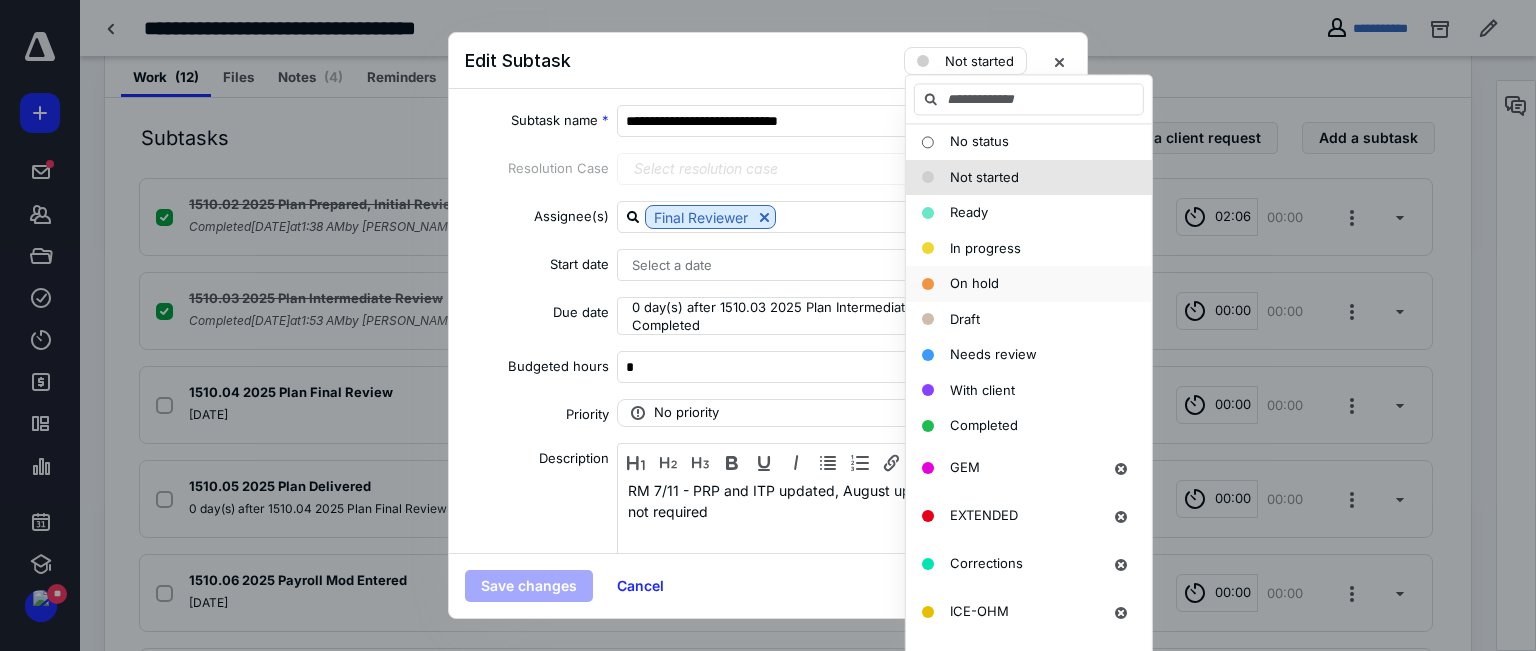 click on "On hold" at bounding box center [974, 283] 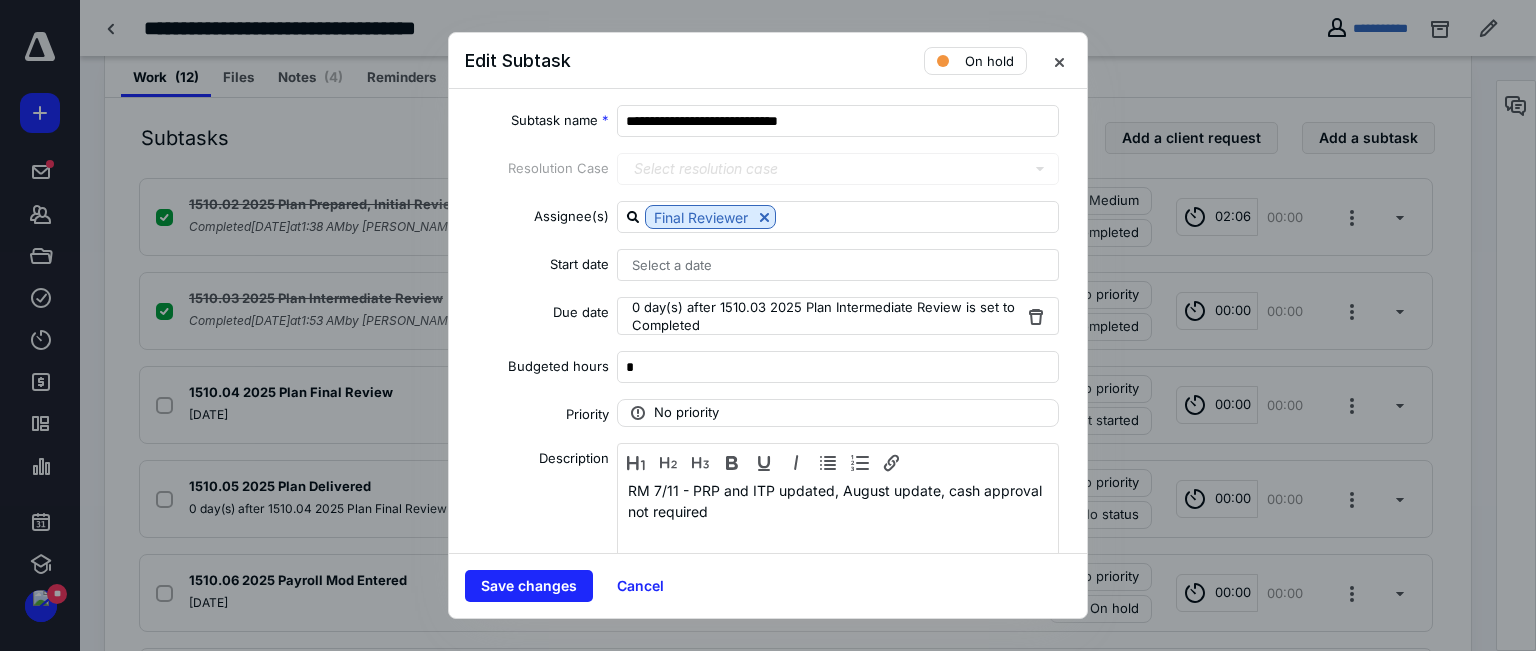 click on "RM 7/11 - PRP and ITP updated, August update, cash approval not required" at bounding box center [838, 532] 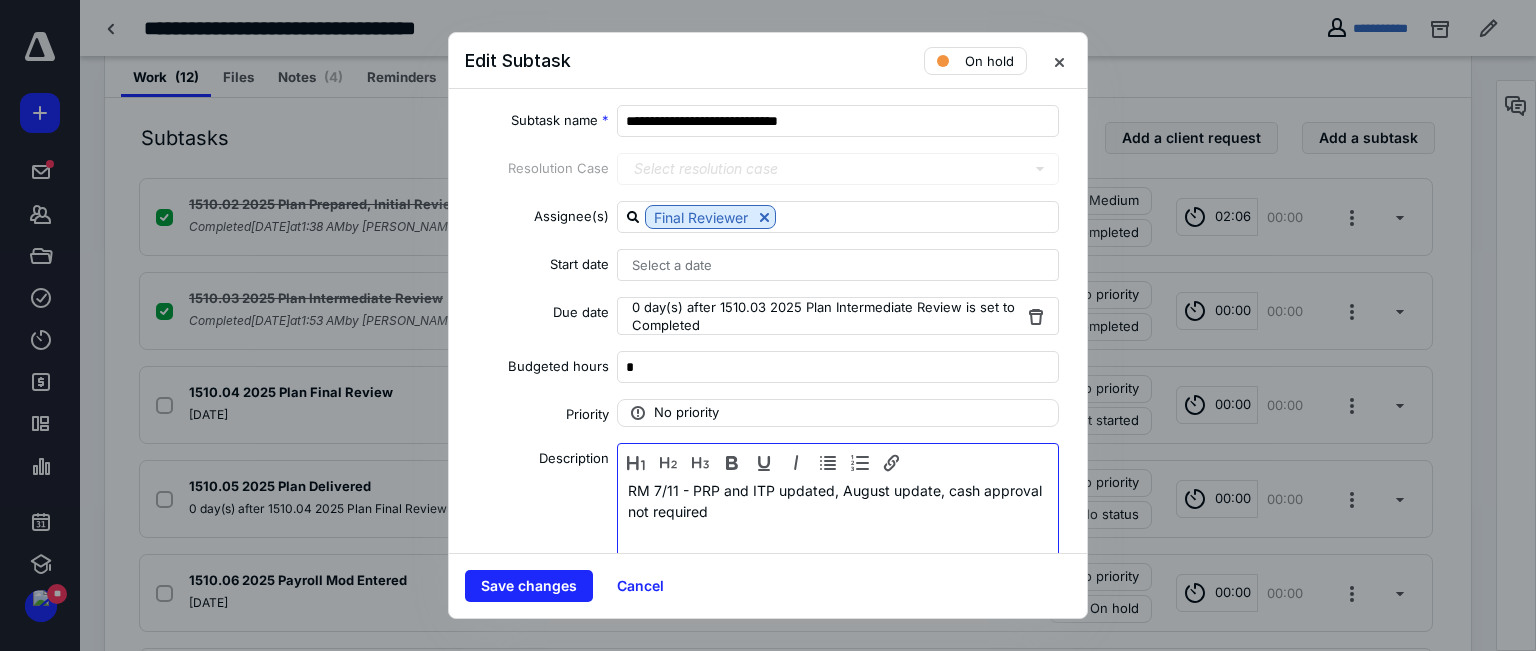 click on "RM 7/11 - PRP and ITP updated, August update, cash approval not required" at bounding box center [838, 532] 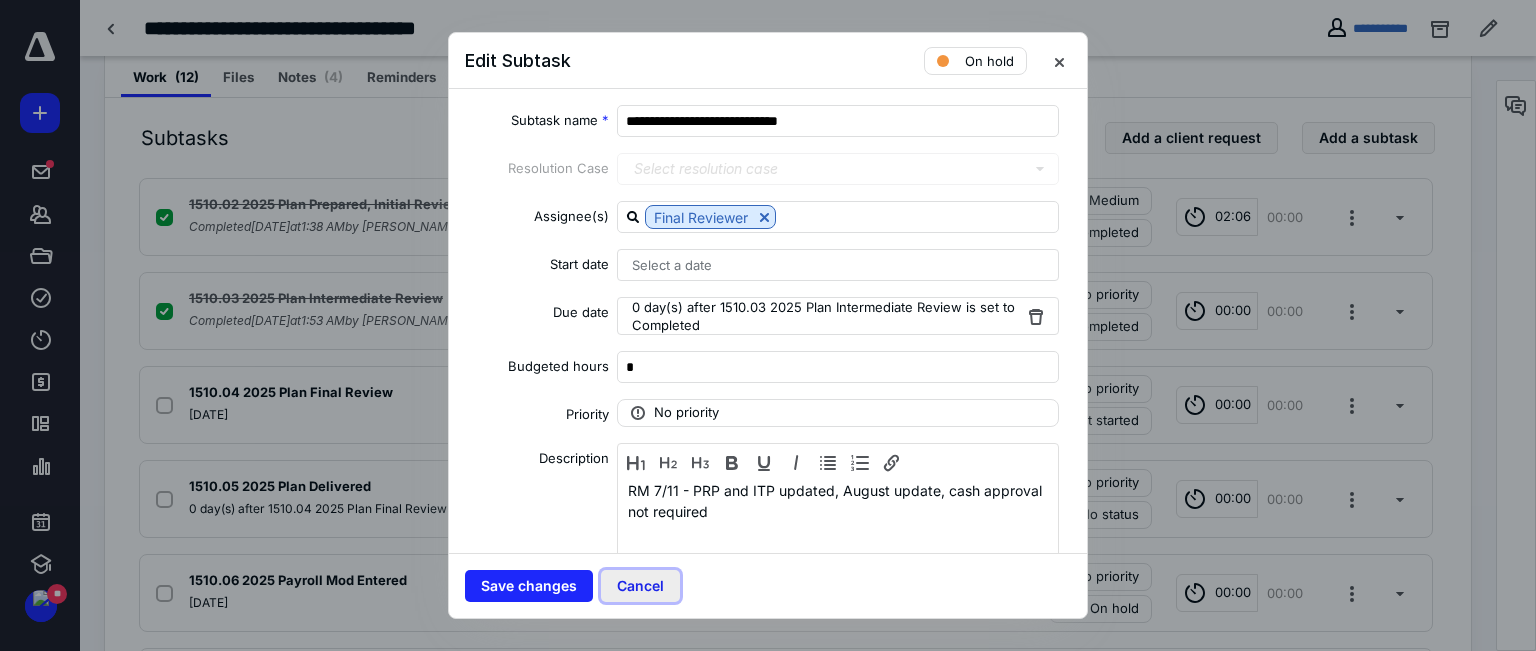 click on "Cancel" at bounding box center [640, 586] 